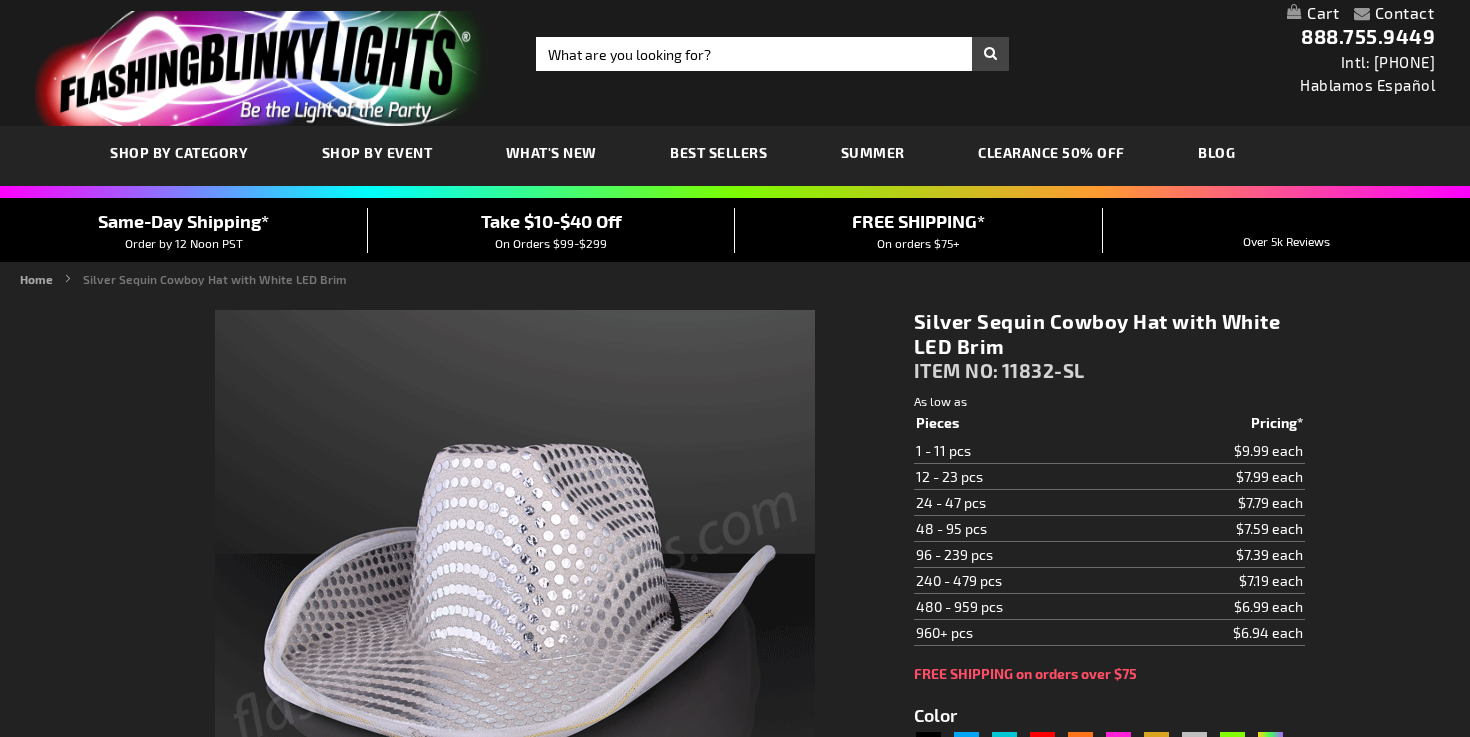 scroll, scrollTop: 0, scrollLeft: 0, axis: both 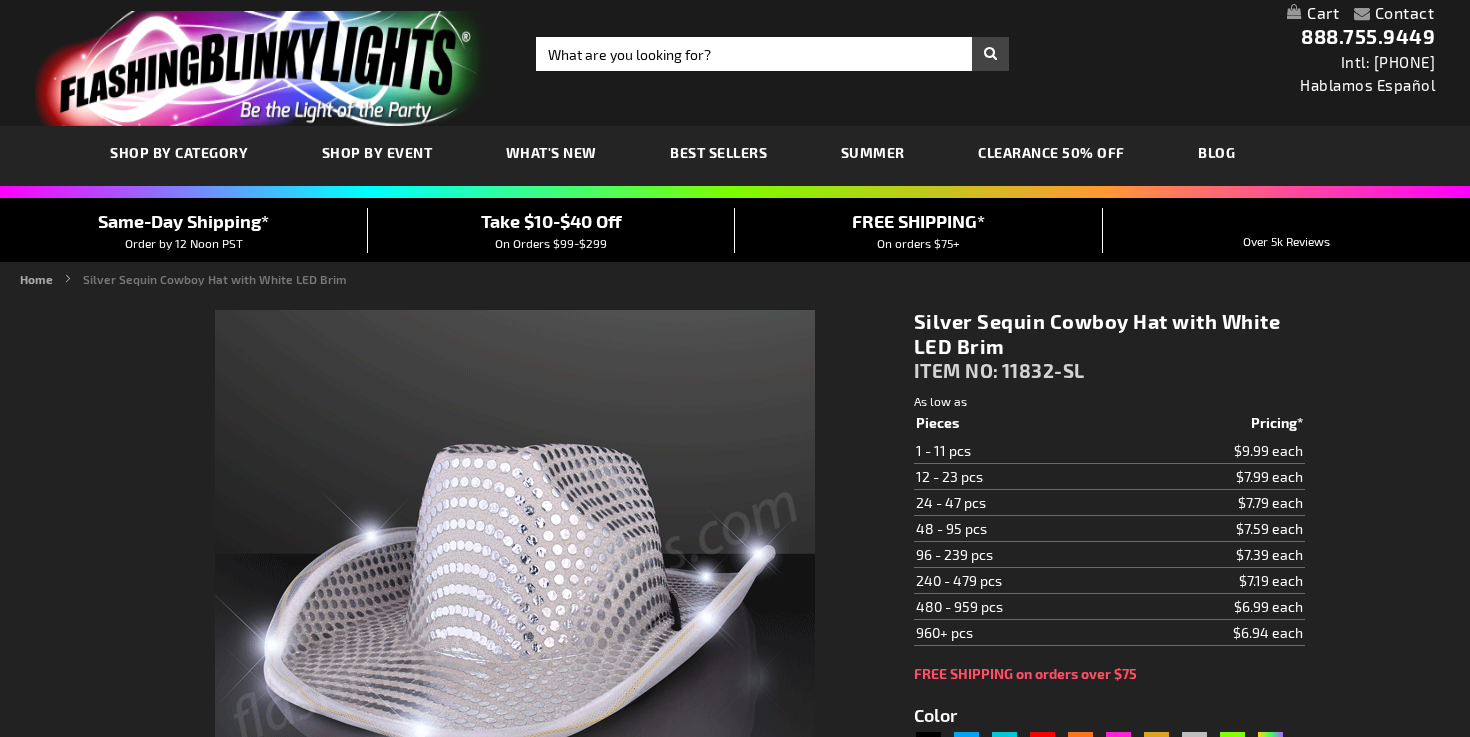type on "5644" 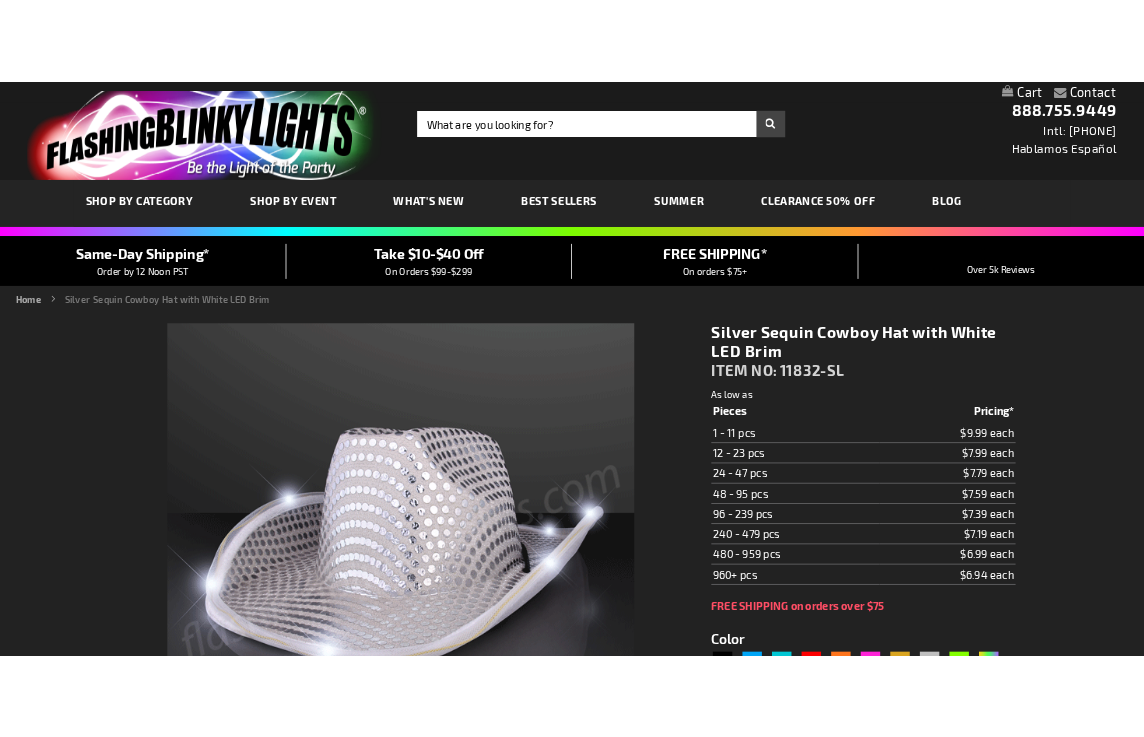 scroll, scrollTop: 0, scrollLeft: 0, axis: both 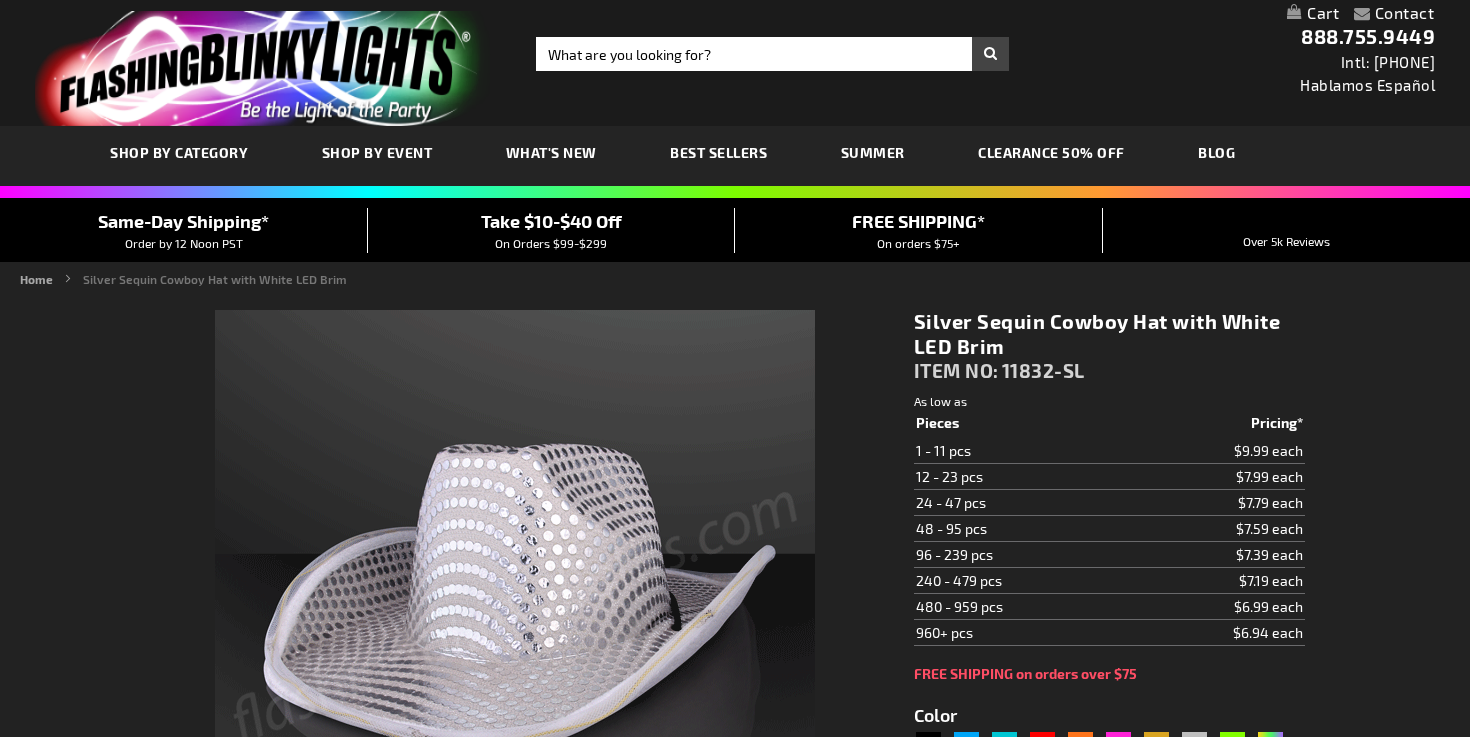 type on "5644" 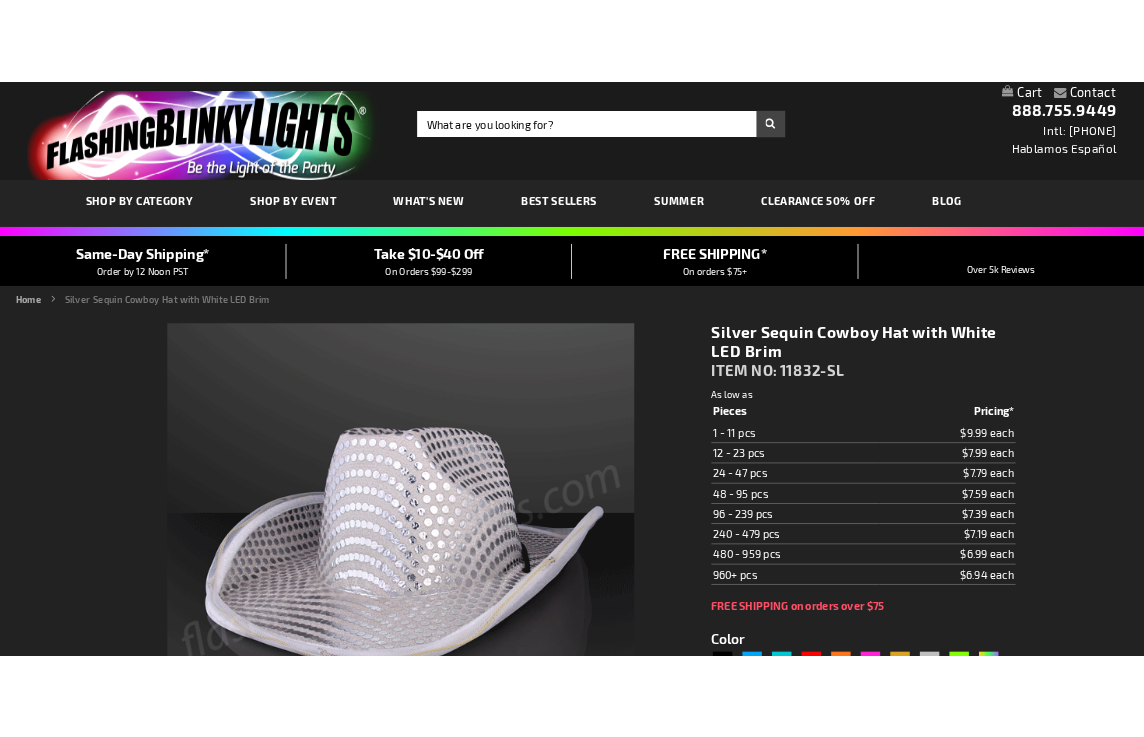 scroll, scrollTop: 0, scrollLeft: 0, axis: both 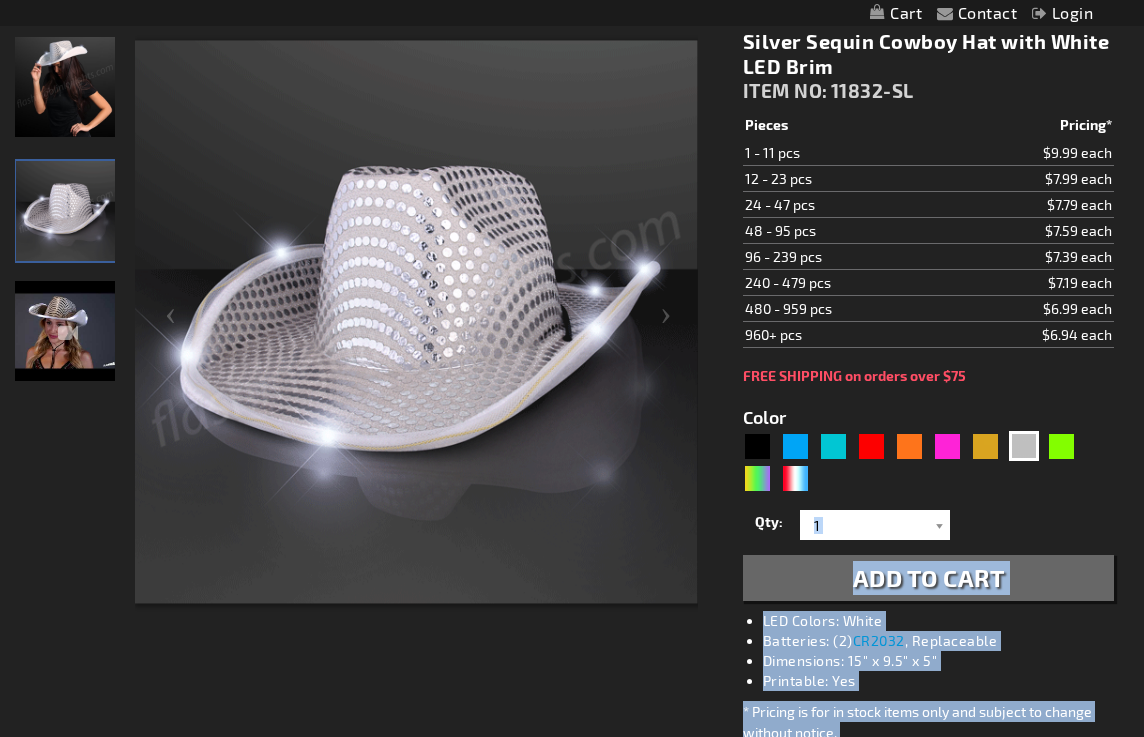 drag, startPoint x: 935, startPoint y: 667, endPoint x: 935, endPoint y: 747, distance: 80 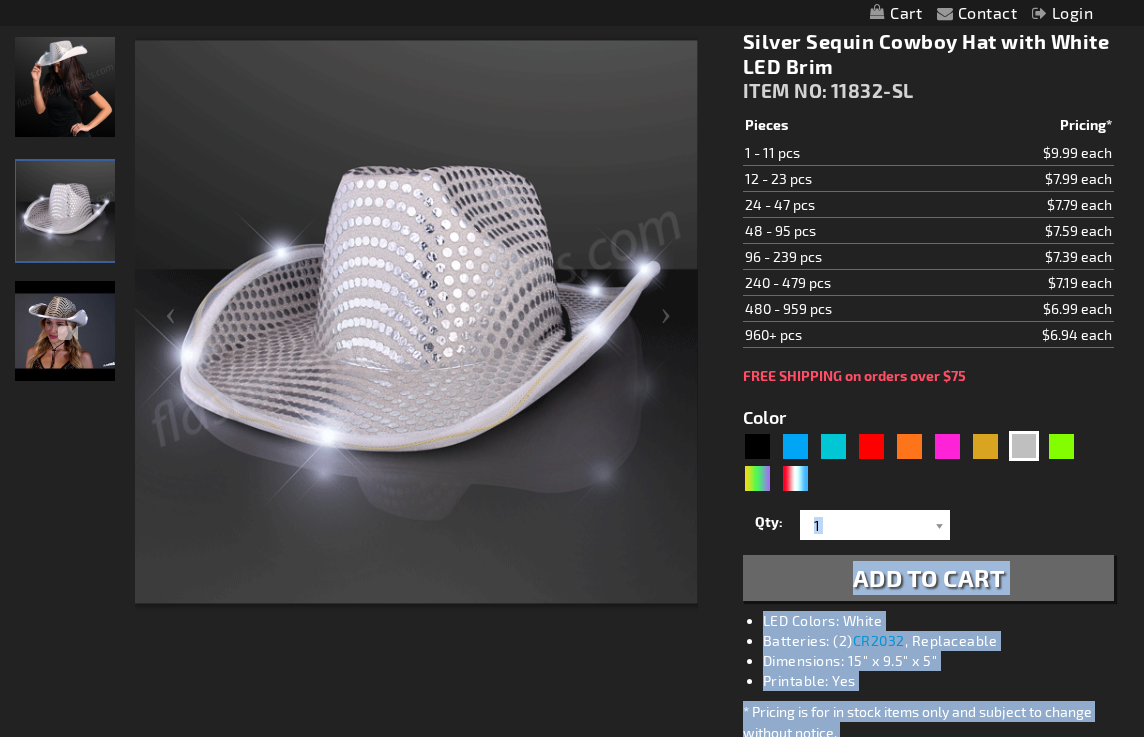 click on "The store will not work correctly when cookies are disabled.
Contact
Compare Products
Login
Skip to Content
My Cart
My Cart
Close
You have no items in your shopping cart.
Toggle Nav" at bounding box center (572, 1012) 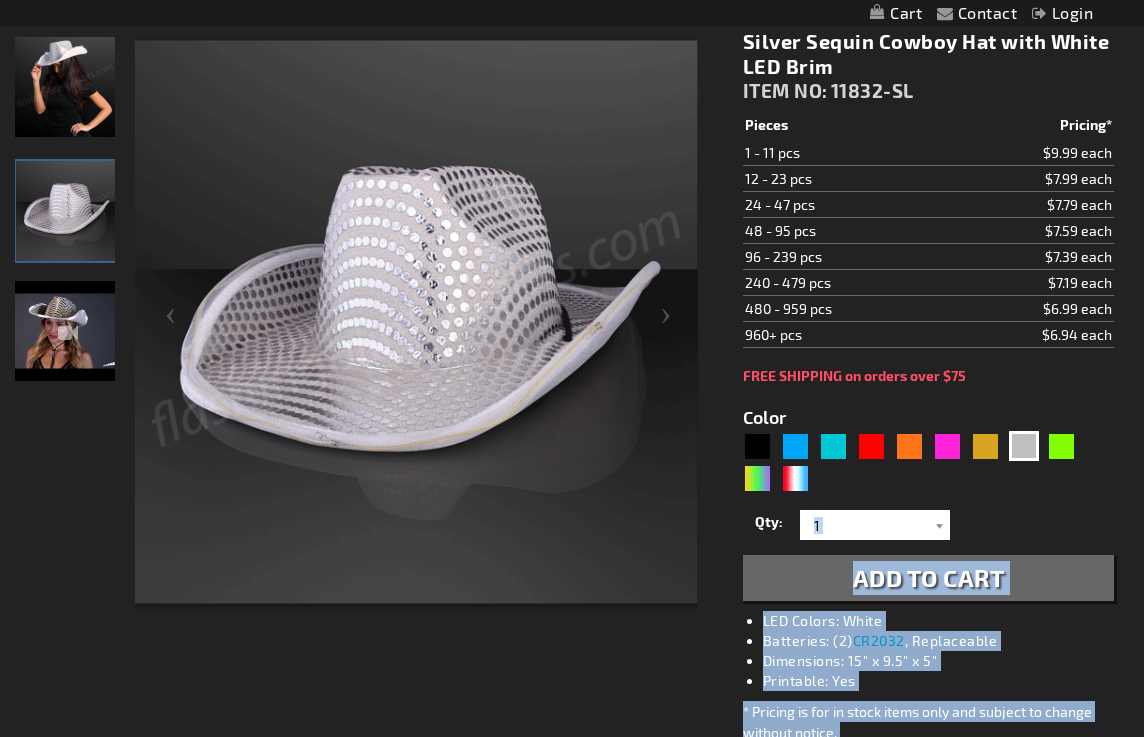 scroll, scrollTop: 314, scrollLeft: 0, axis: vertical 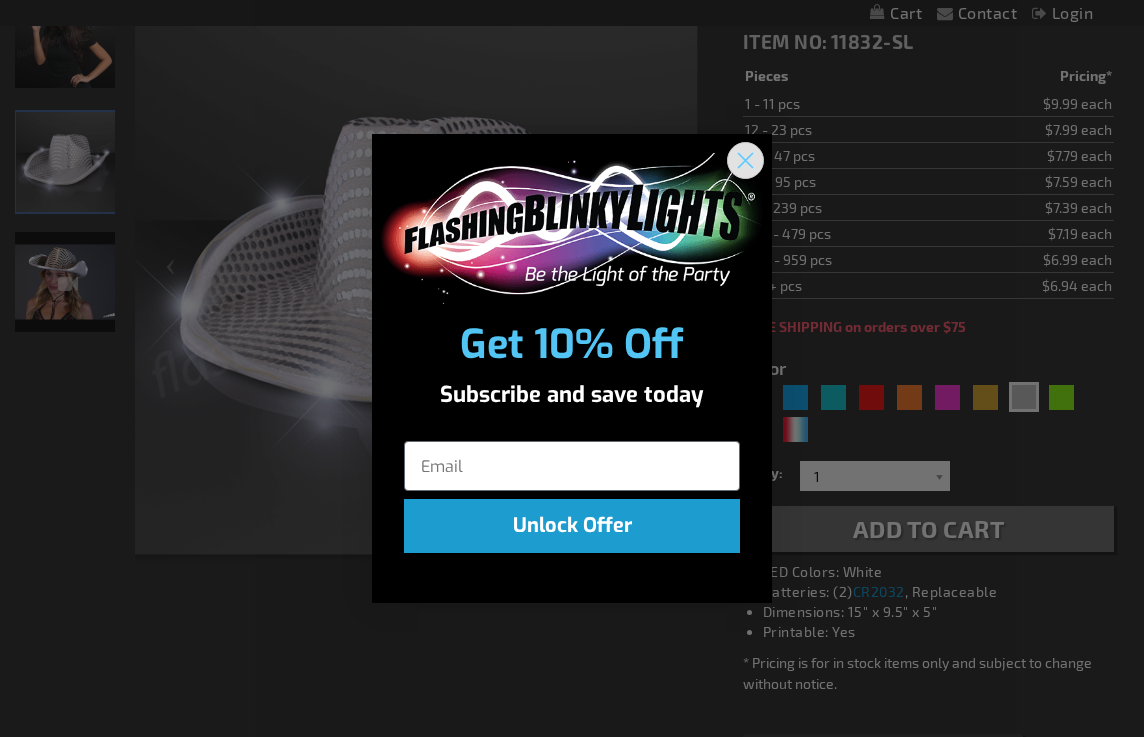 click 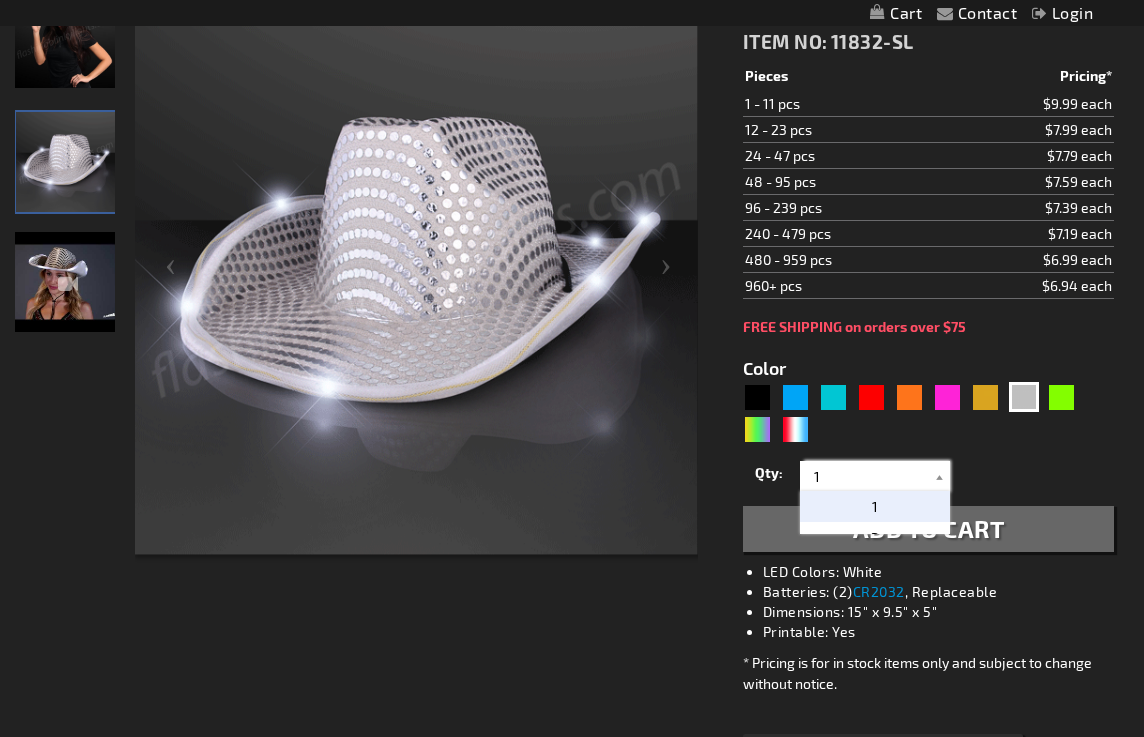 click on "1" at bounding box center [877, 476] 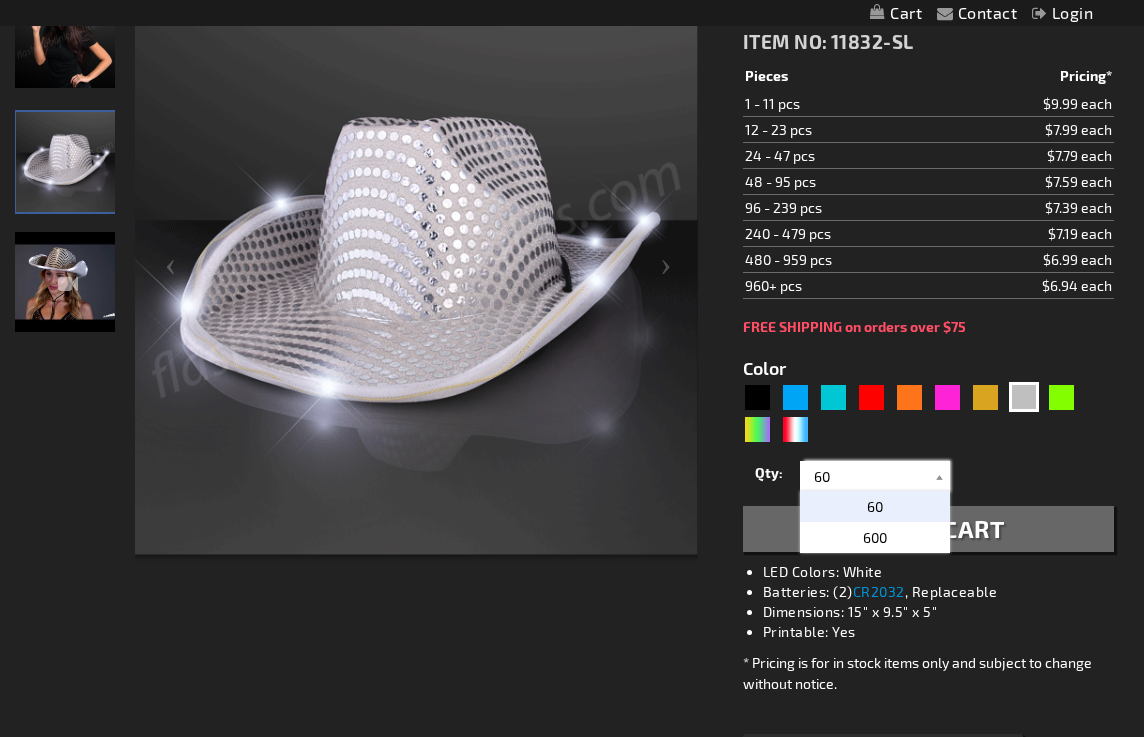 type on "60" 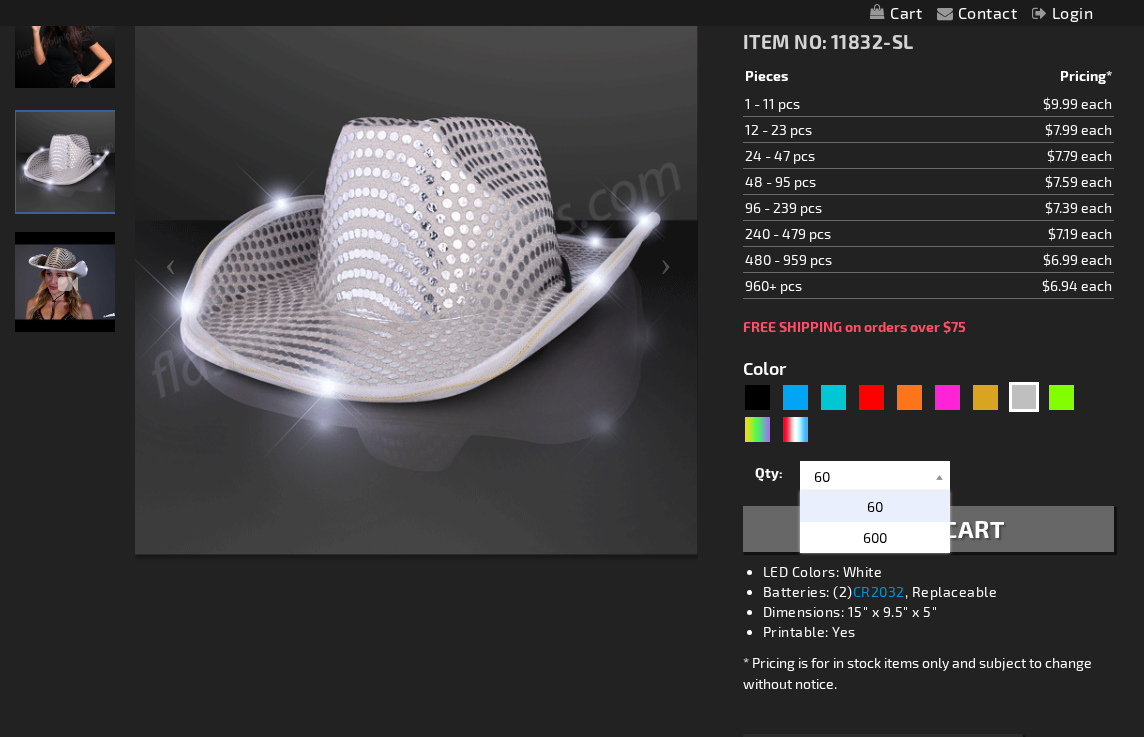 click on "60" at bounding box center (875, 506) 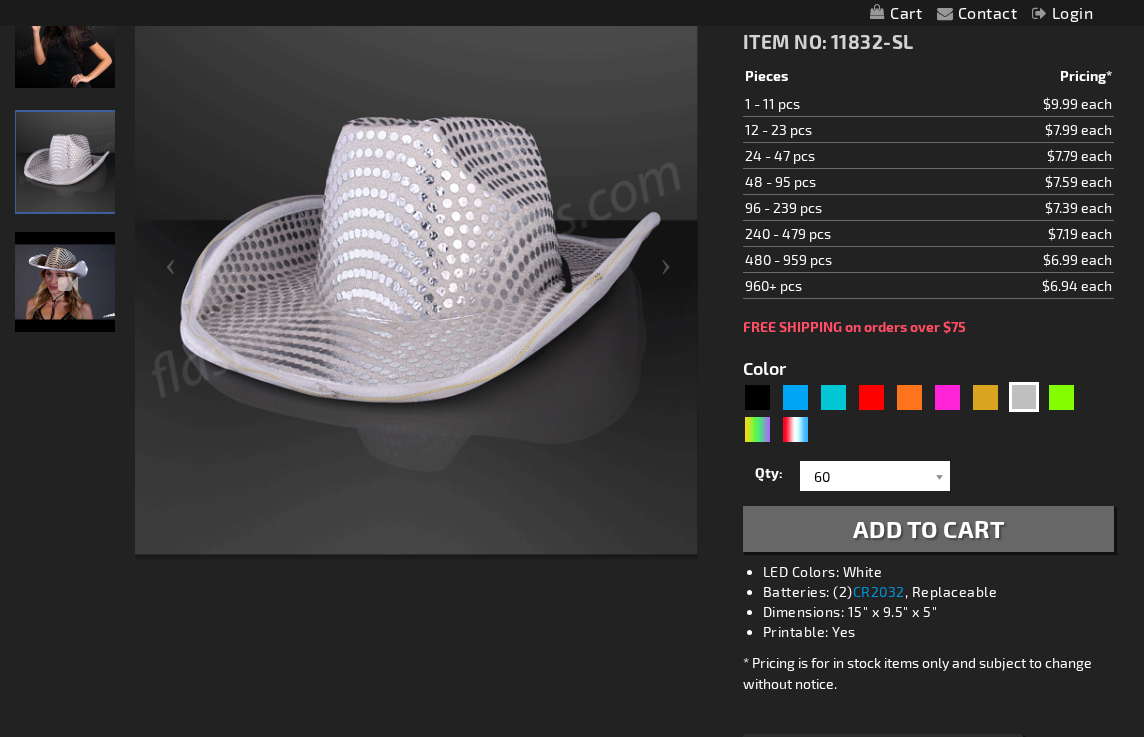 click on "Add to Cart" at bounding box center (929, 528) 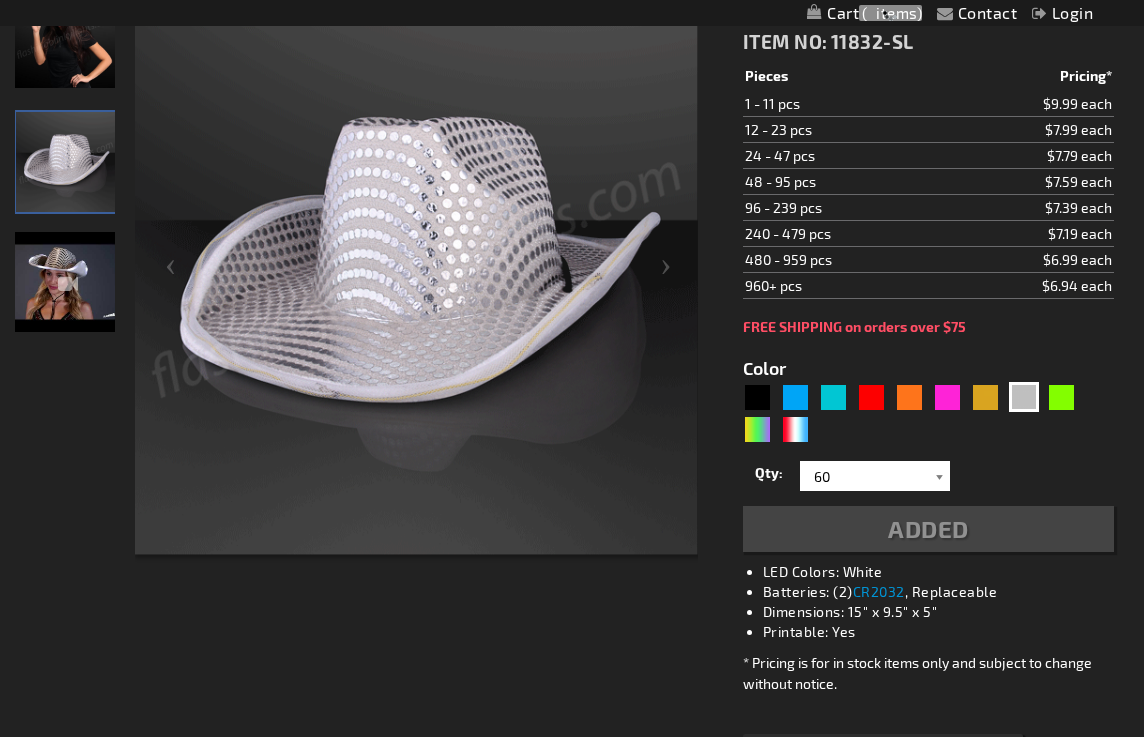 scroll, scrollTop: 359, scrollLeft: 0, axis: vertical 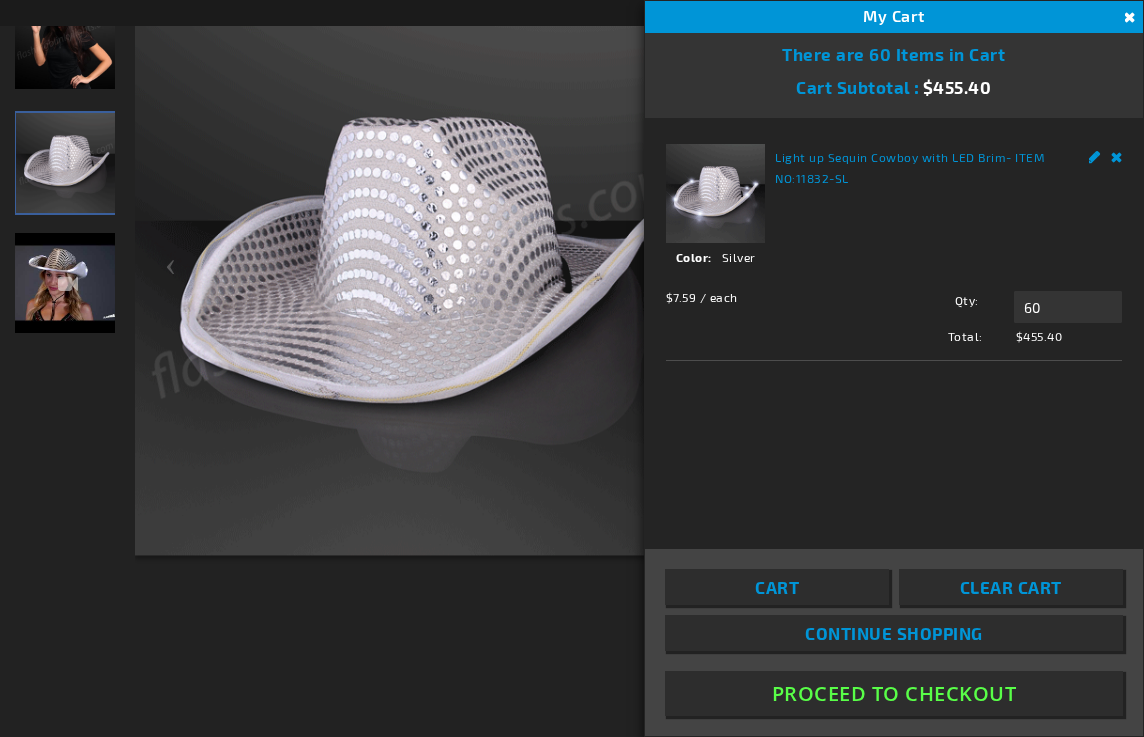 click on "Close" at bounding box center [1128, 18] 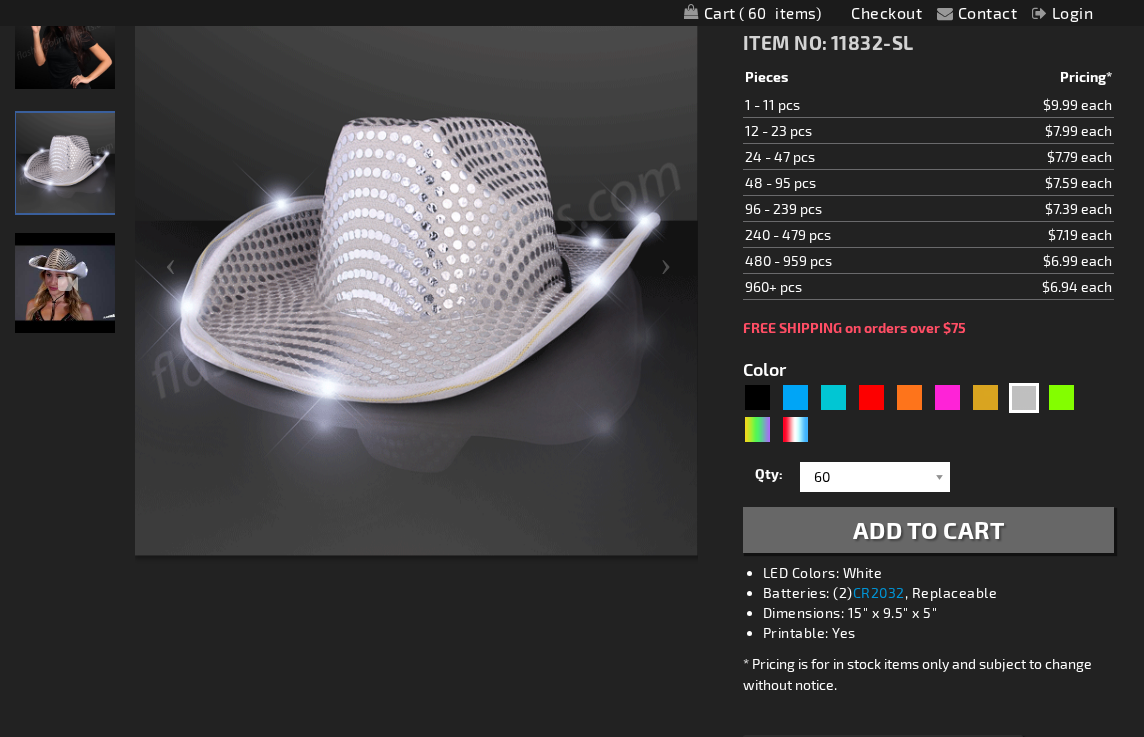 type 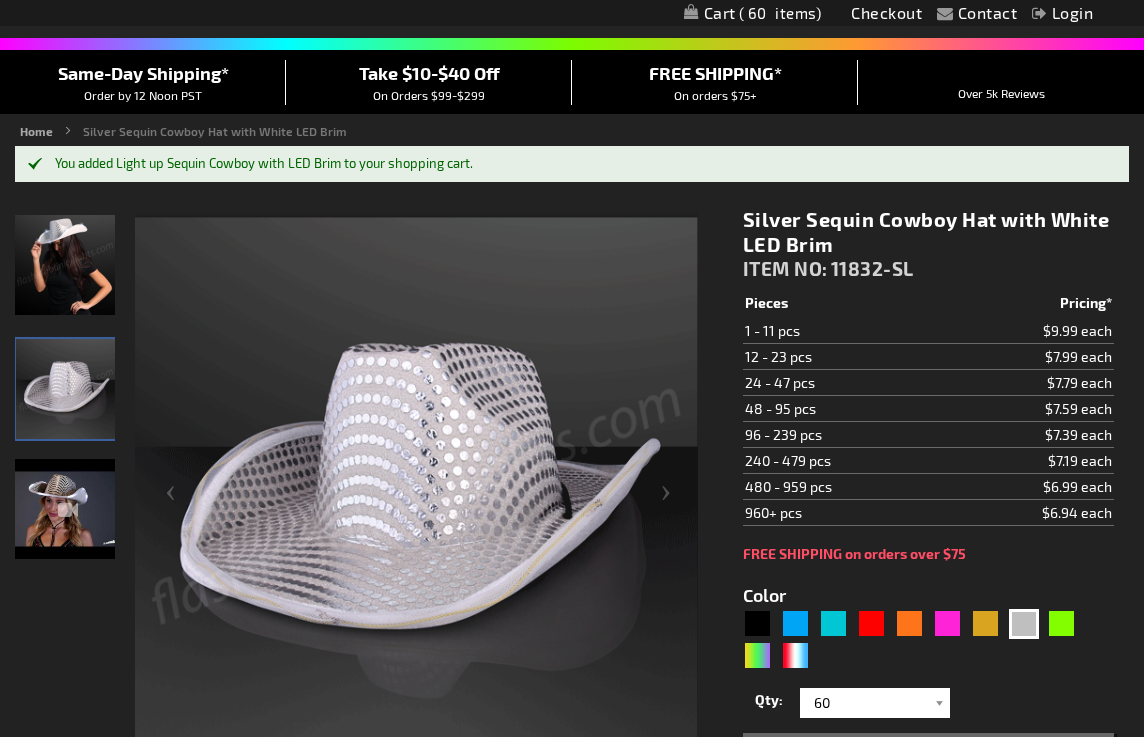 scroll, scrollTop: 119, scrollLeft: 0, axis: vertical 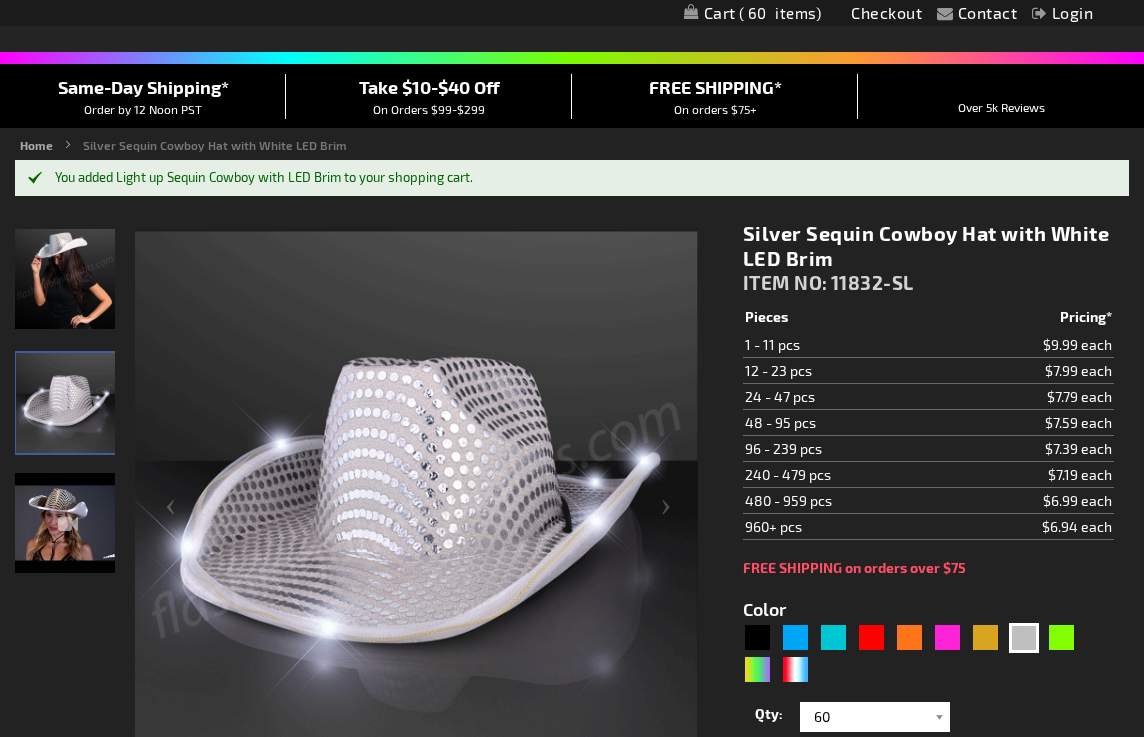 click on "5644" at bounding box center [928, 655] 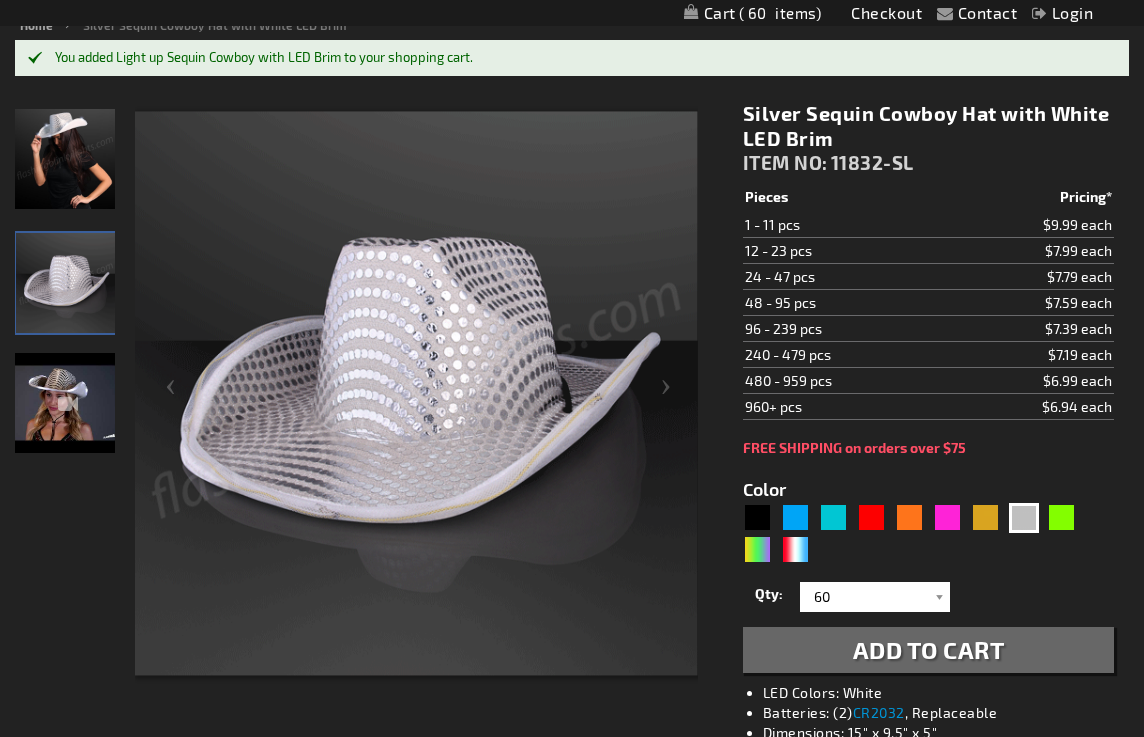 scroll, scrollTop: 279, scrollLeft: 0, axis: vertical 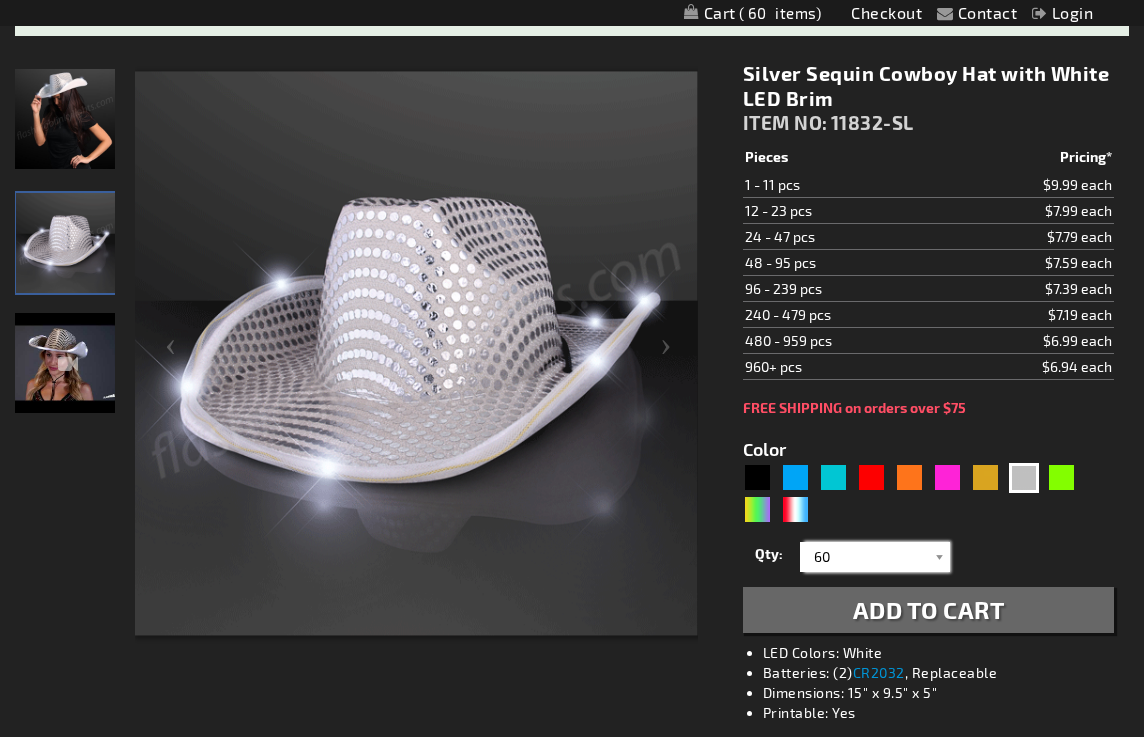 click on "60" at bounding box center [877, 557] 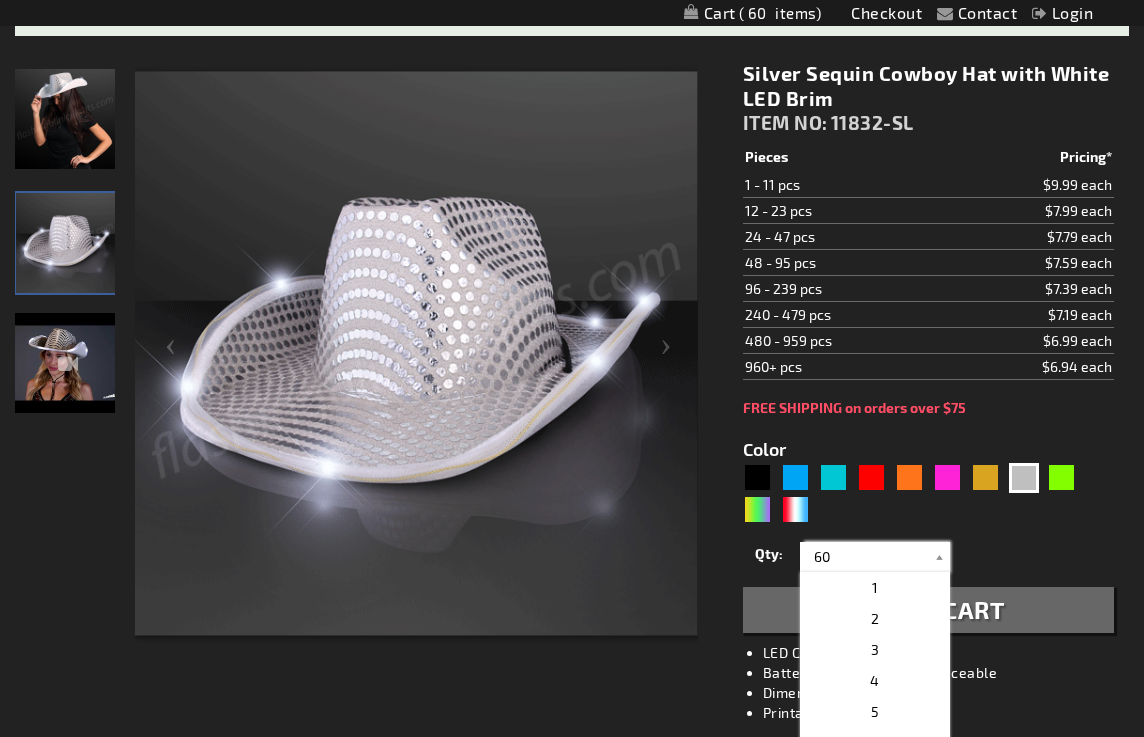 type on "6" 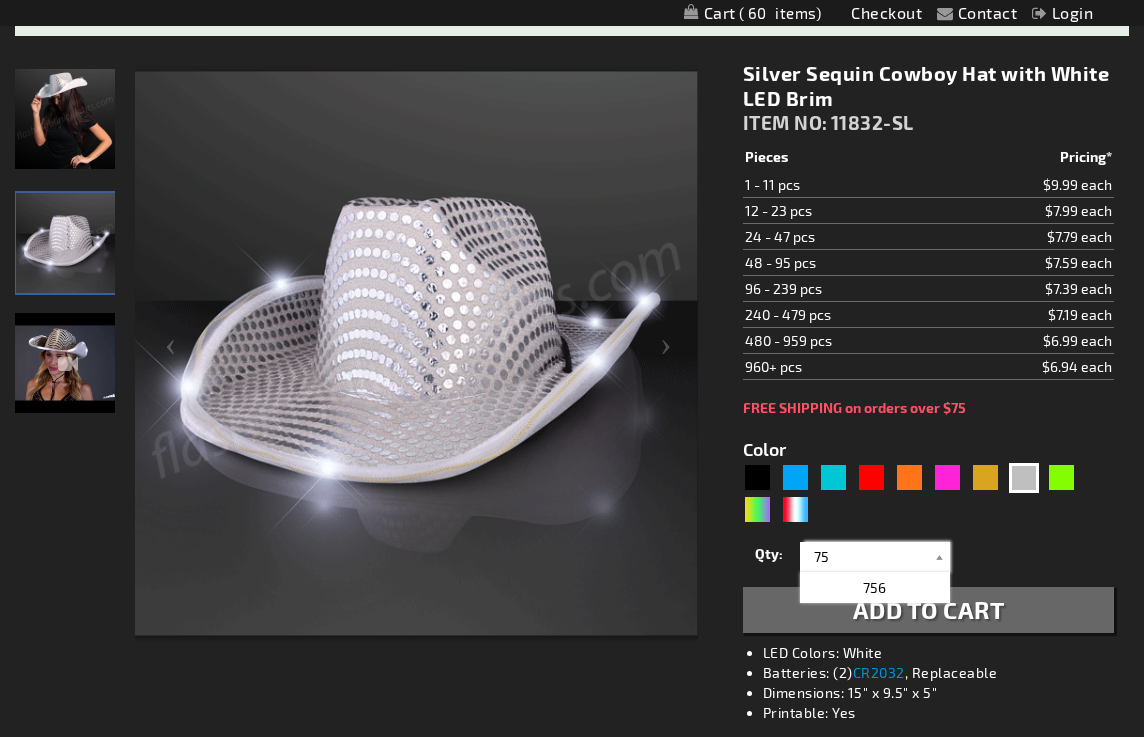 type on "75" 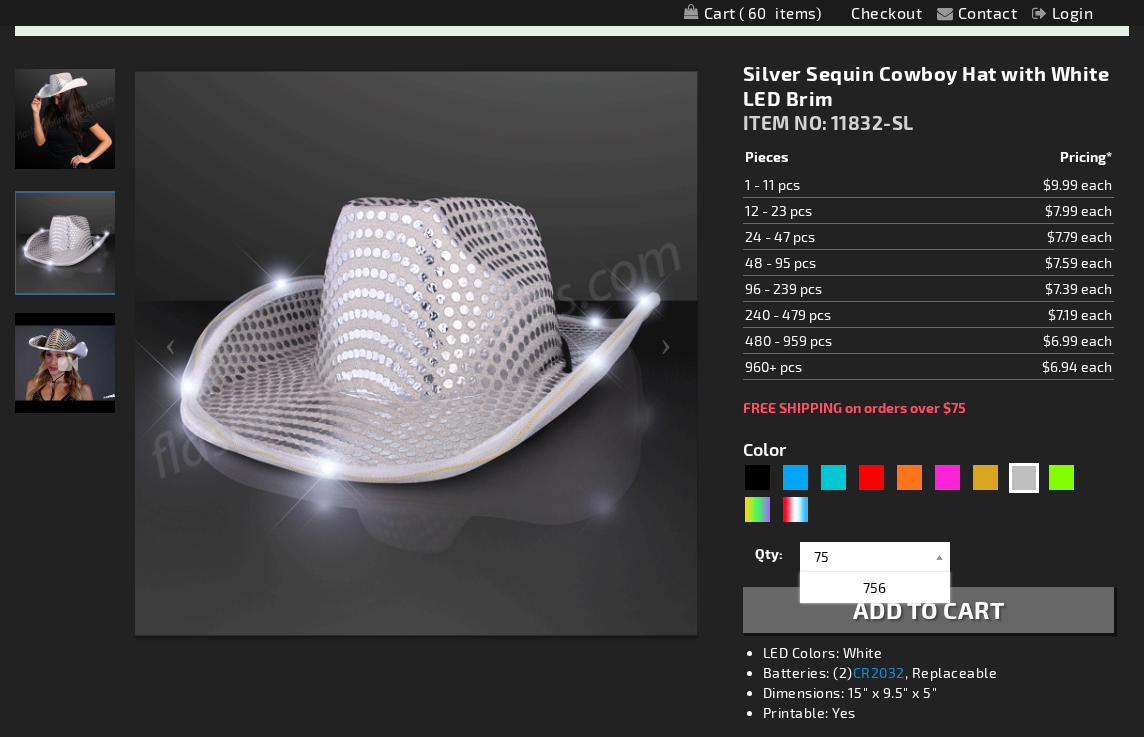 click on "Add to Cart" at bounding box center (929, 609) 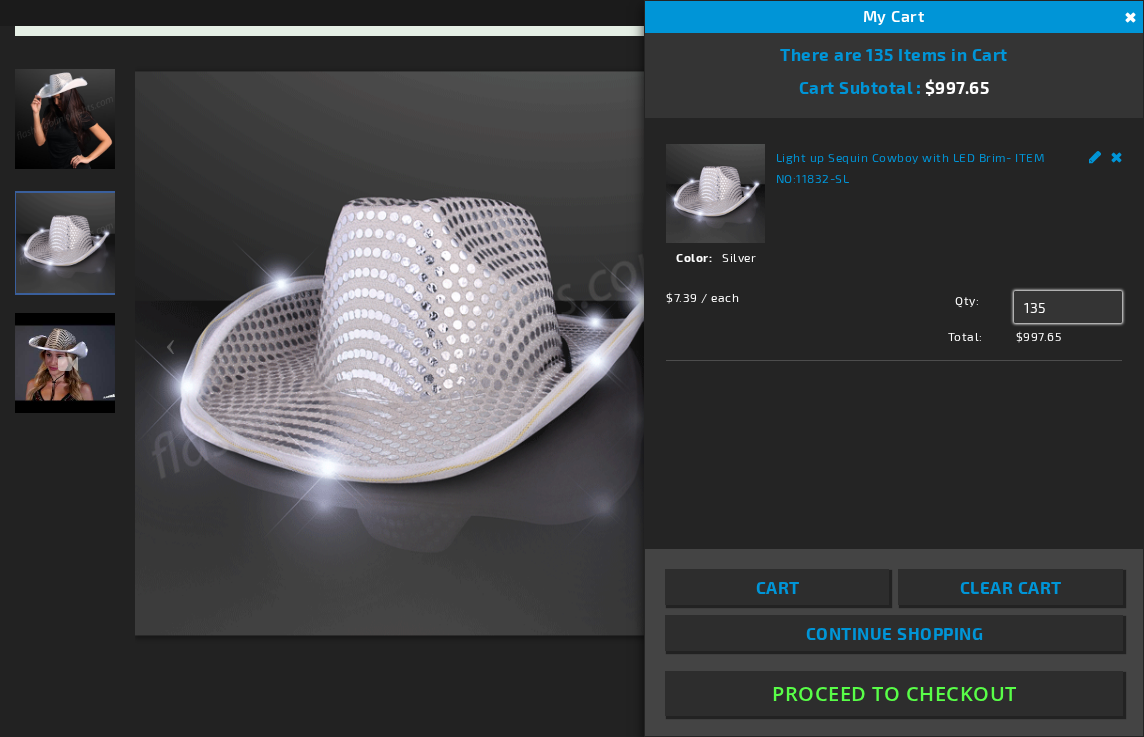 drag, startPoint x: 1053, startPoint y: 303, endPoint x: 973, endPoint y: 296, distance: 80.305664 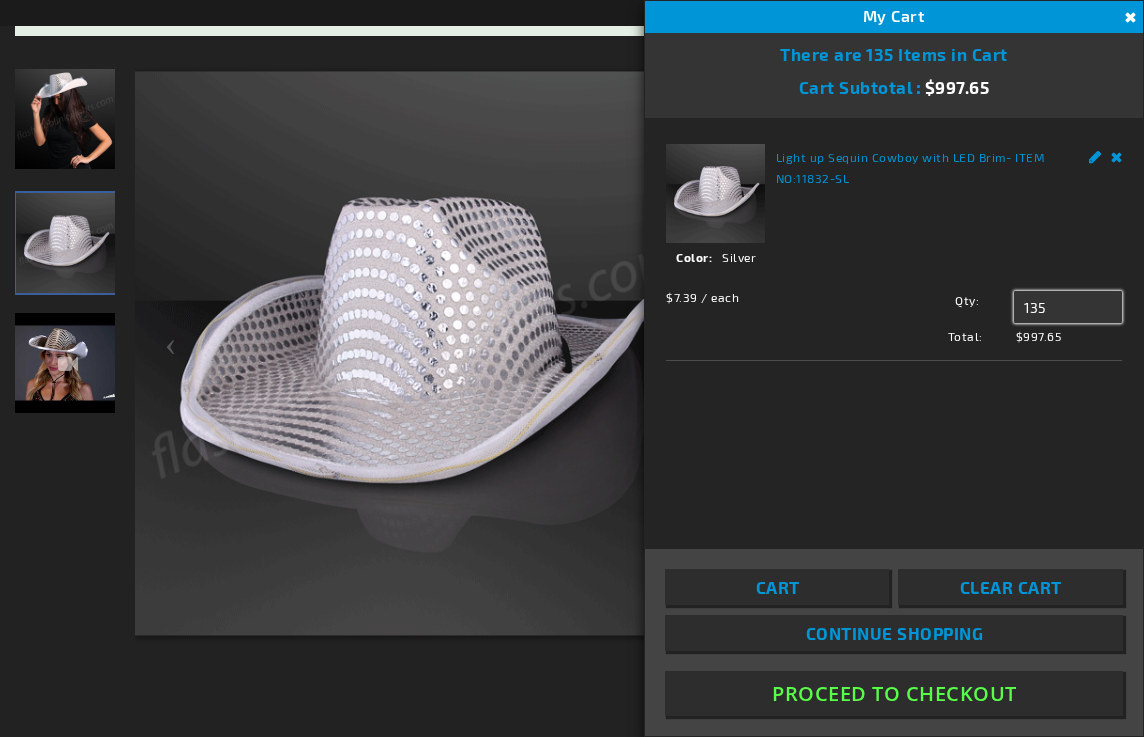 click on "Qty
135
Update" at bounding box center [996, 307] 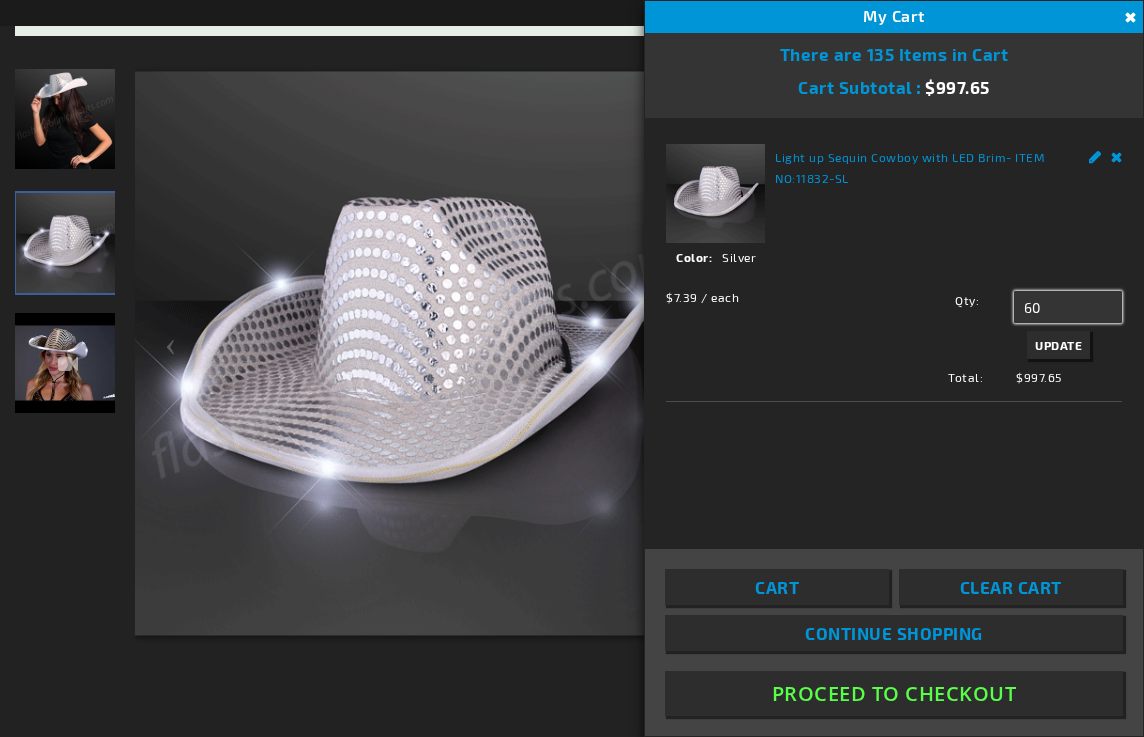 type on "60" 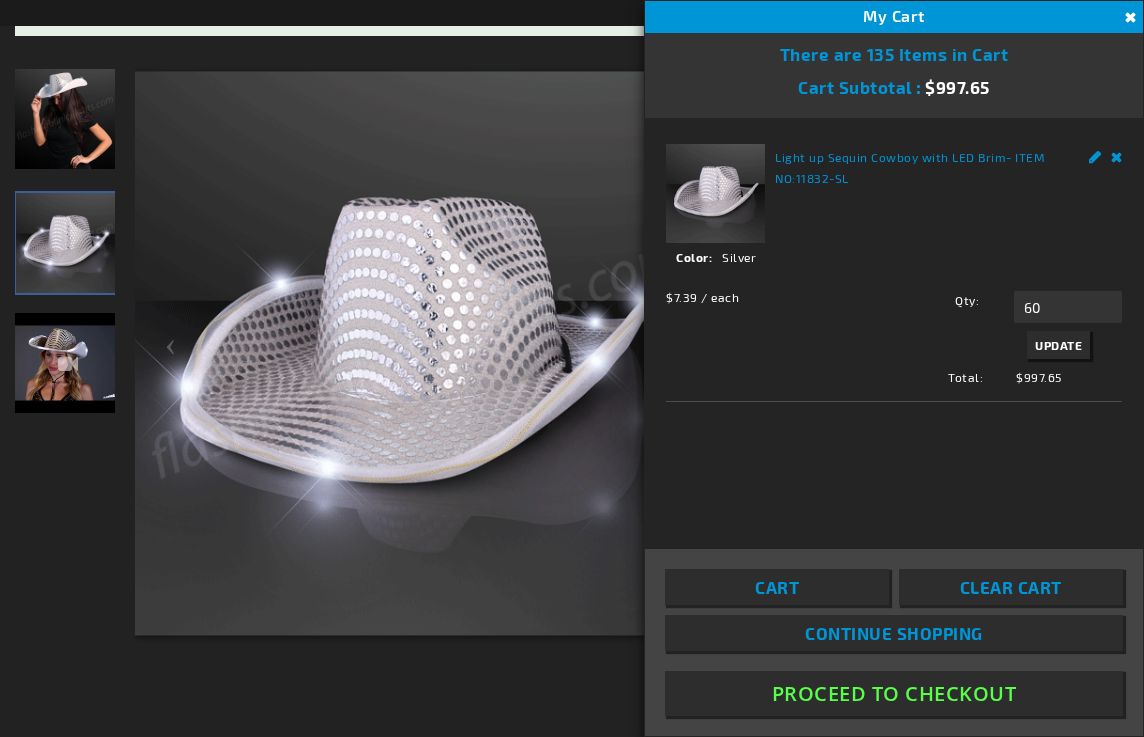 click on "Update" at bounding box center [1058, 345] 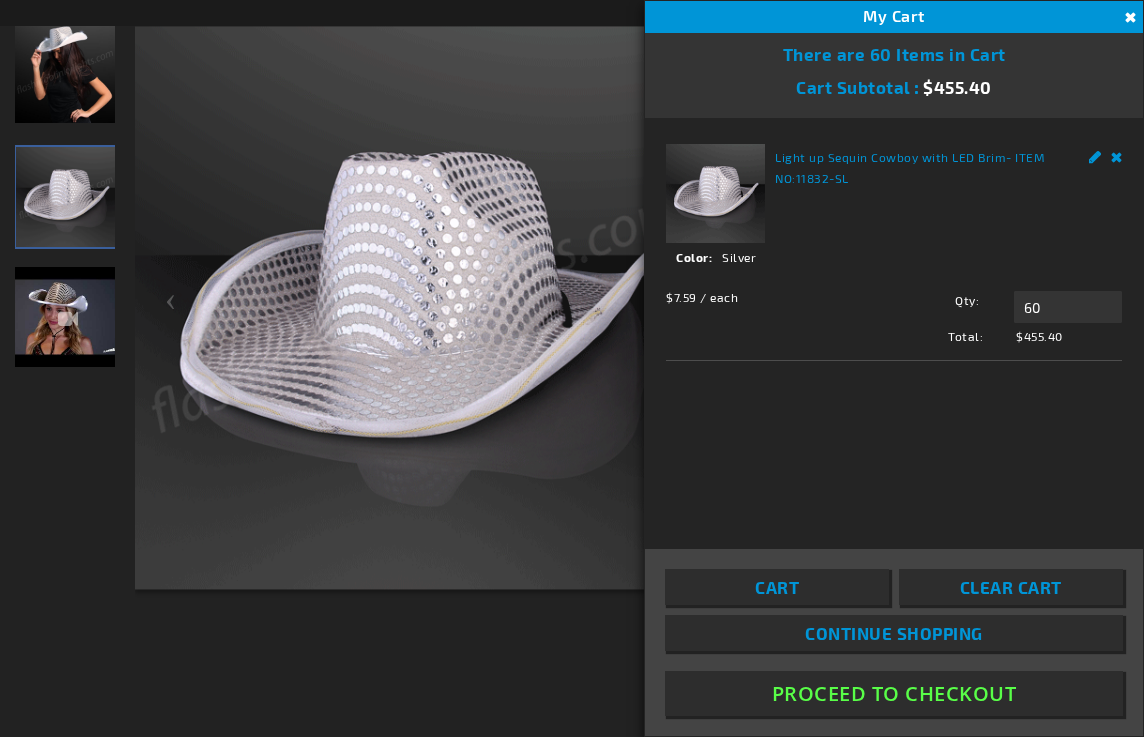 click on "Cart" at bounding box center (777, 587) 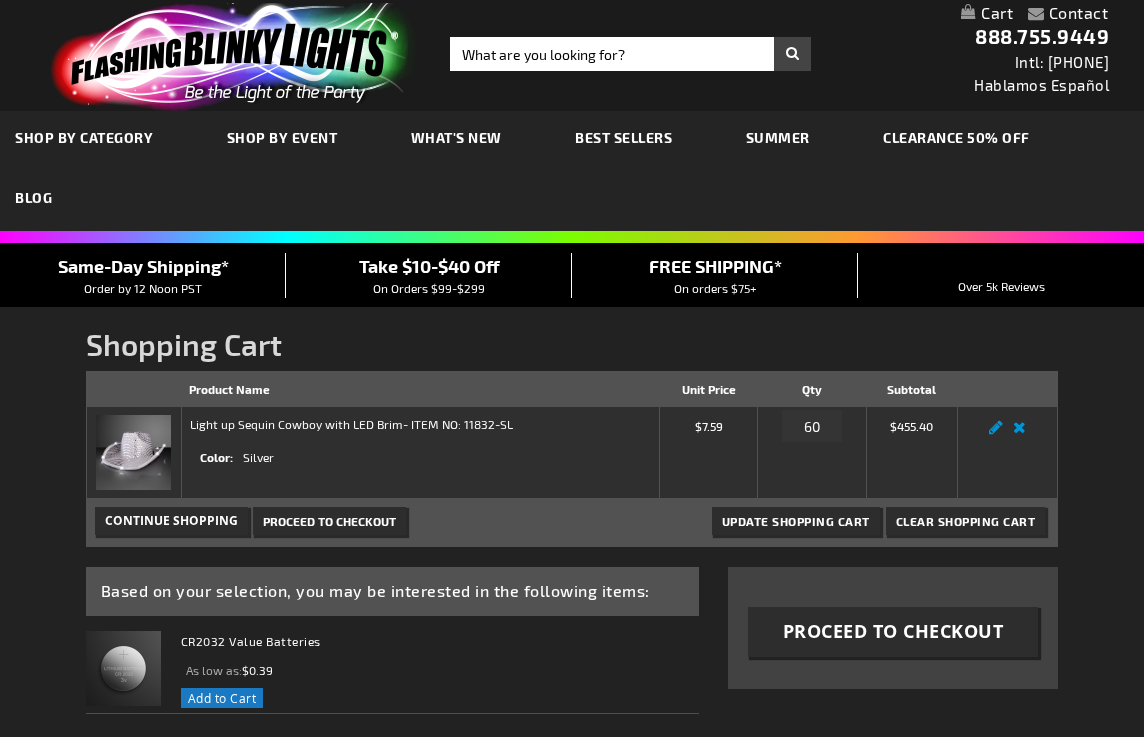 scroll, scrollTop: 0, scrollLeft: 0, axis: both 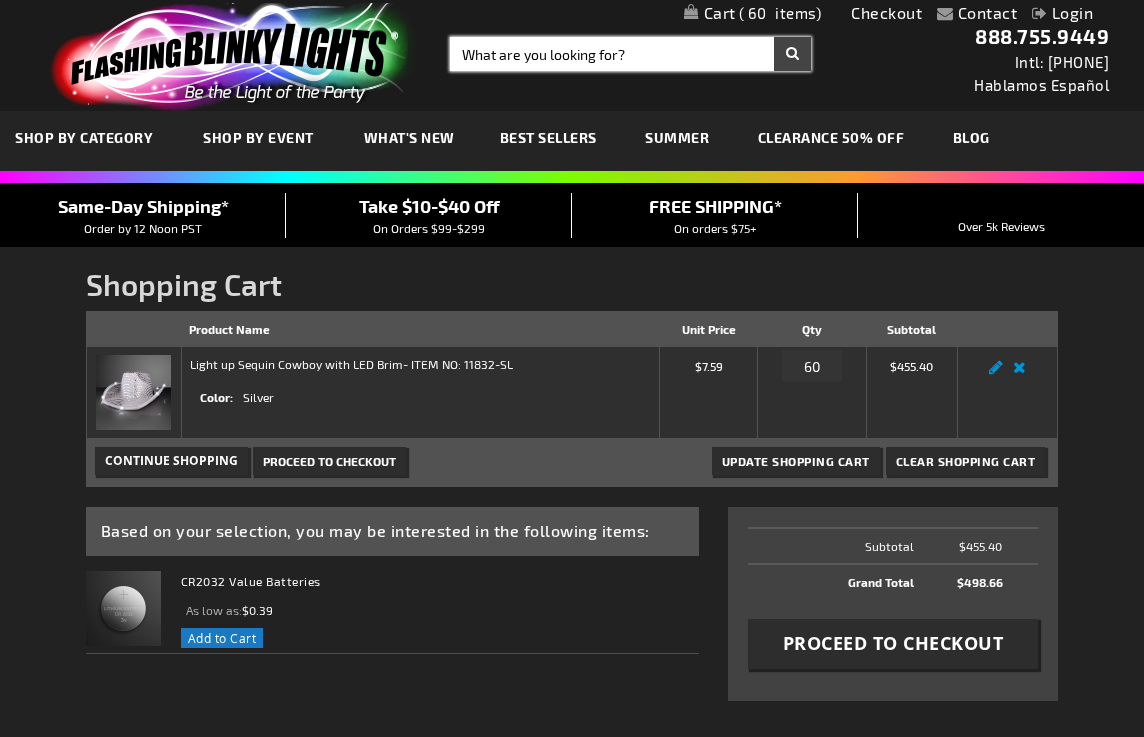 click on "Search" at bounding box center (630, 54) 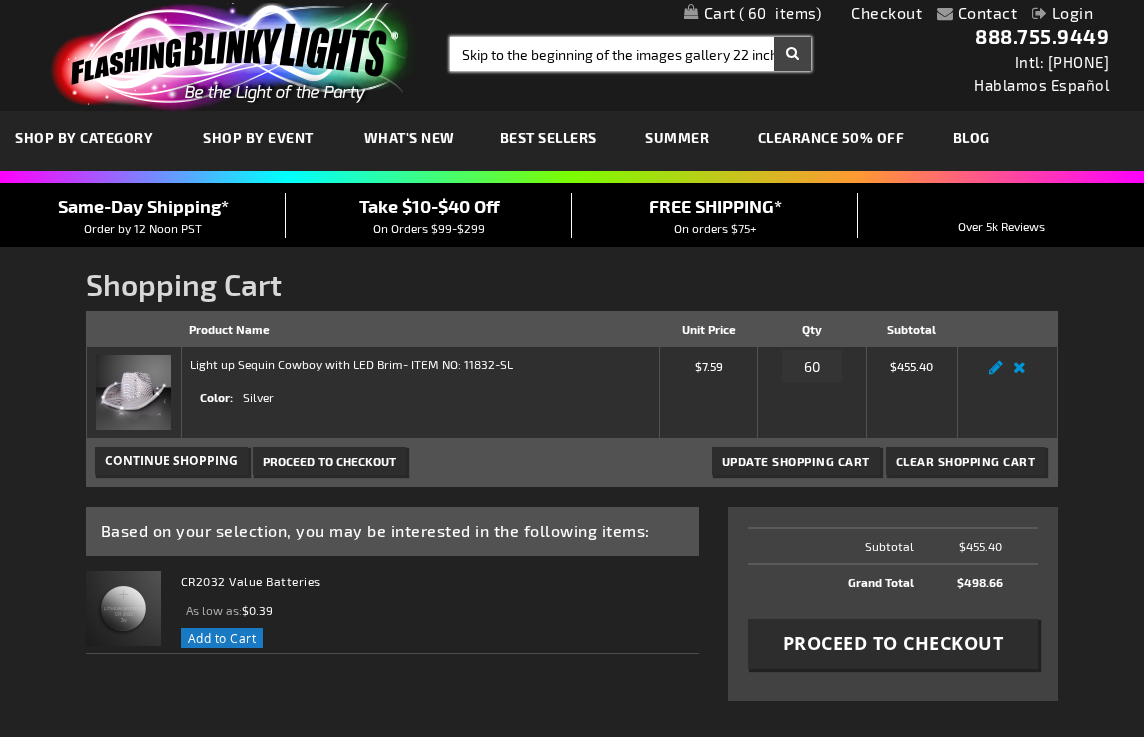 scroll, scrollTop: 0, scrollLeft: 127, axis: horizontal 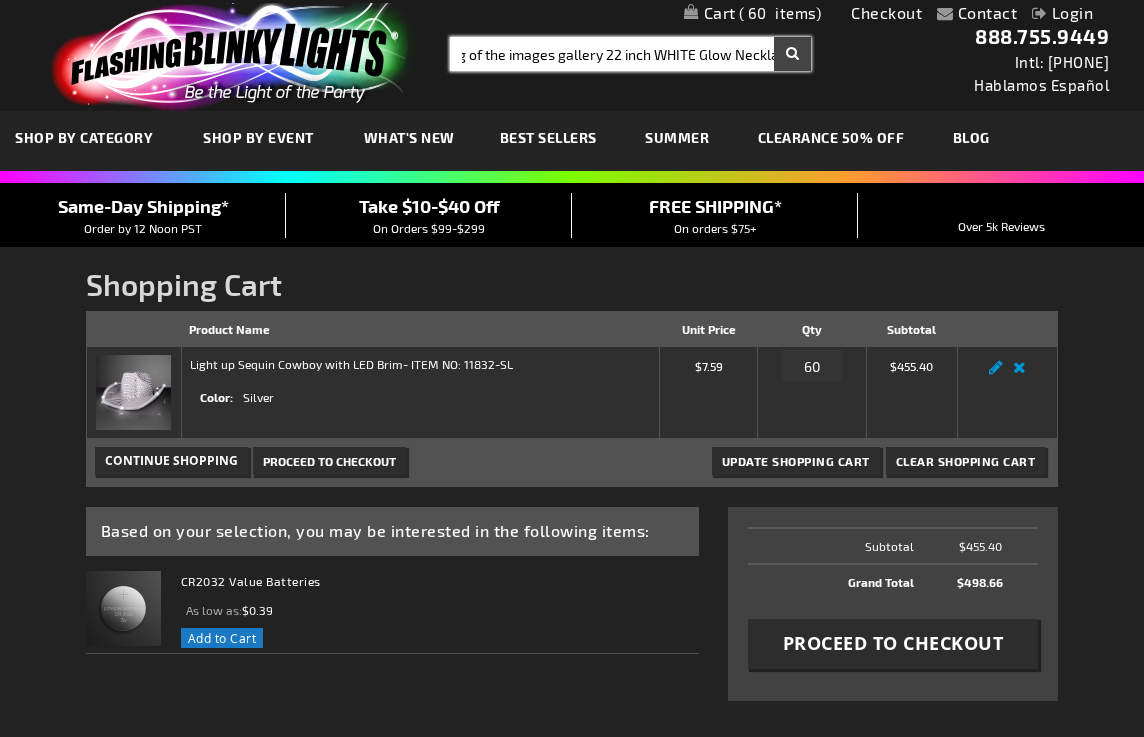 click on "Search" at bounding box center (792, 54) 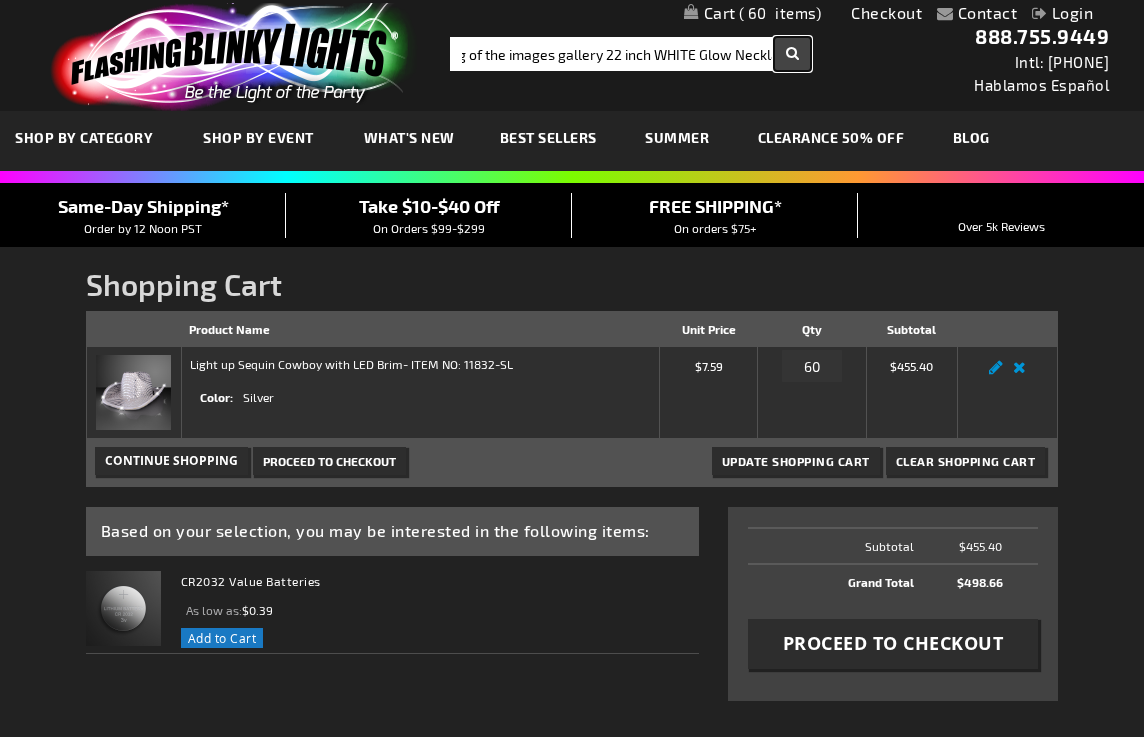 scroll, scrollTop: 0, scrollLeft: 0, axis: both 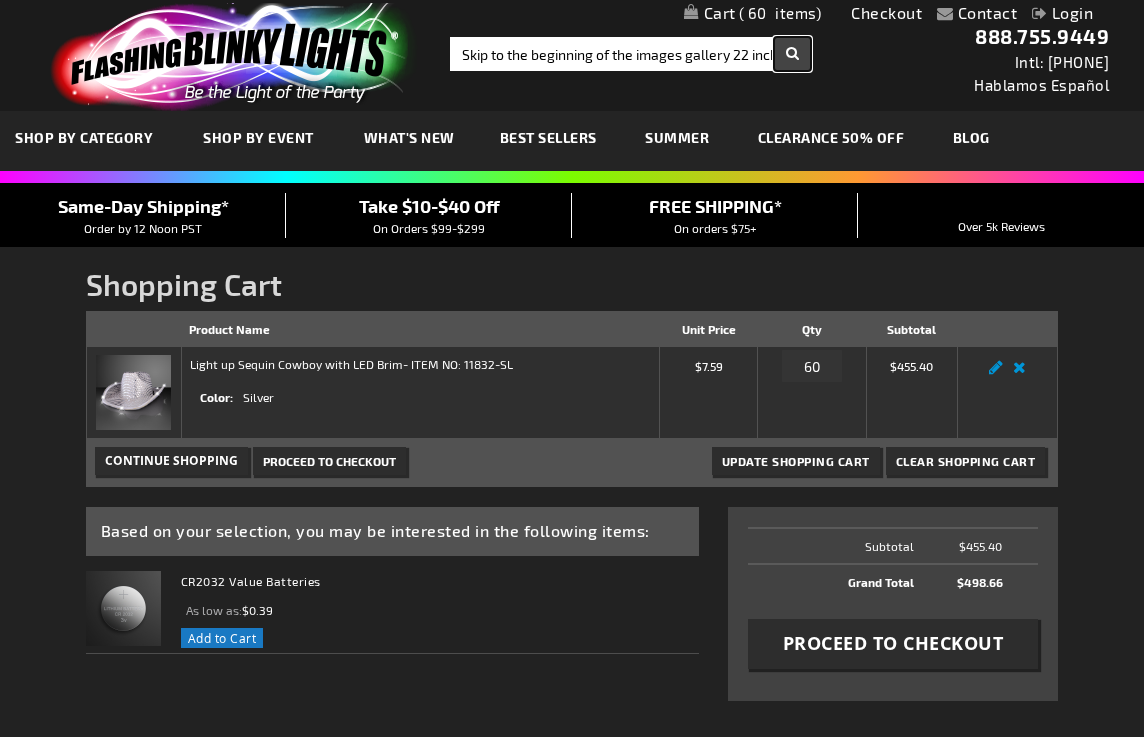 click on "Search" at bounding box center (792, 54) 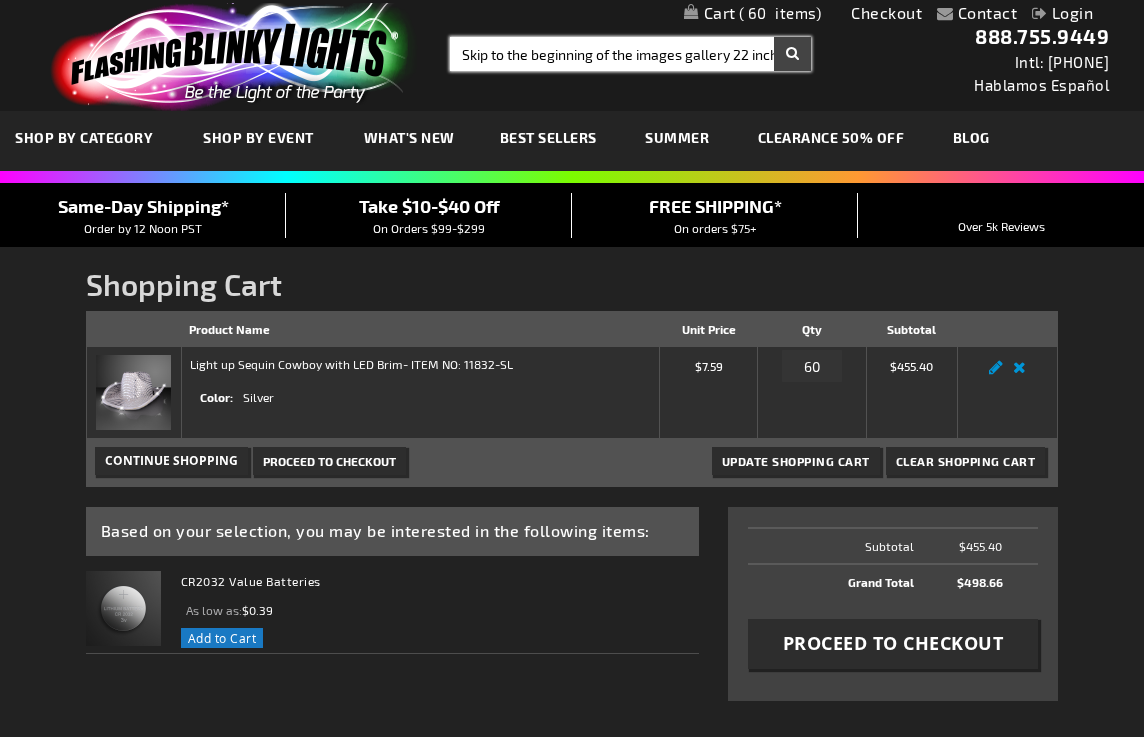 click on "Skip to the beginning of the images gallery 22 inch WHITE Glow Necklaces" at bounding box center (630, 54) 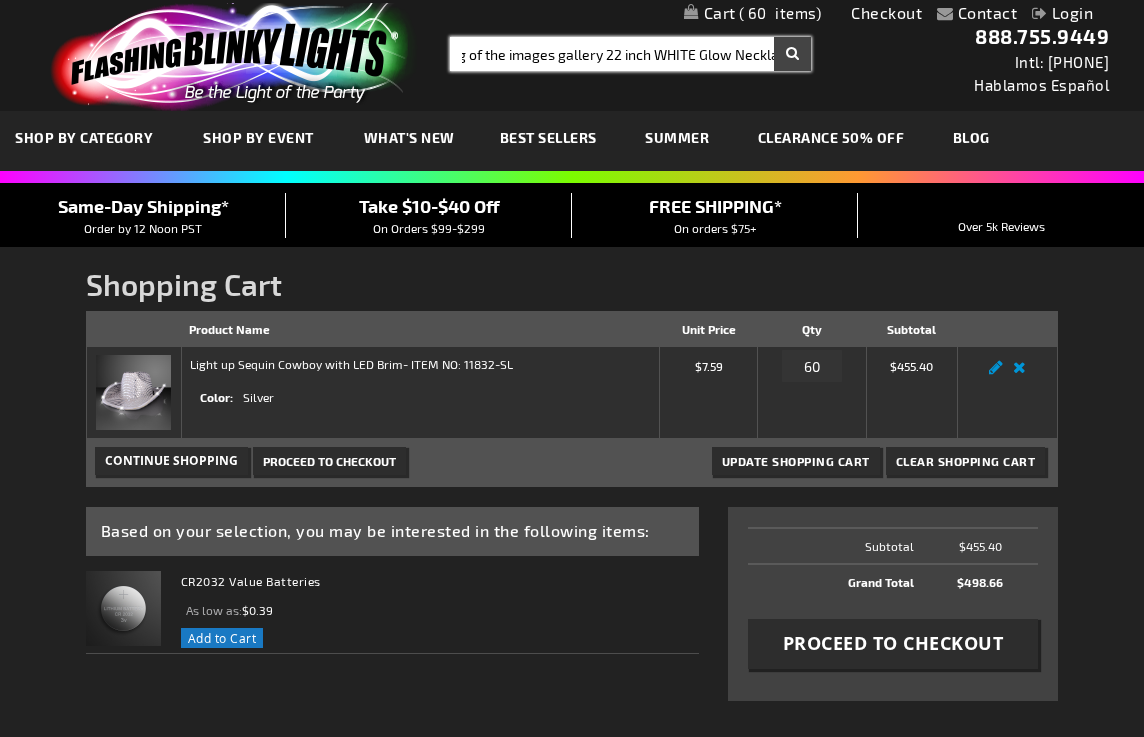 drag, startPoint x: 459, startPoint y: 53, endPoint x: 899, endPoint y: 78, distance: 440.70966 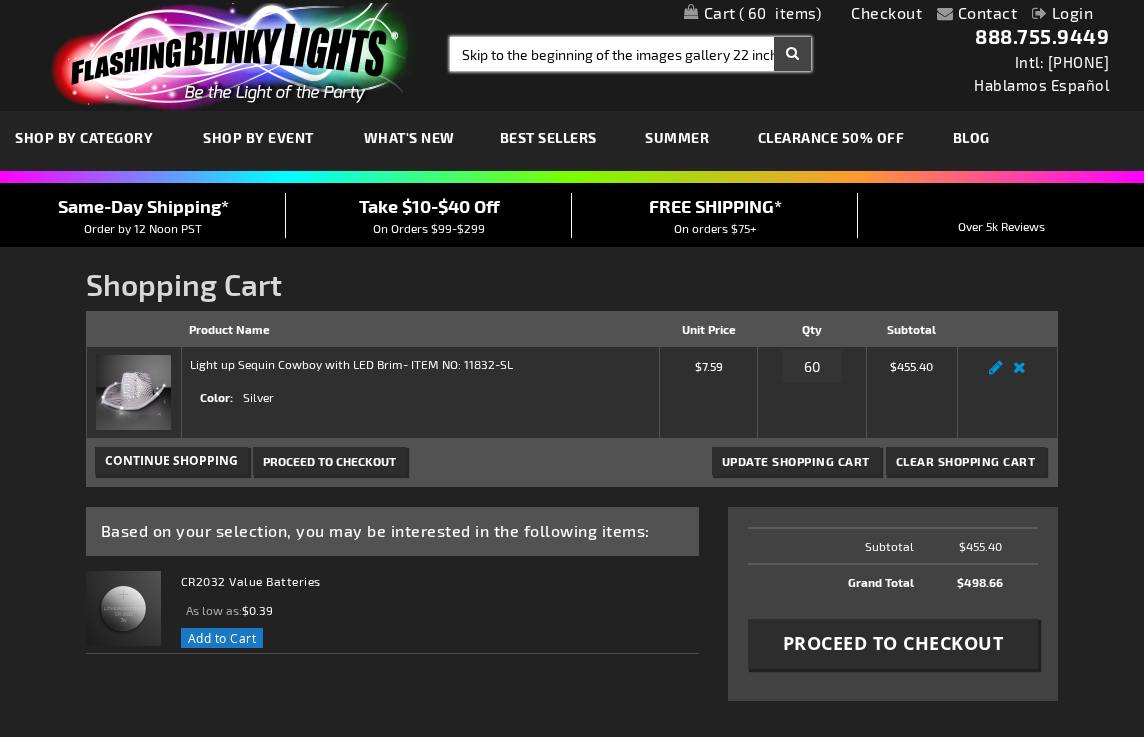 drag, startPoint x: 608, startPoint y: 57, endPoint x: 389, endPoint y: 51, distance: 219.08218 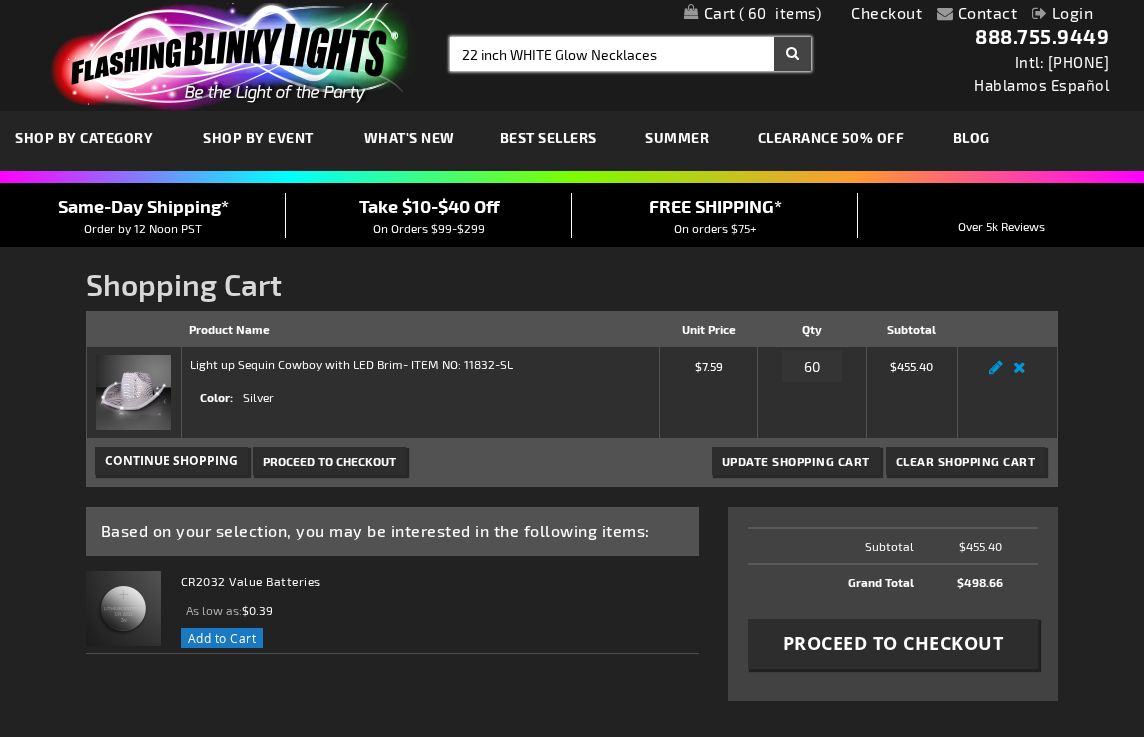 type on "22 inch WHITE Glow Necklaces" 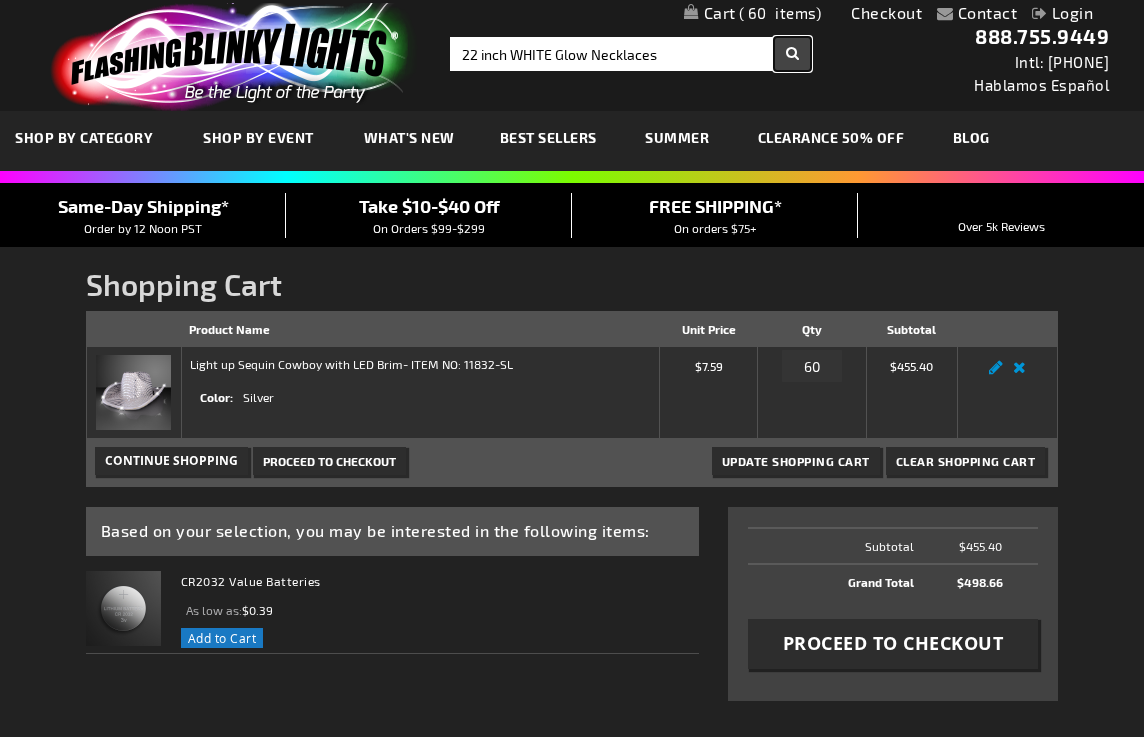 click on "Search" at bounding box center [792, 54] 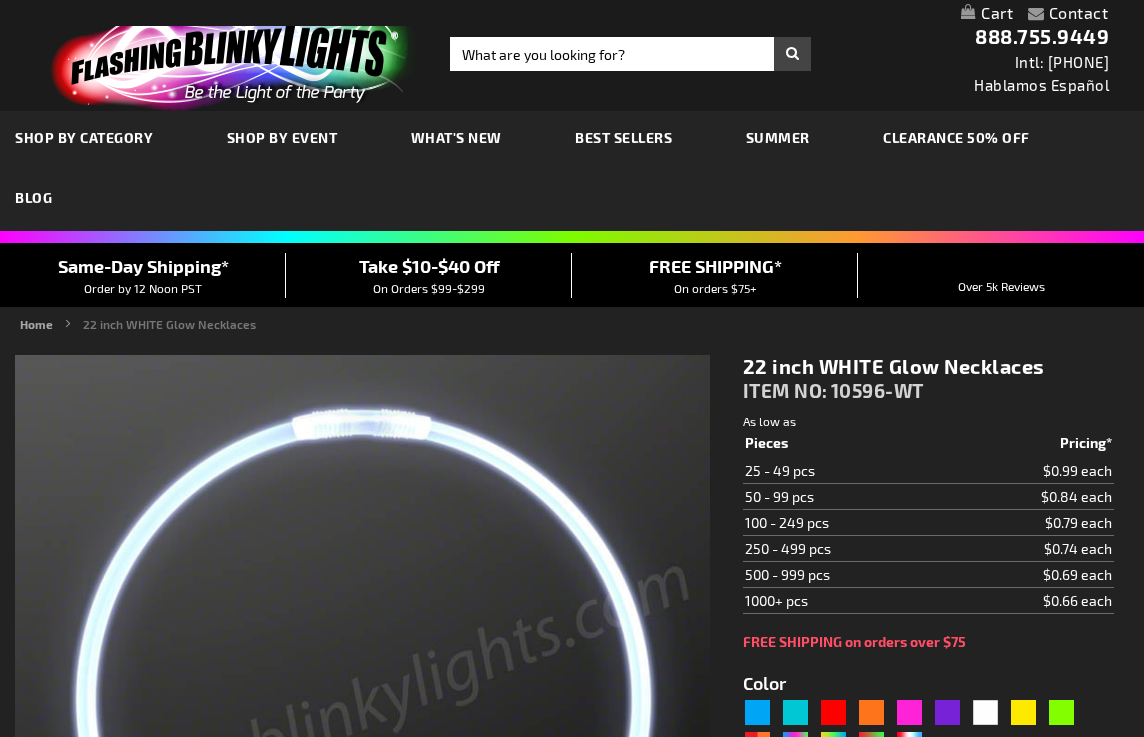 scroll, scrollTop: 0, scrollLeft: 0, axis: both 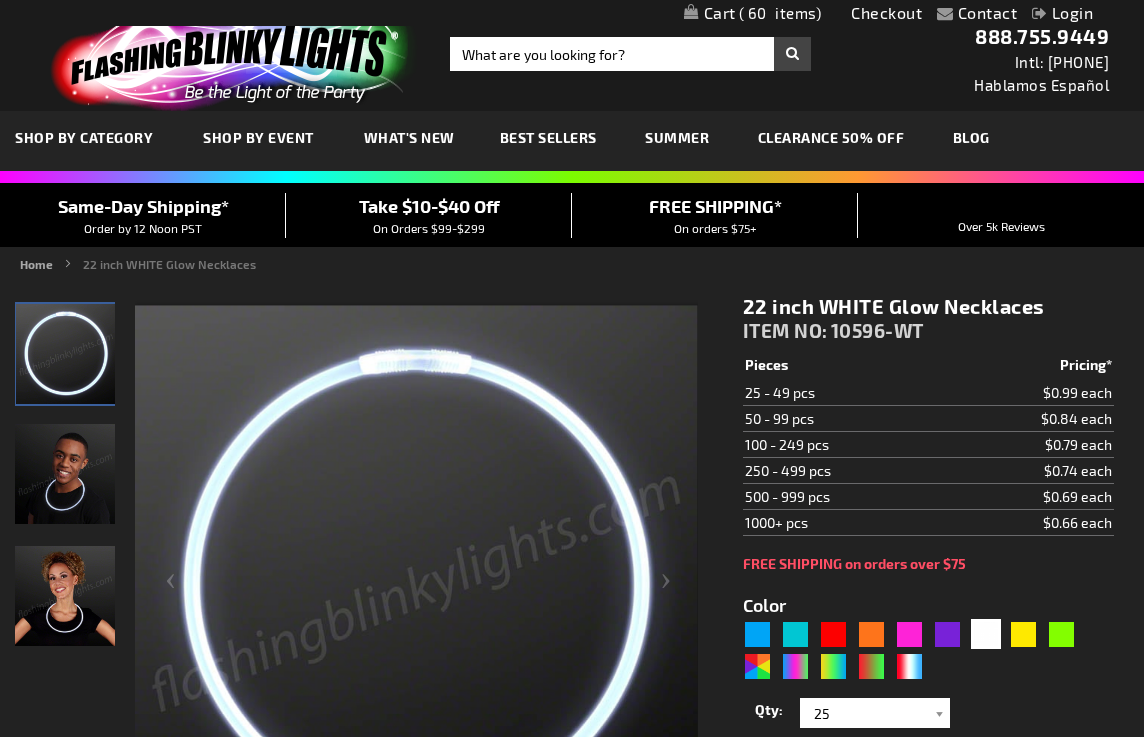 drag, startPoint x: 1051, startPoint y: 308, endPoint x: 721, endPoint y: 308, distance: 330 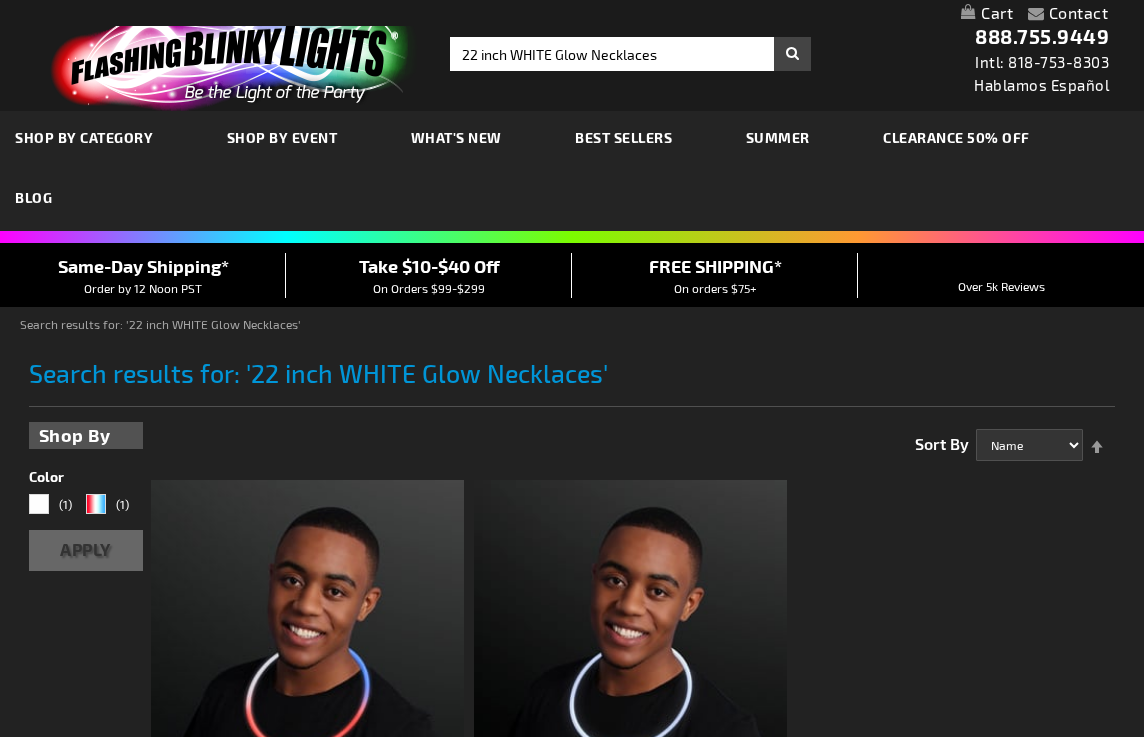 scroll, scrollTop: 0, scrollLeft: 0, axis: both 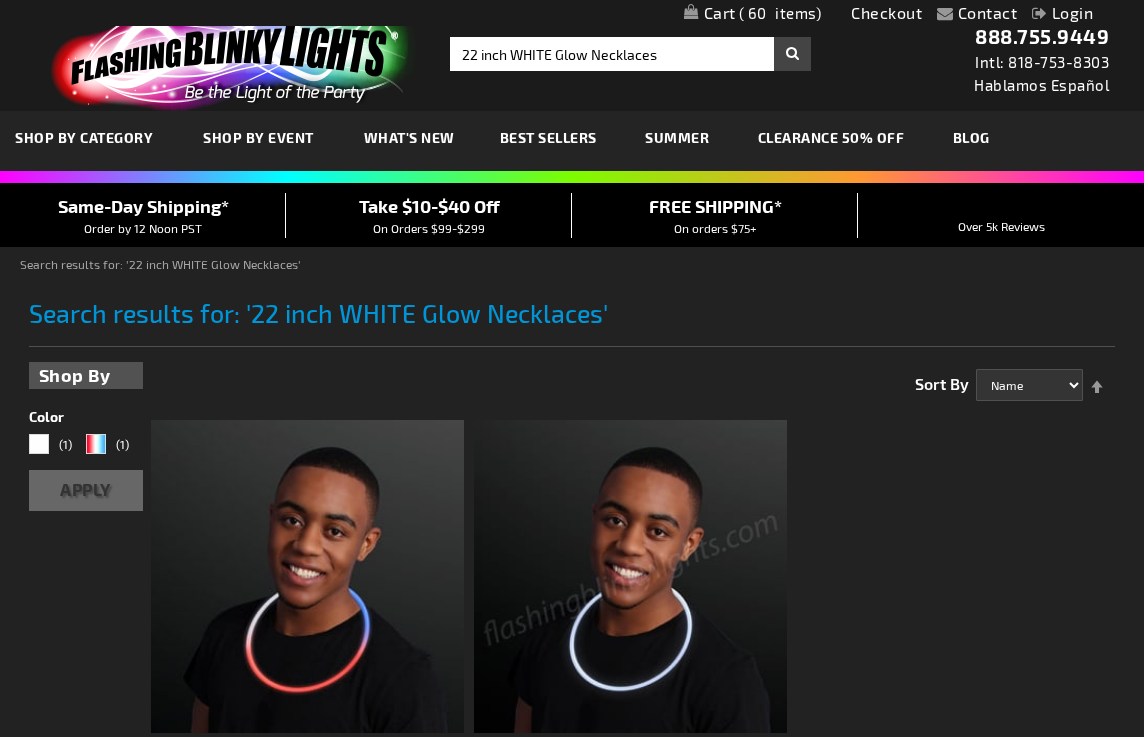 click at bounding box center [630, 576] 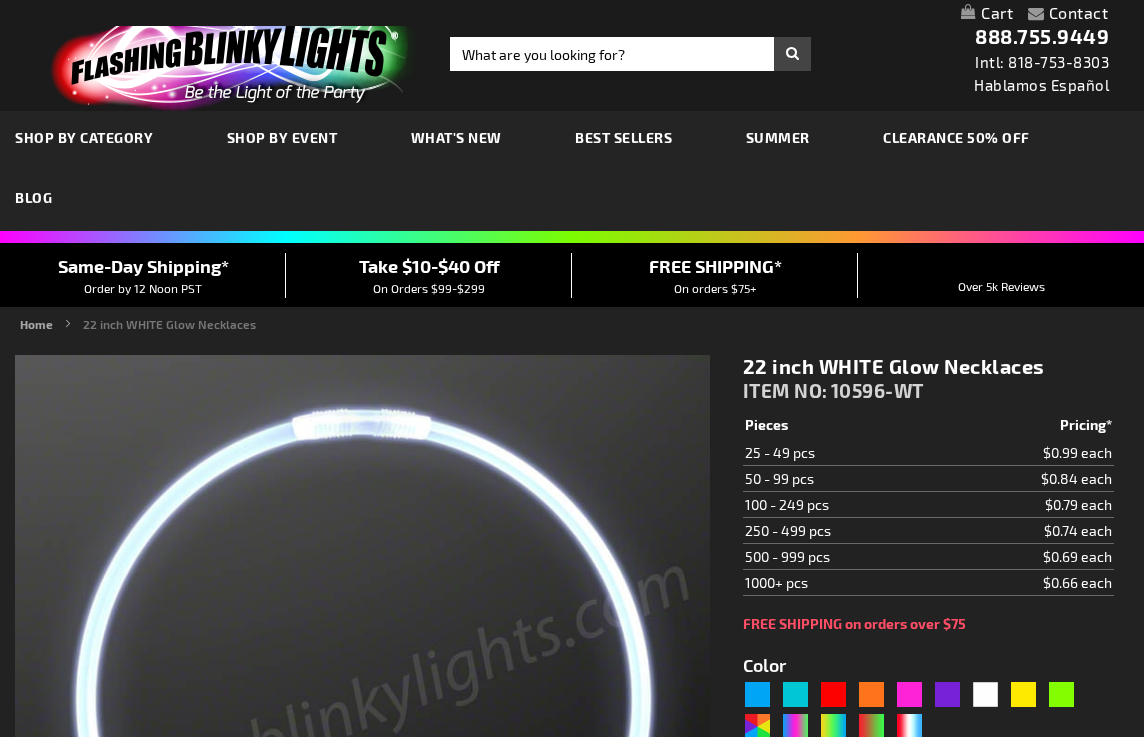 scroll, scrollTop: 0, scrollLeft: 0, axis: both 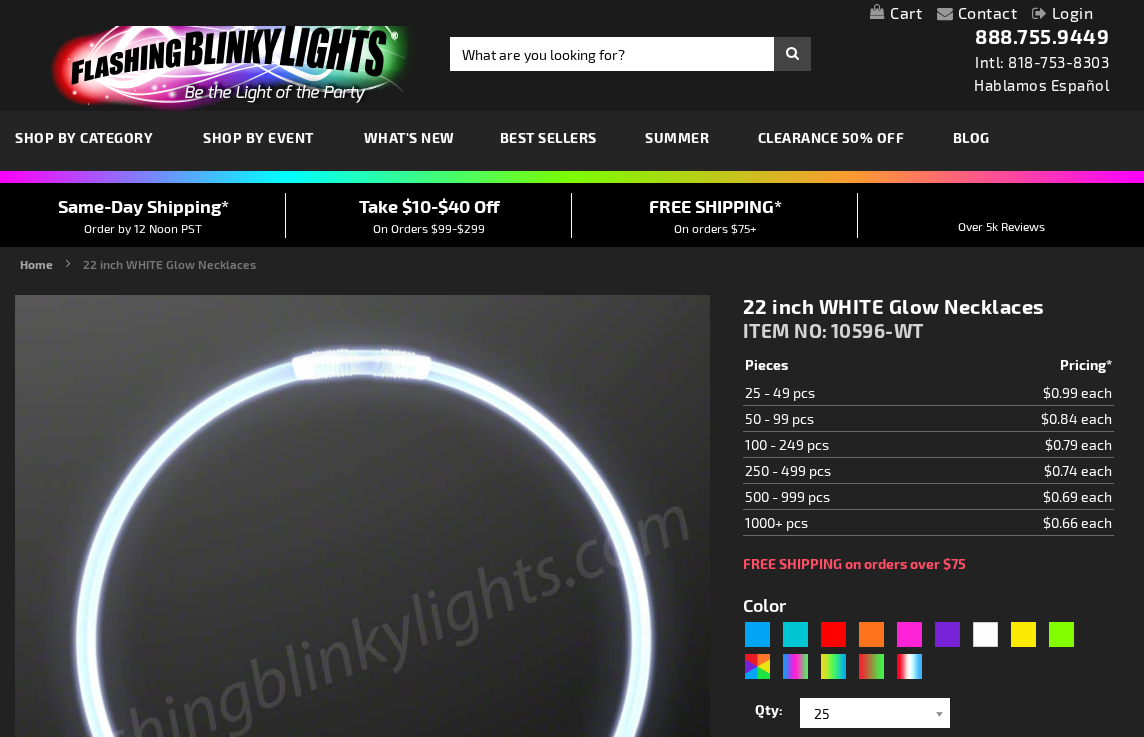 type on "5646" 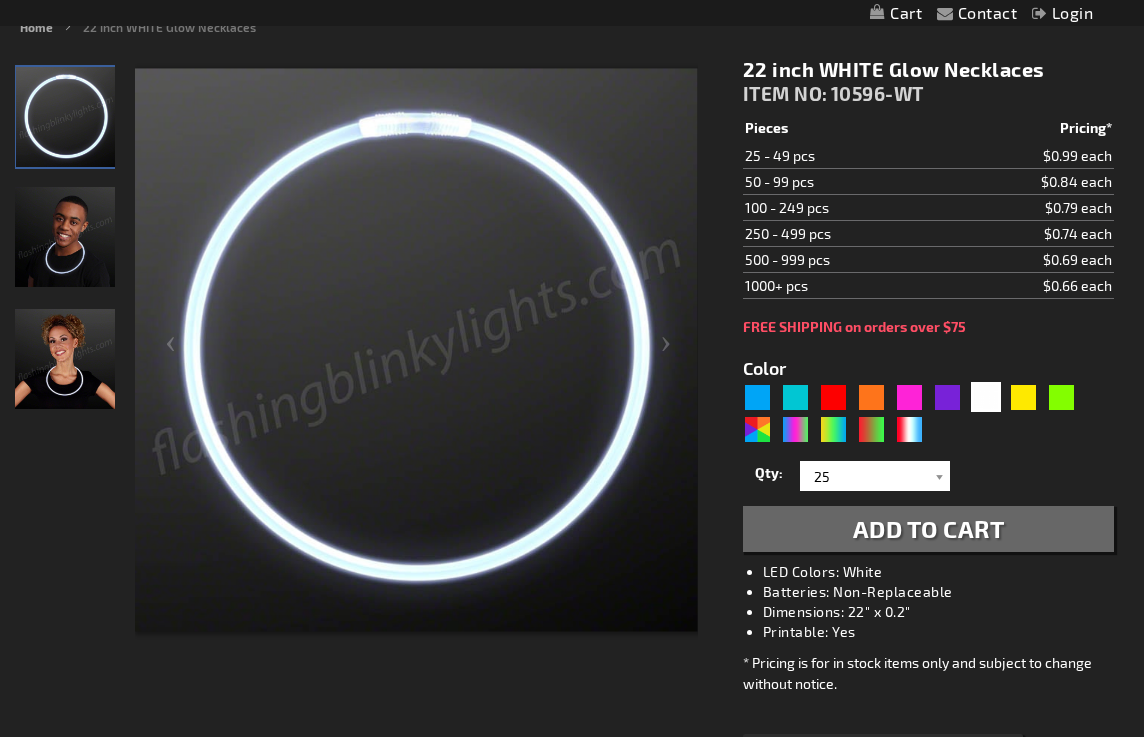 scroll, scrollTop: 240, scrollLeft: 0, axis: vertical 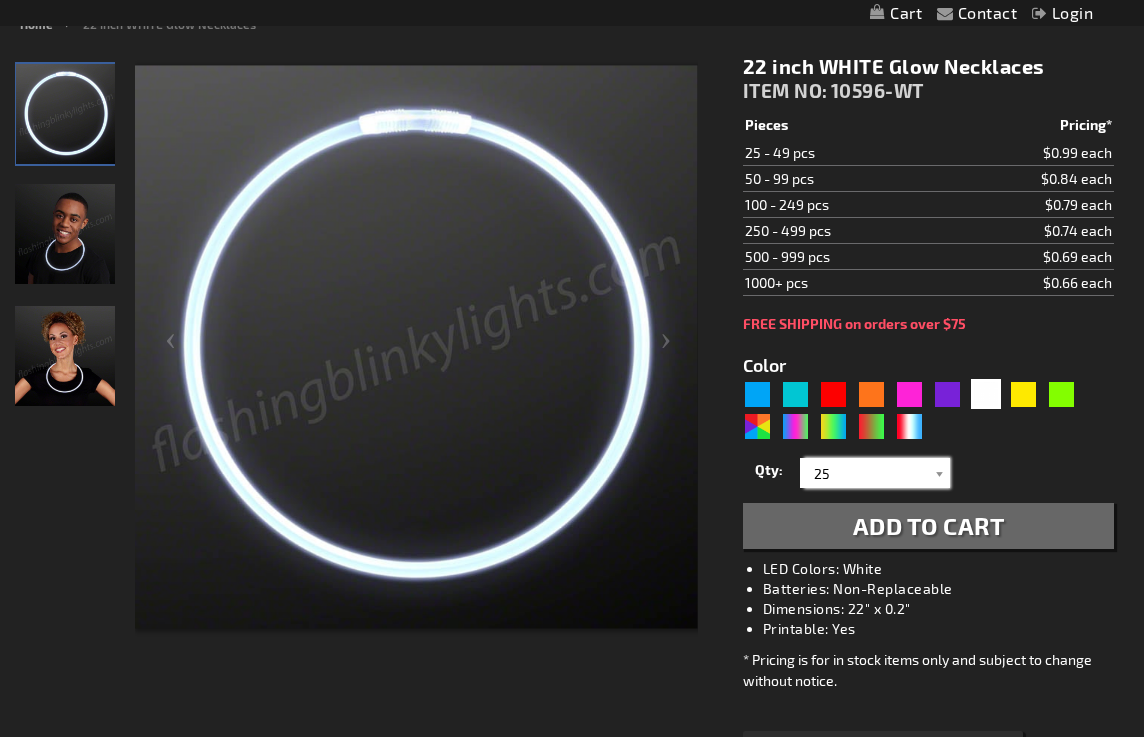 click on "25" at bounding box center (877, 473) 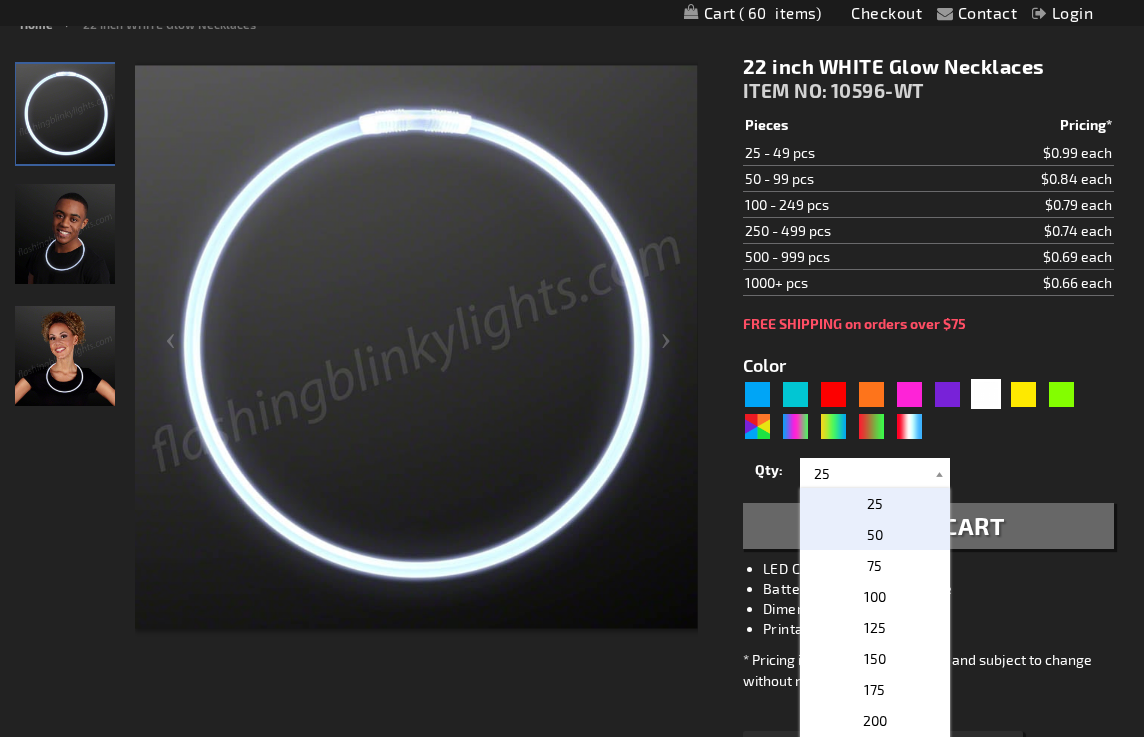 click on "50" at bounding box center (875, 534) 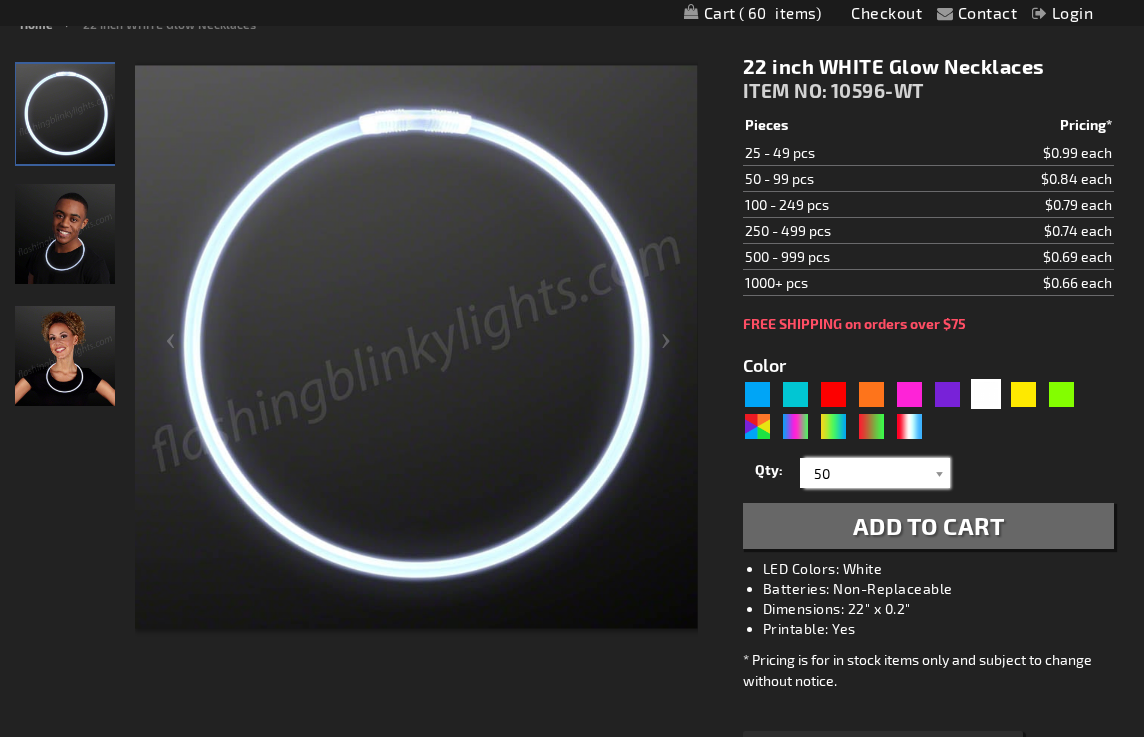 click on "50" at bounding box center [877, 473] 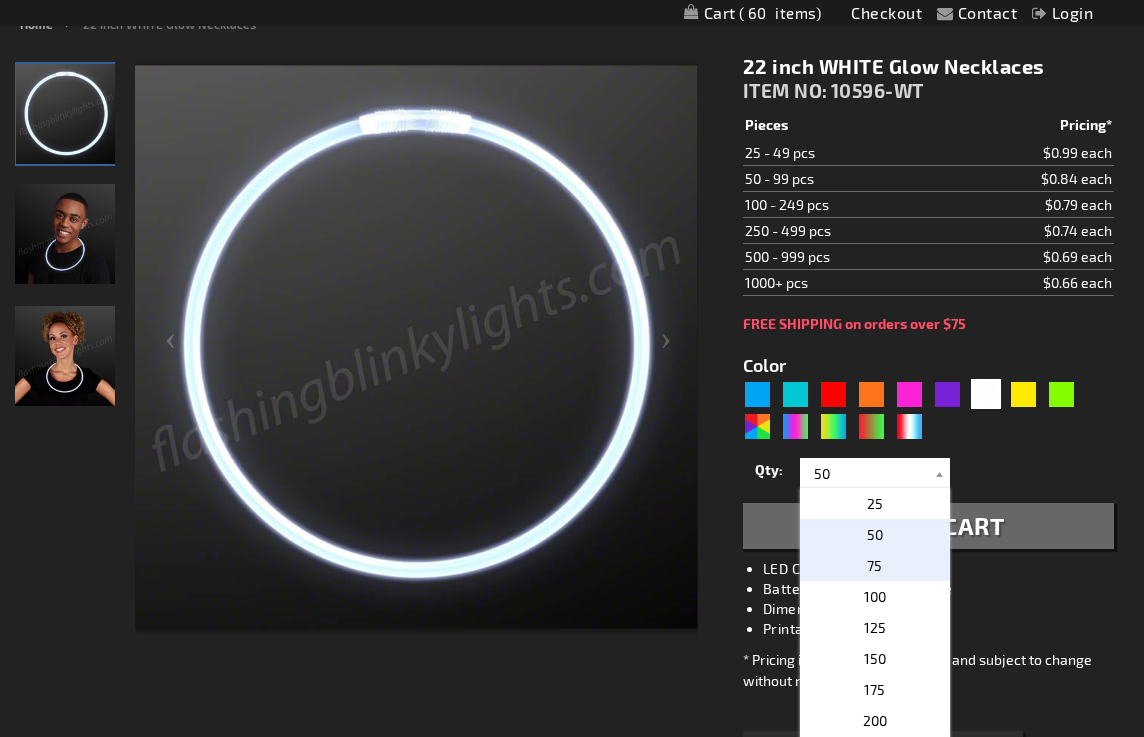 click on "75" at bounding box center [875, 565] 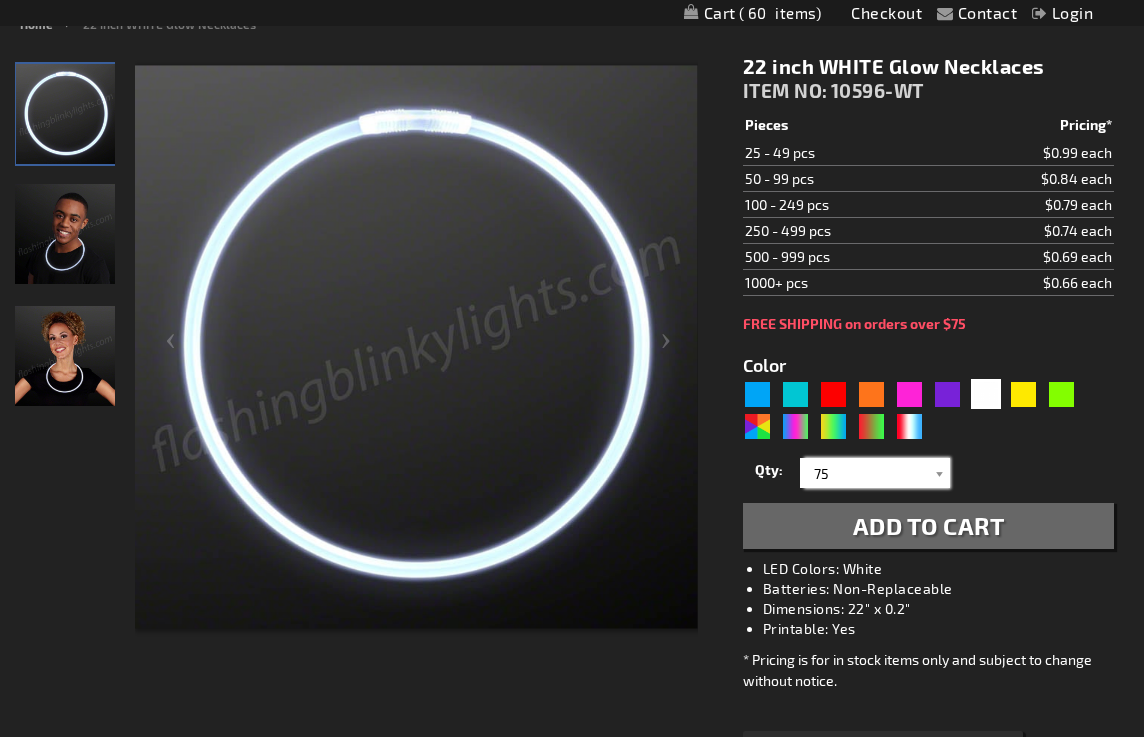 click on "75" at bounding box center (877, 473) 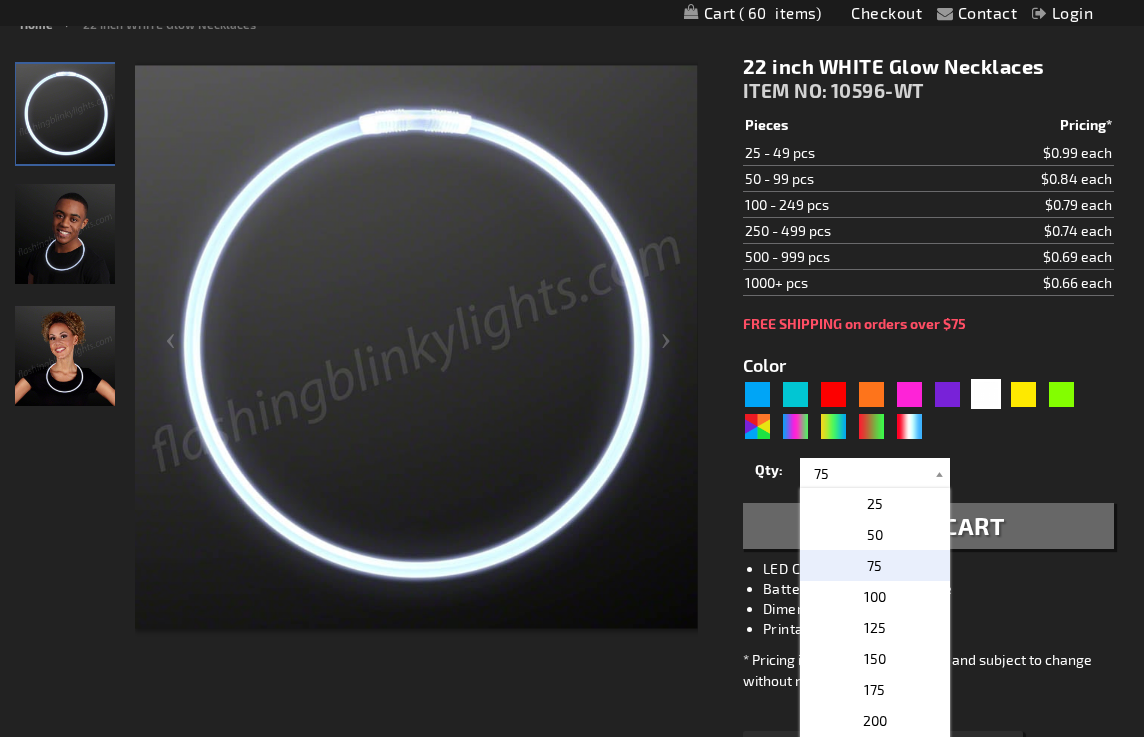 click on "75" at bounding box center (874, 565) 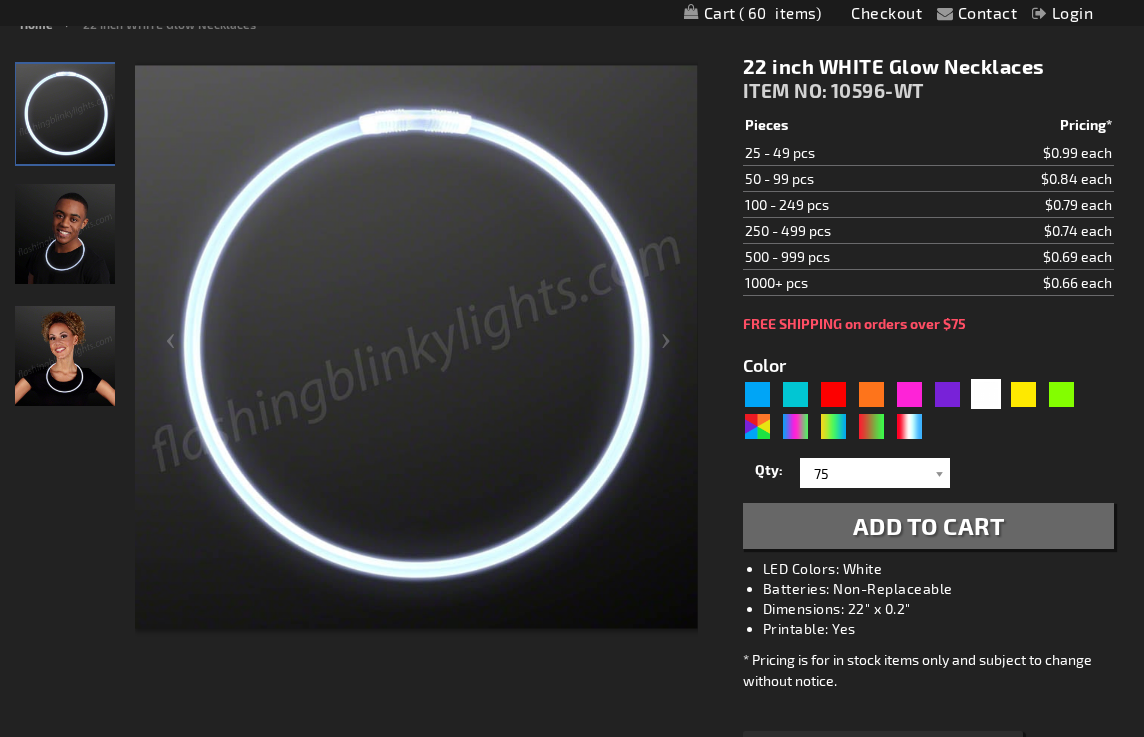 click on "Add to Cart" at bounding box center (929, 525) 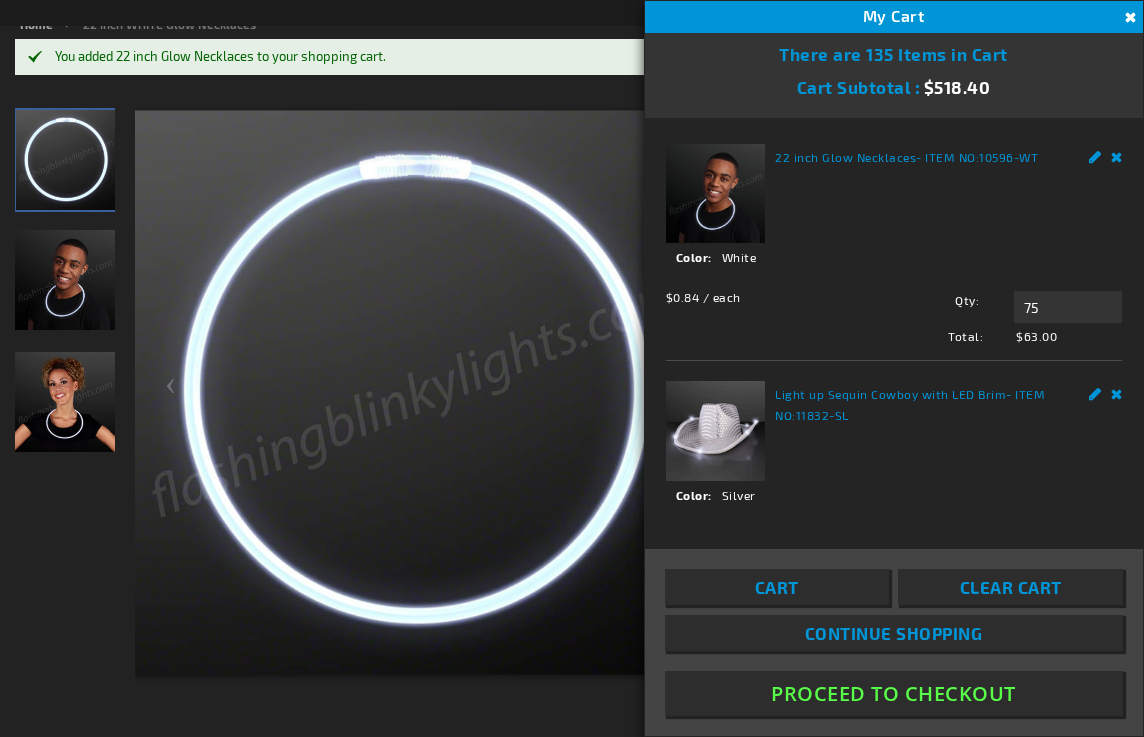 click on "Proceed To Checkout" at bounding box center [894, 693] 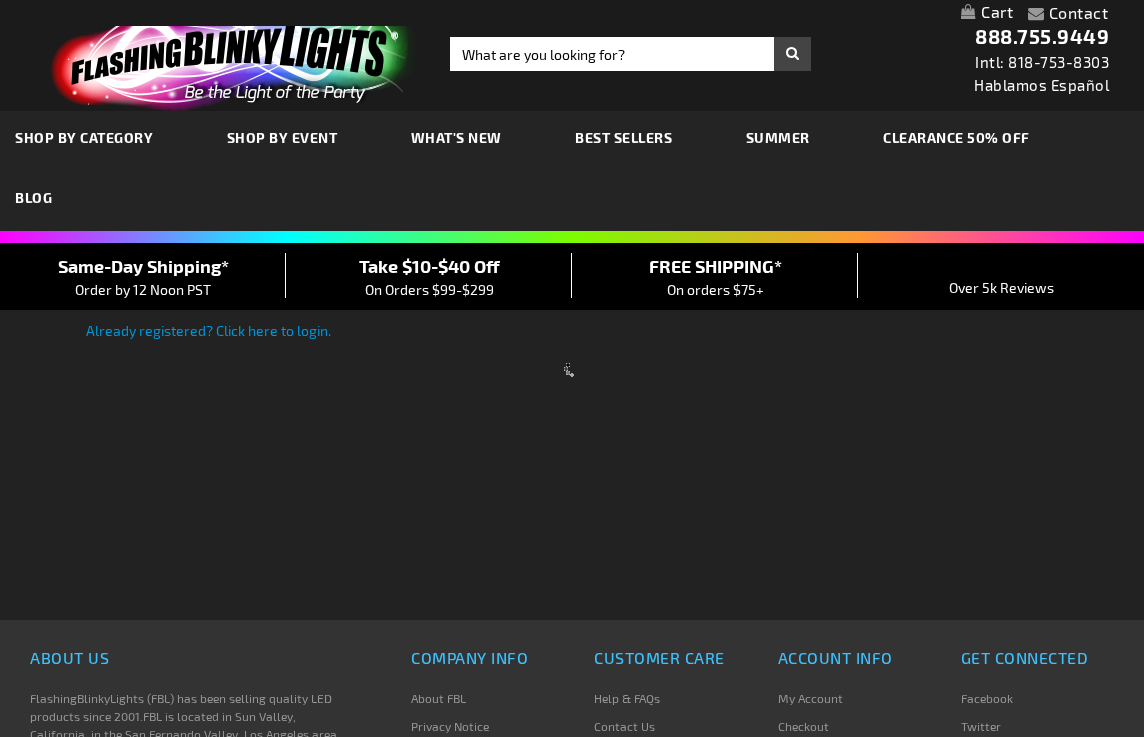 scroll, scrollTop: 0, scrollLeft: 0, axis: both 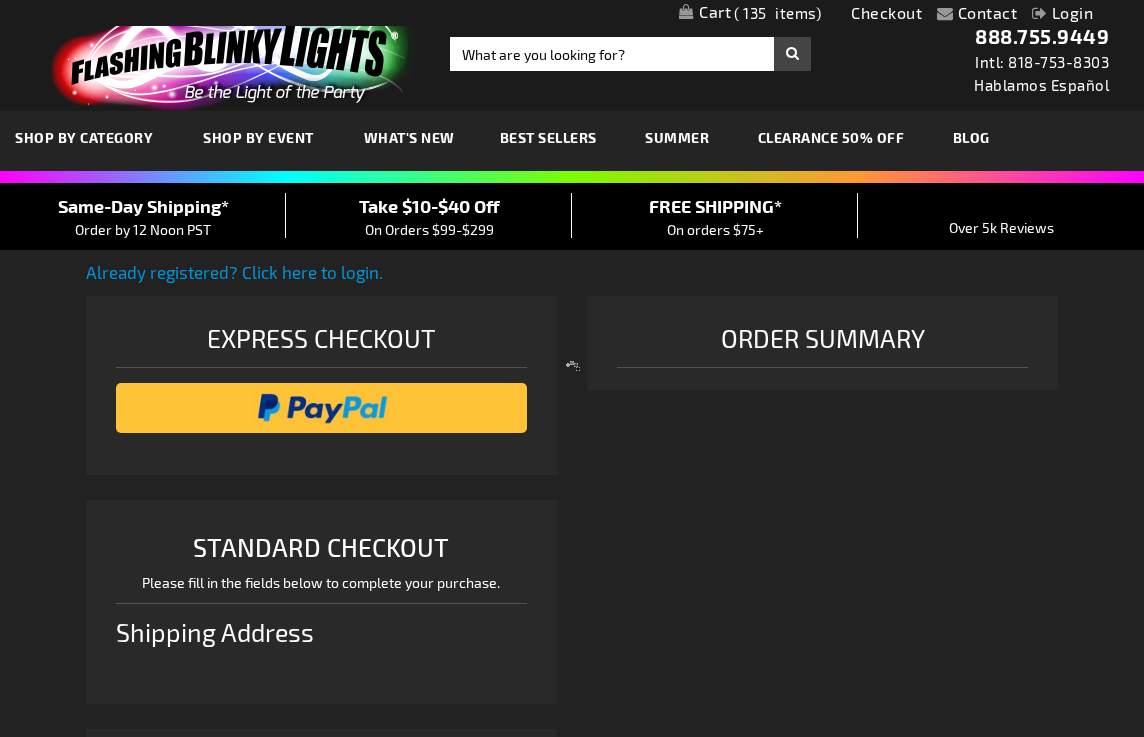select on "US" 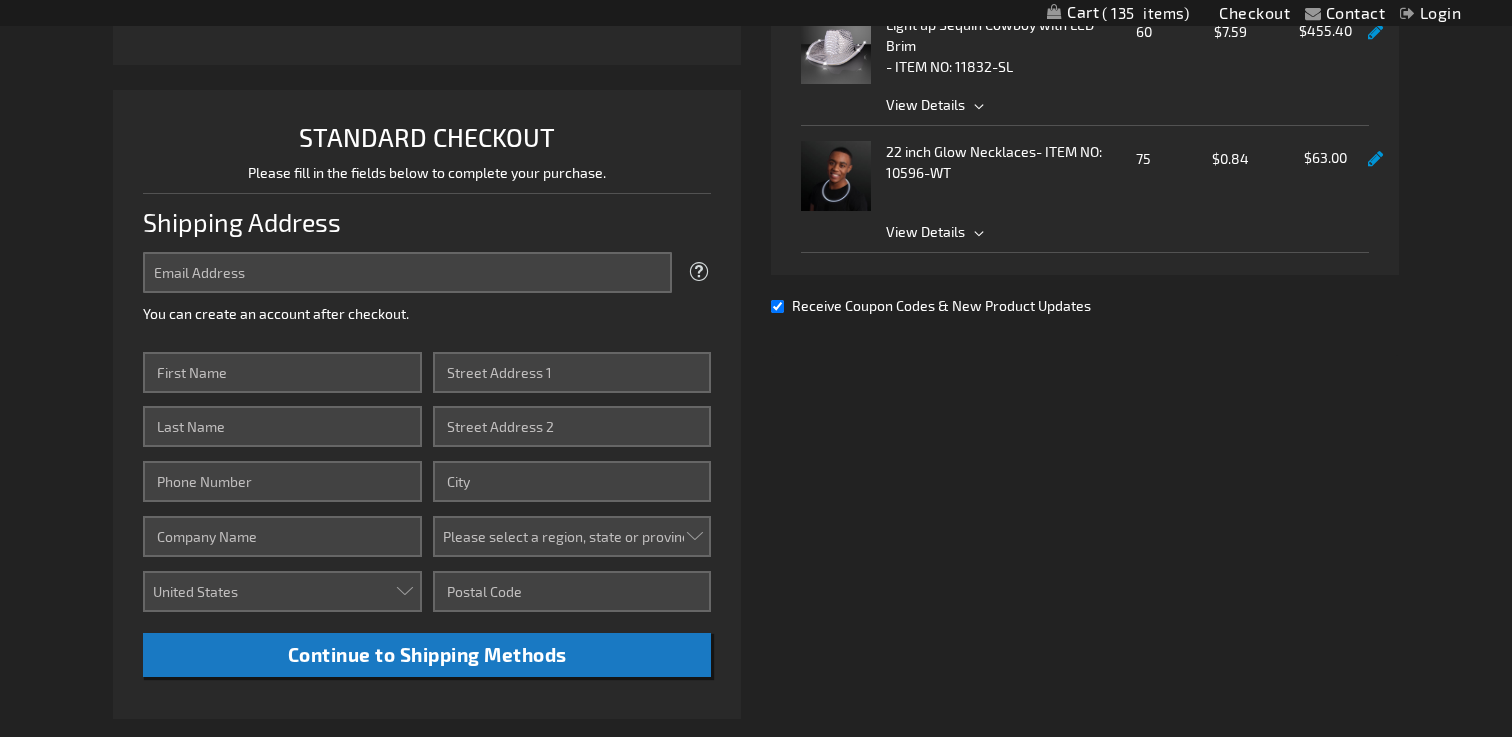 scroll, scrollTop: 440, scrollLeft: 0, axis: vertical 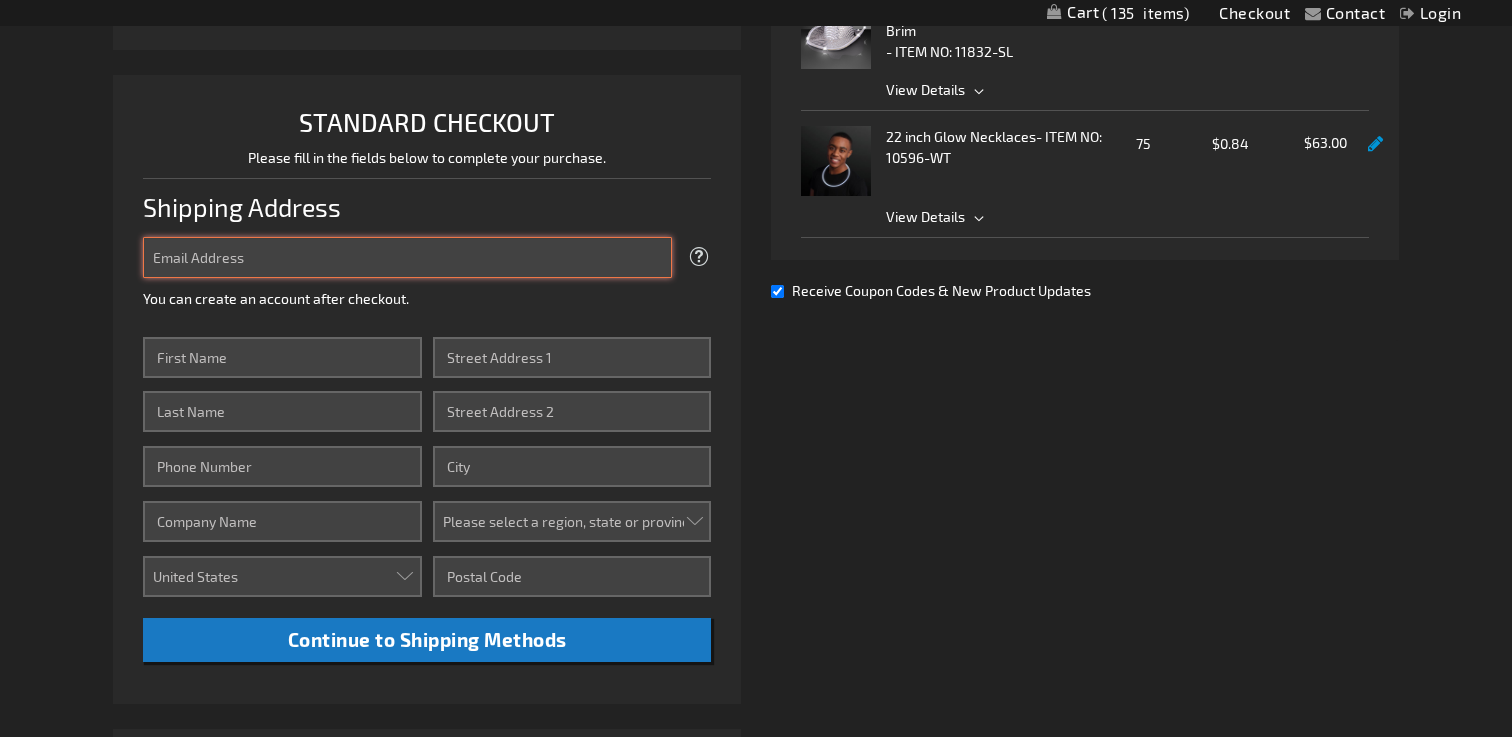 click on "Email Address" at bounding box center [407, 257] 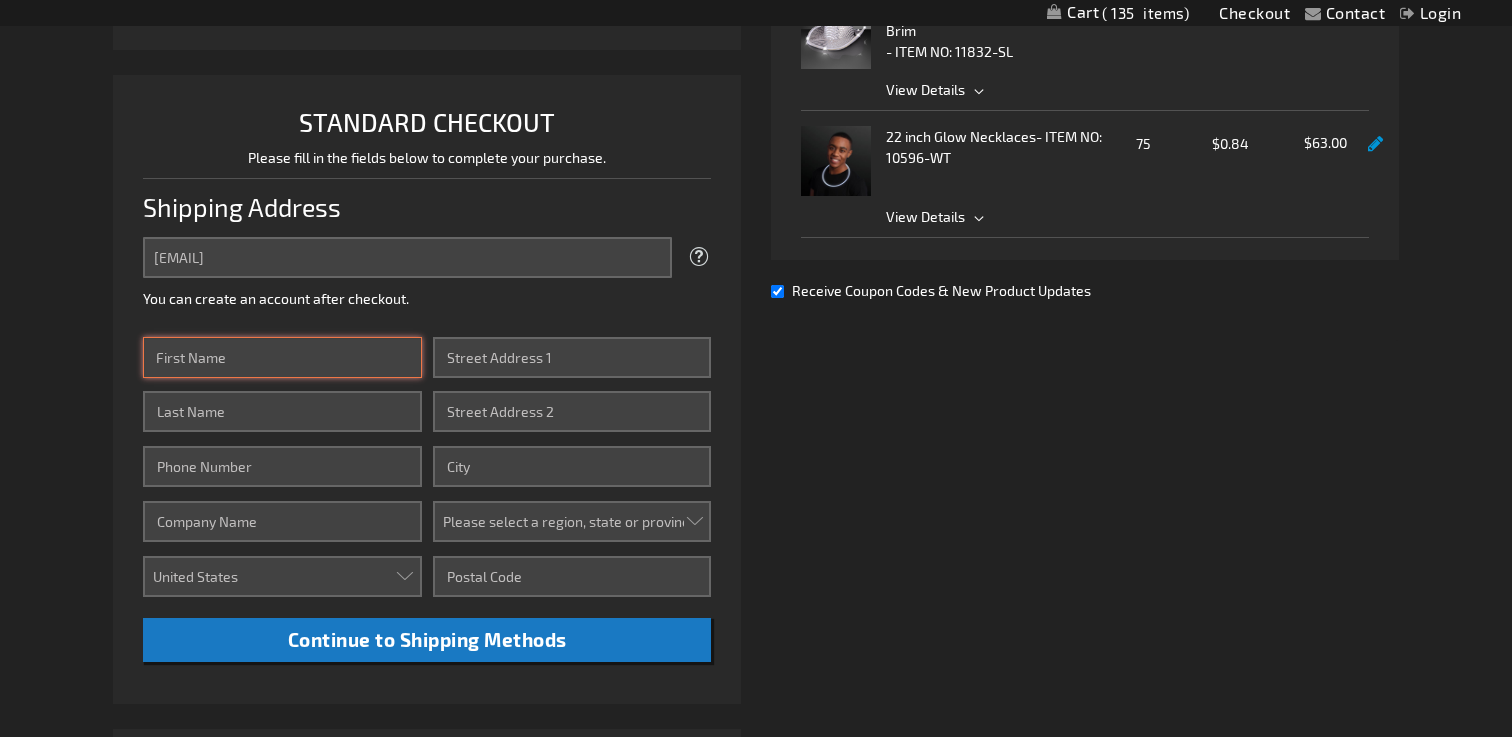 click on "First Name" at bounding box center [282, 357] 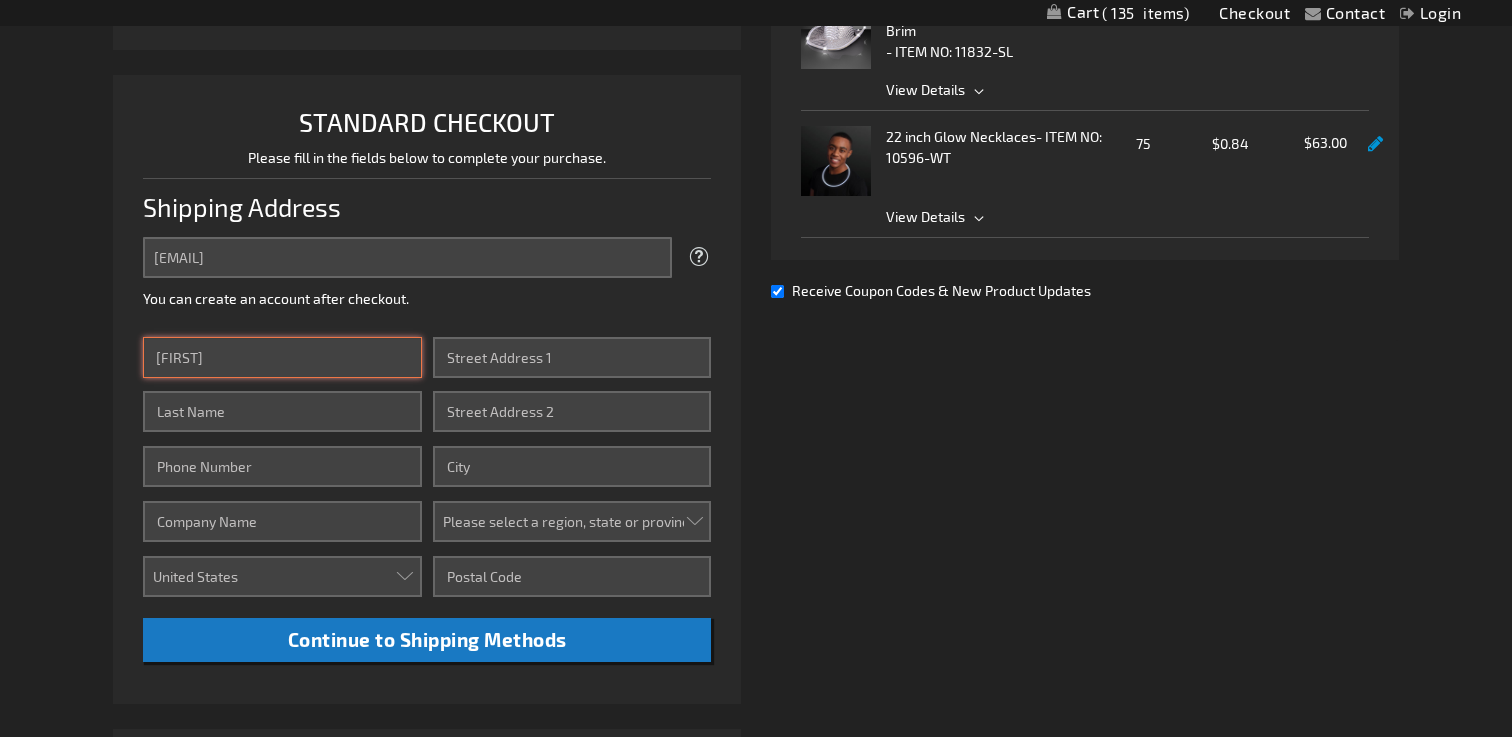type on "Jones" 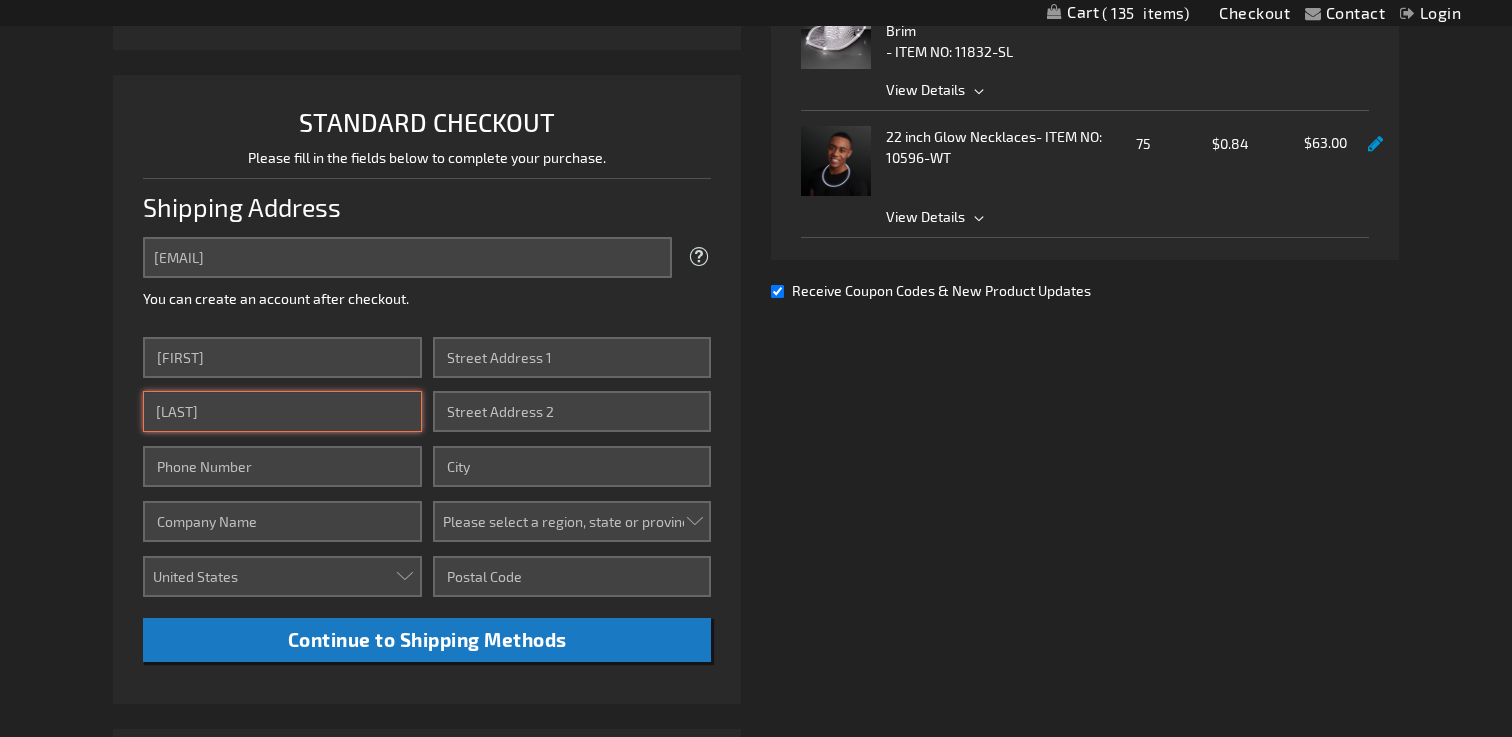type on "8329287561" 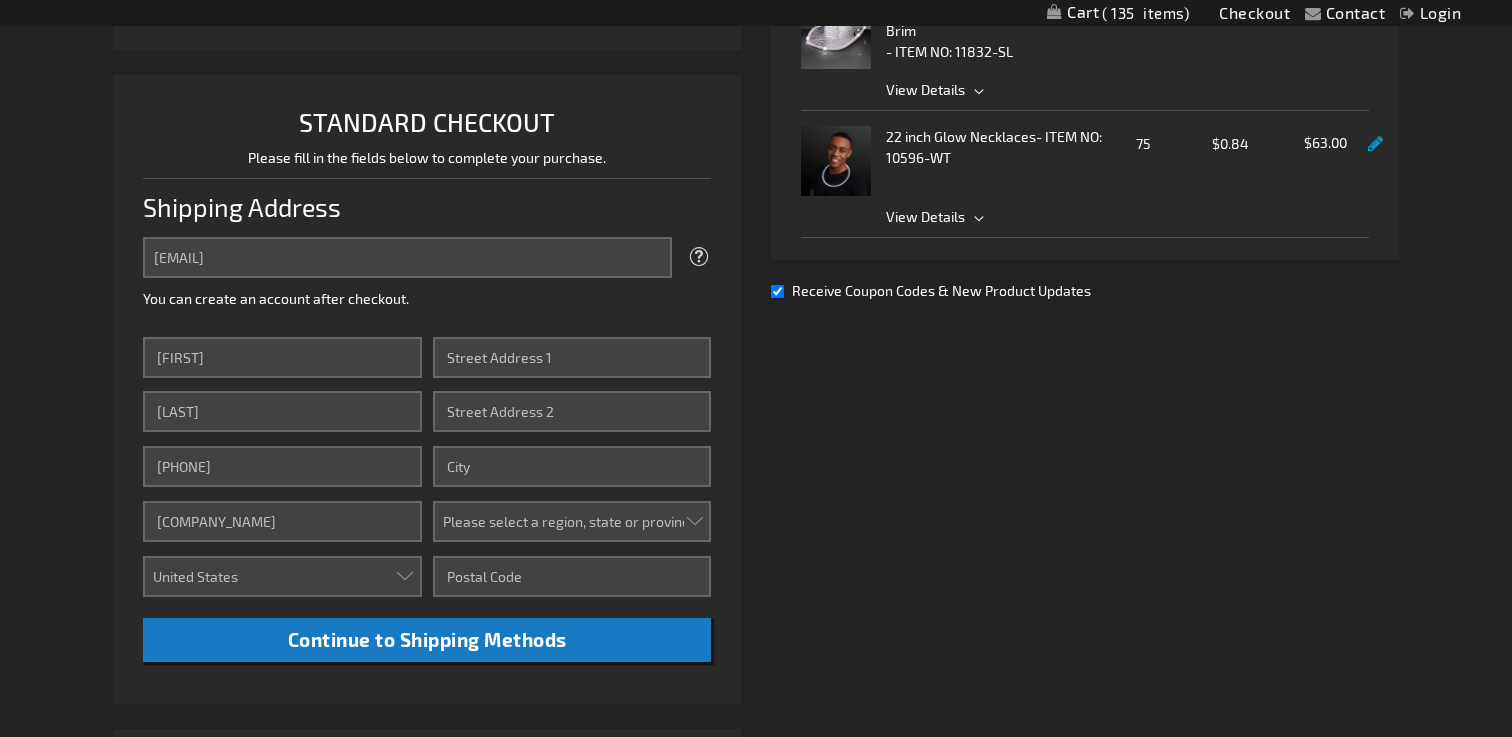 type on "317 Santa Lucia Dr." 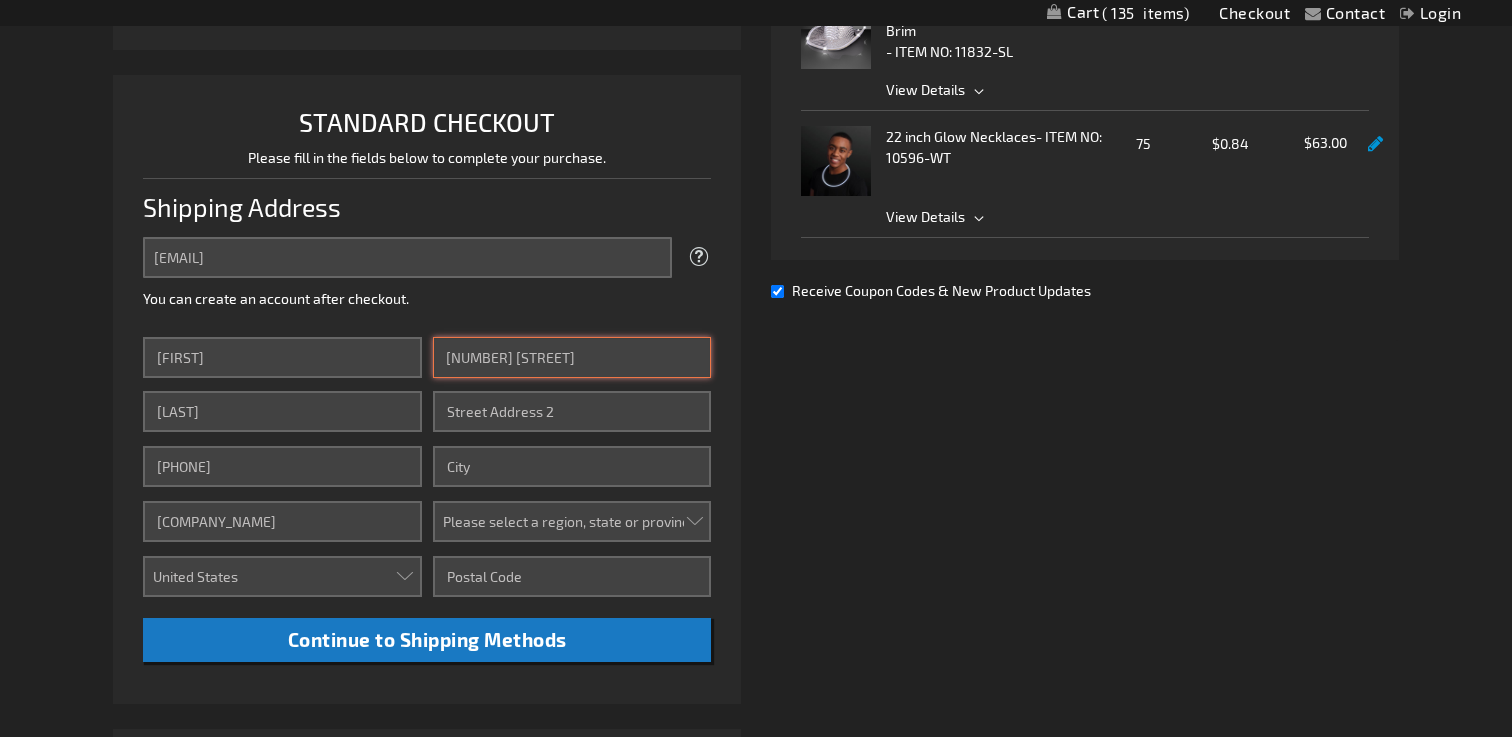type on "Anna" 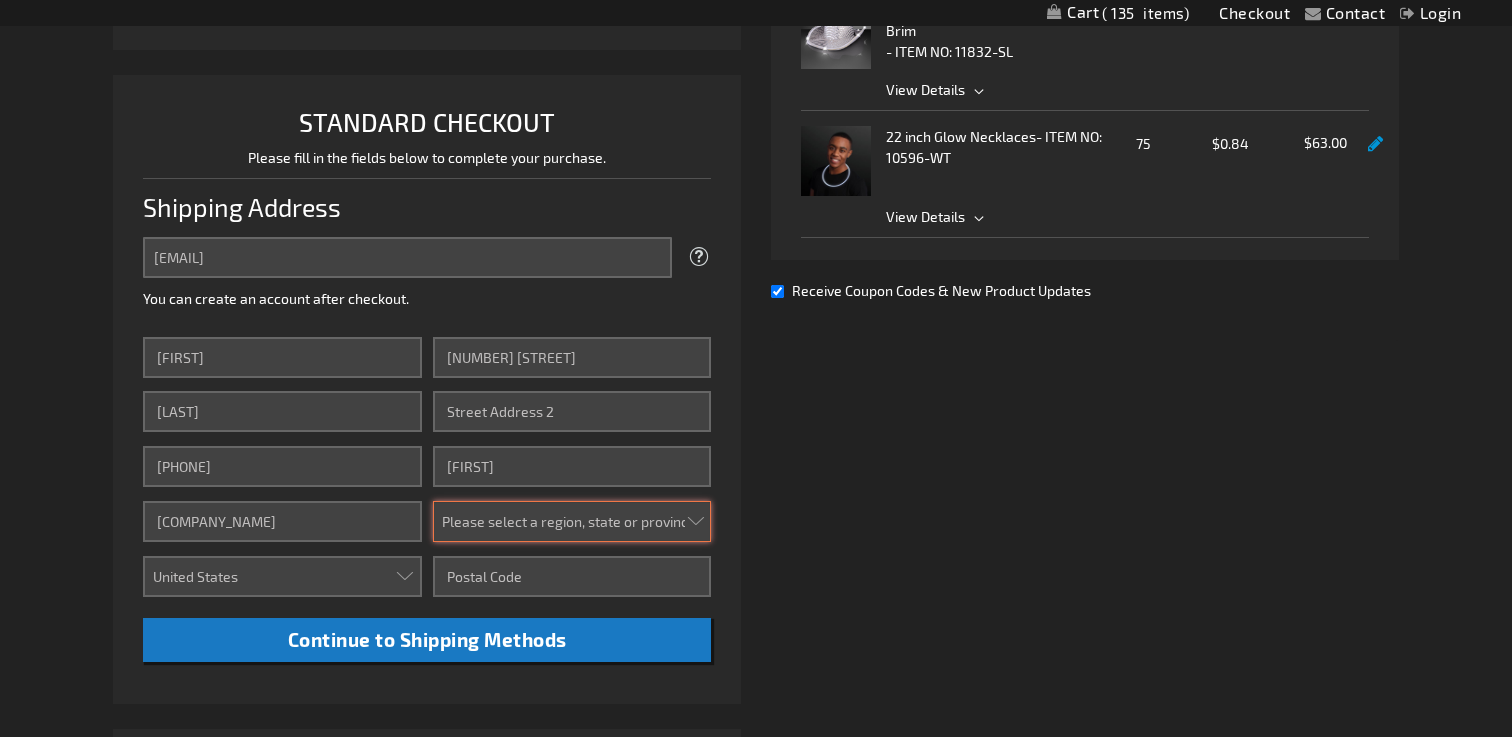 select on "57" 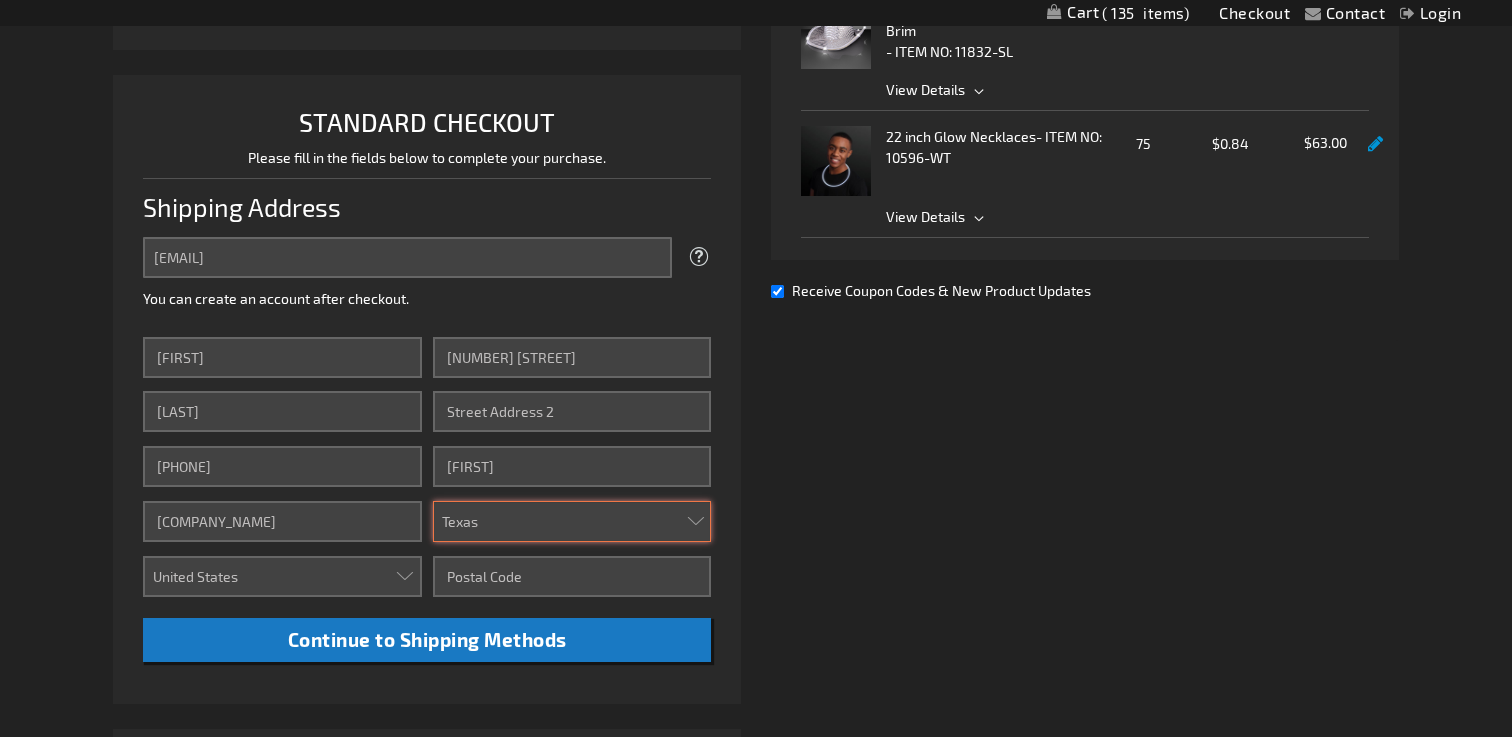 type on "75409" 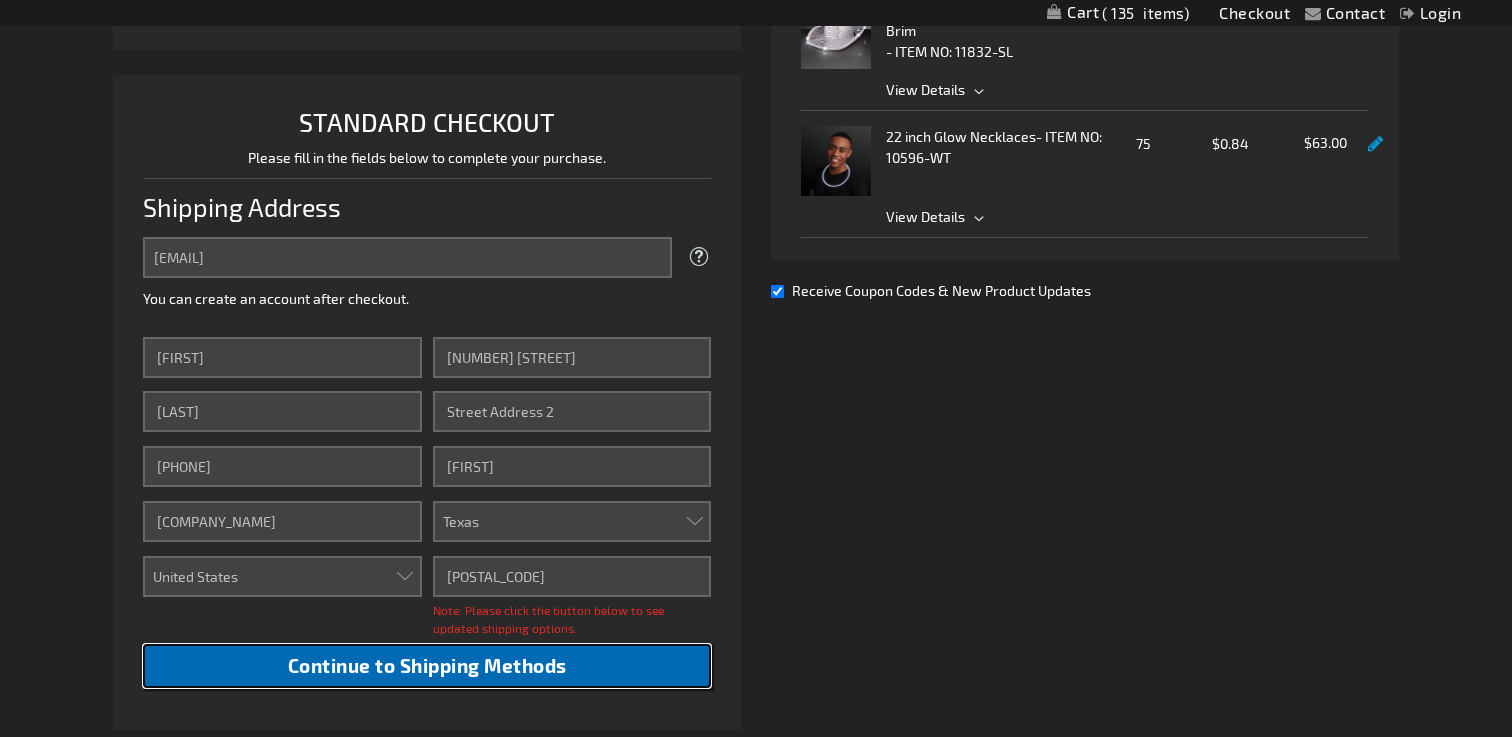 click on "Continue to Shipping Methods" at bounding box center (427, 665) 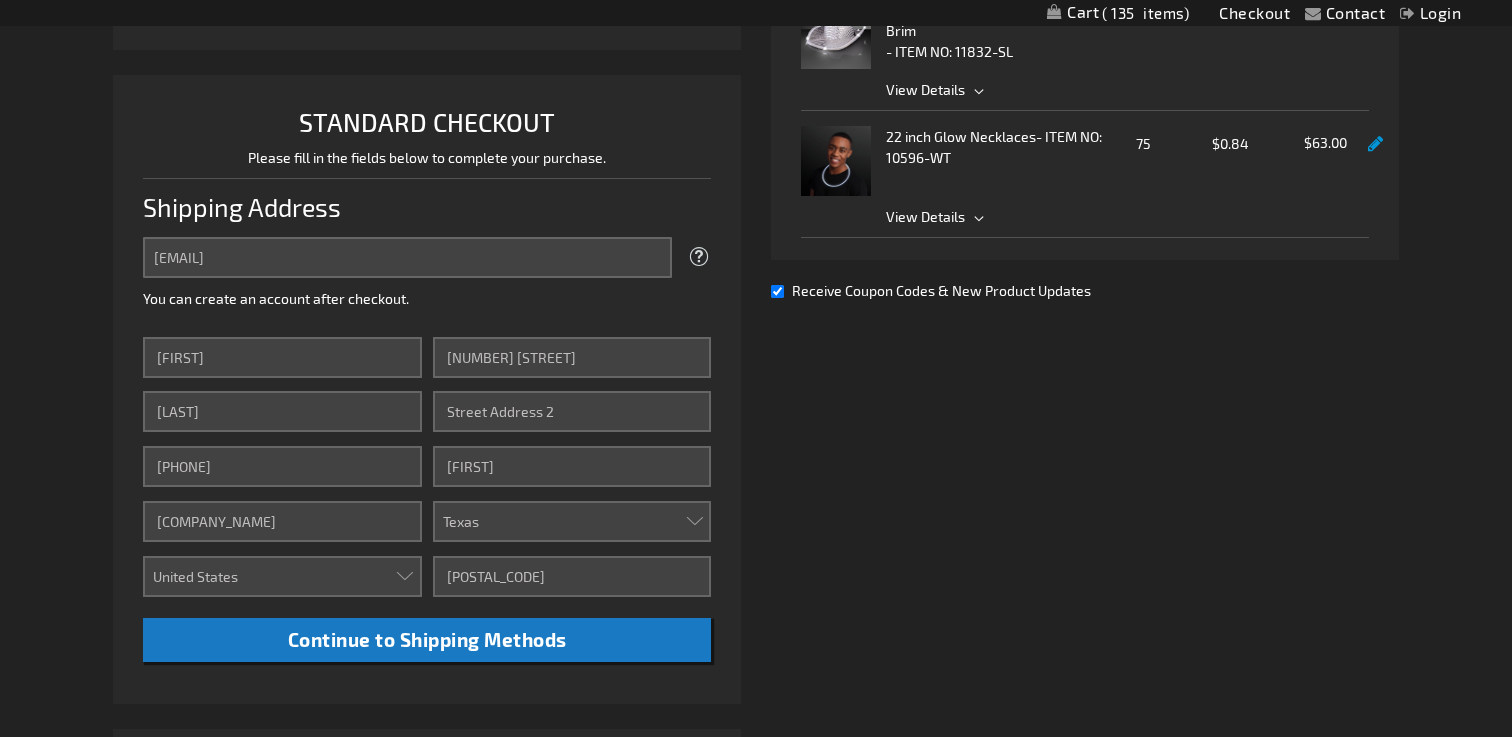click on "Receive Coupon Codes & New Product Updates" at bounding box center (777, 291) 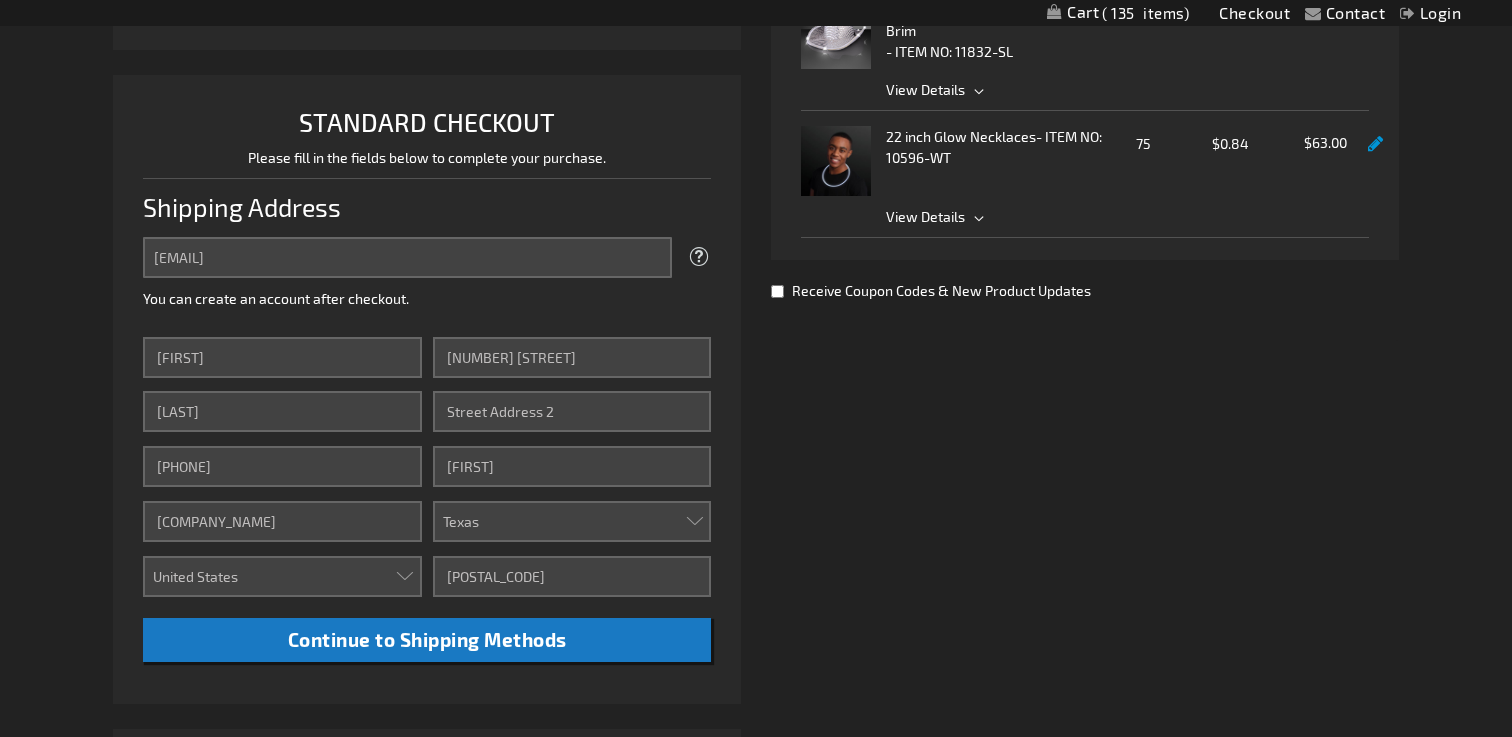 checkbox on "false" 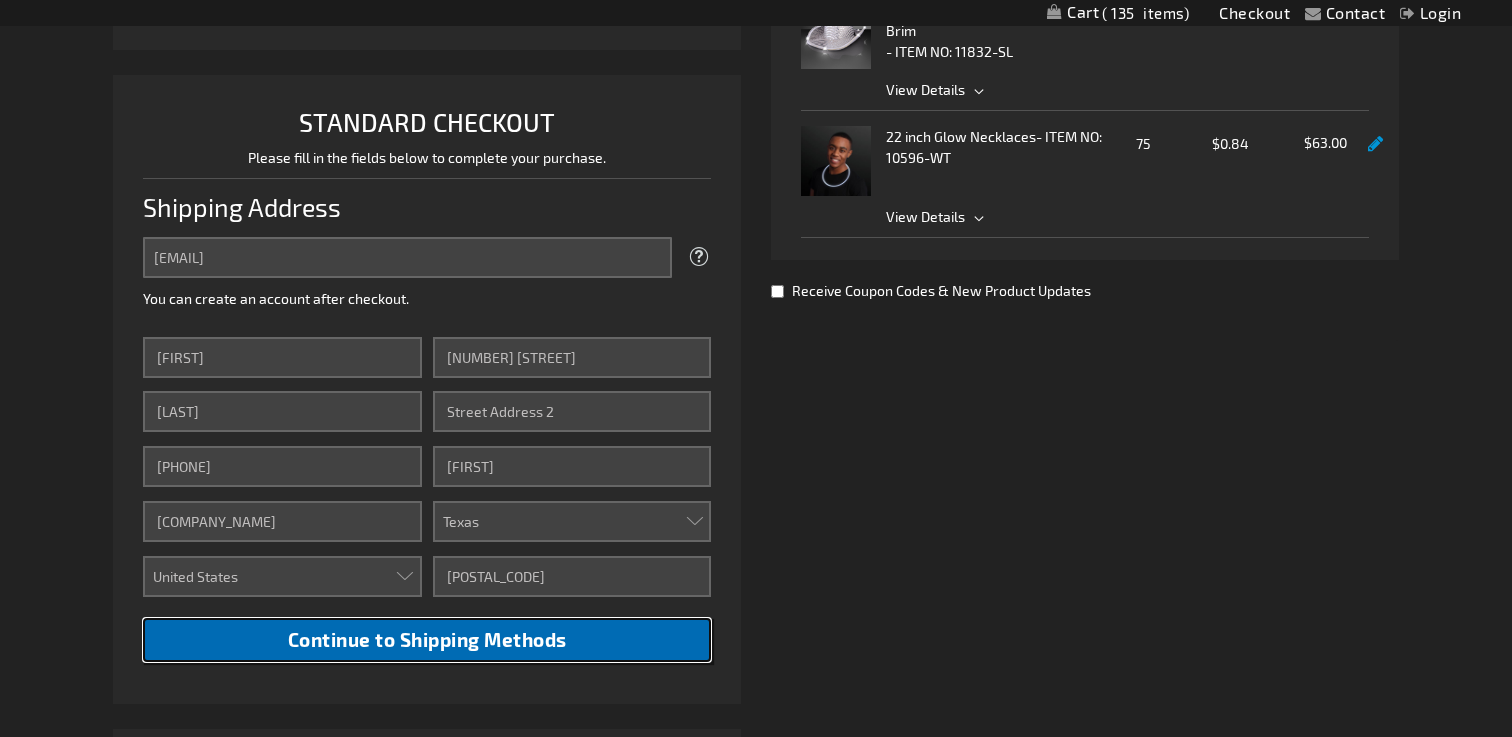 click on "Continue to Shipping Methods" at bounding box center [427, 639] 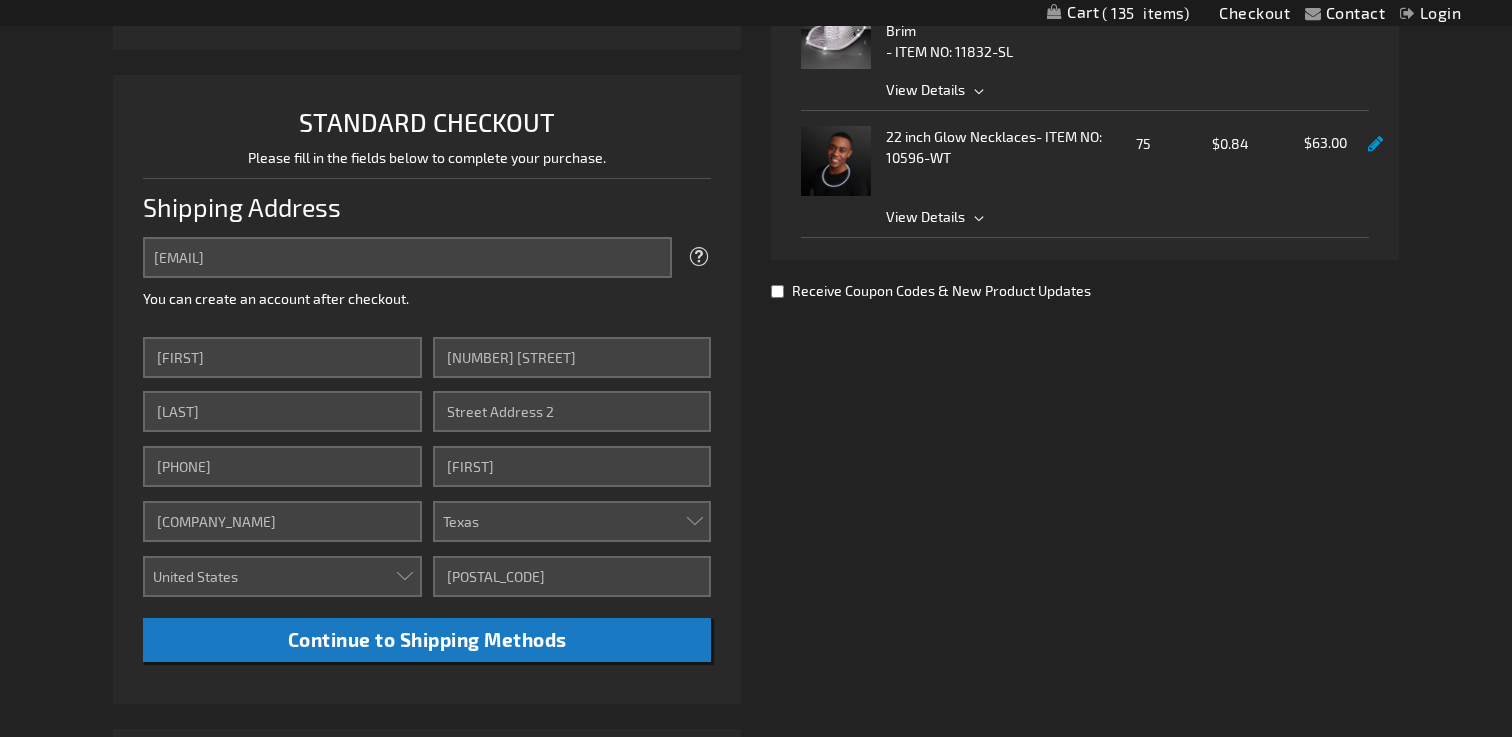 click on "Contact
Compare Products
Checkout
Login
Skip to Content
My Cart
135
135
items
My Cart
135
Close
There are
135
Items in Cart
Cart Subtotal
$518.40" at bounding box center [756, 667] 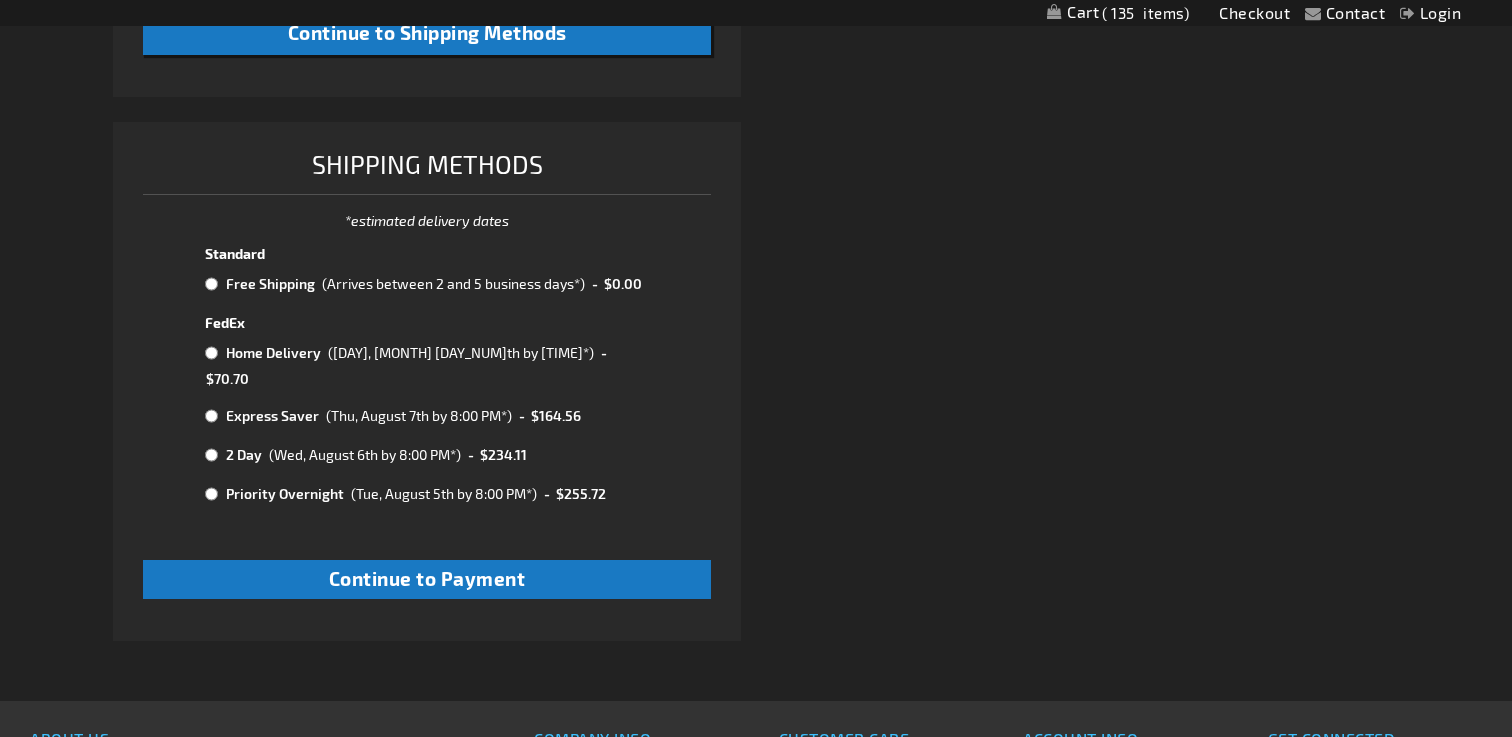 scroll, scrollTop: 1041, scrollLeft: 0, axis: vertical 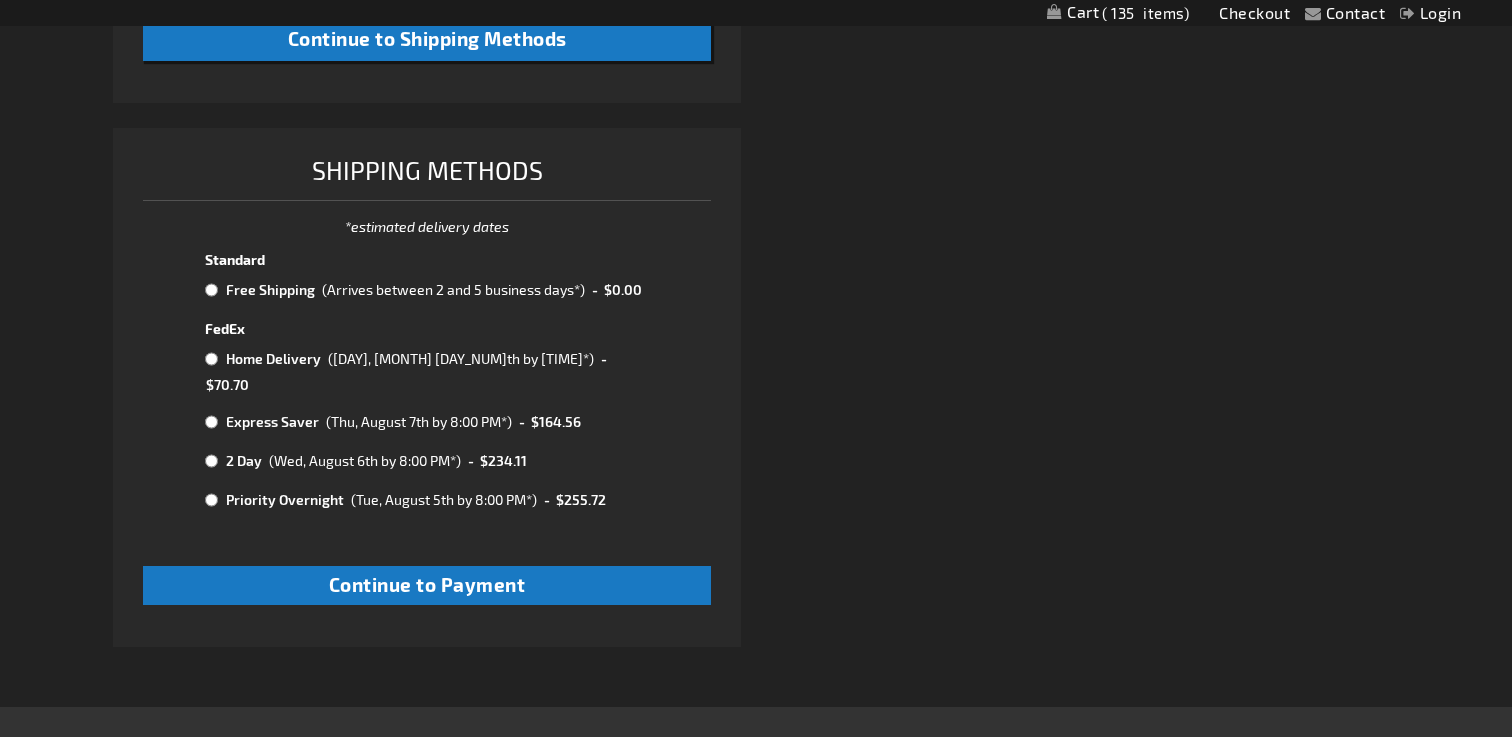 click at bounding box center (211, 290) 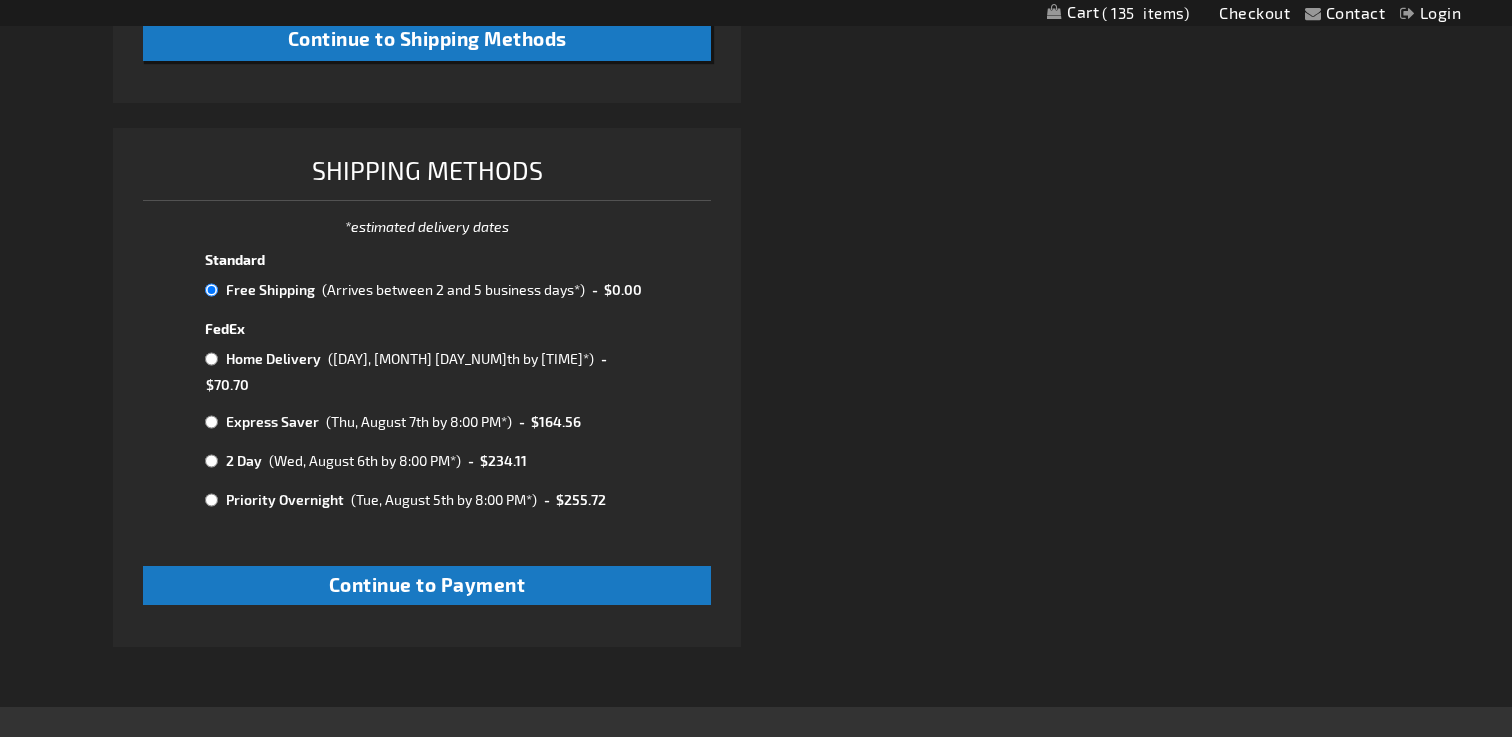 radio on "true" 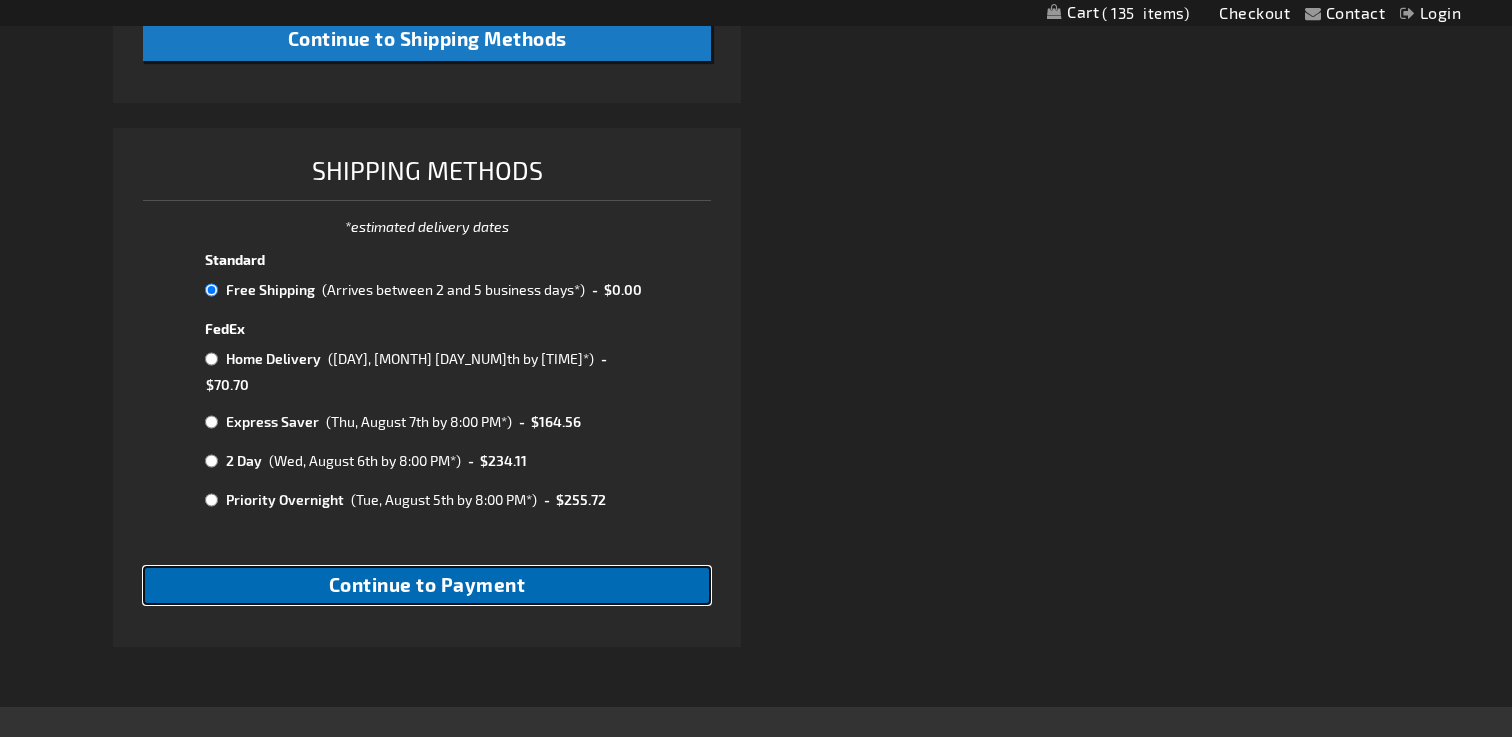 click on "Continue to Payment" at bounding box center [427, 584] 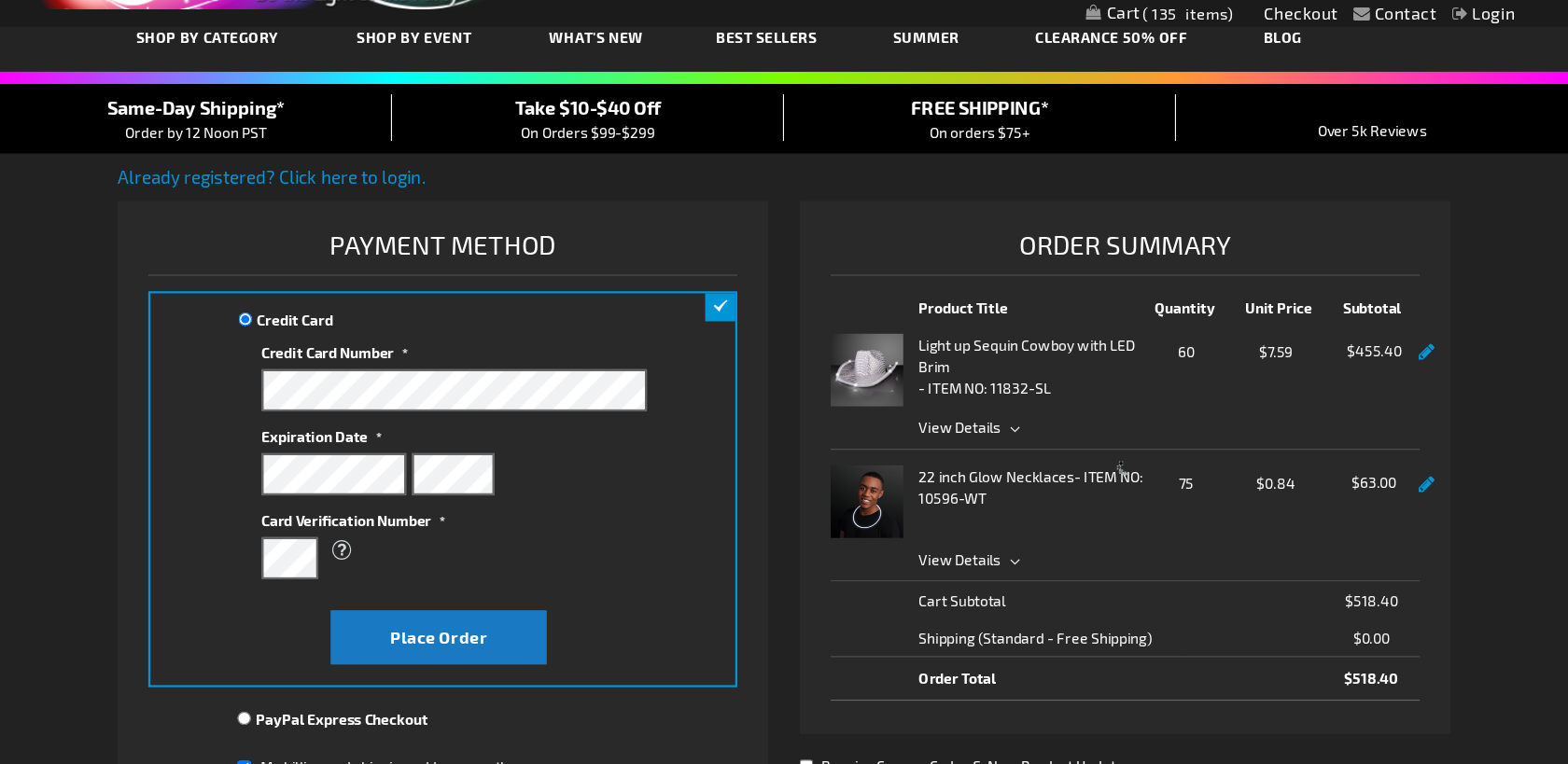 scroll, scrollTop: 112, scrollLeft: 0, axis: vertical 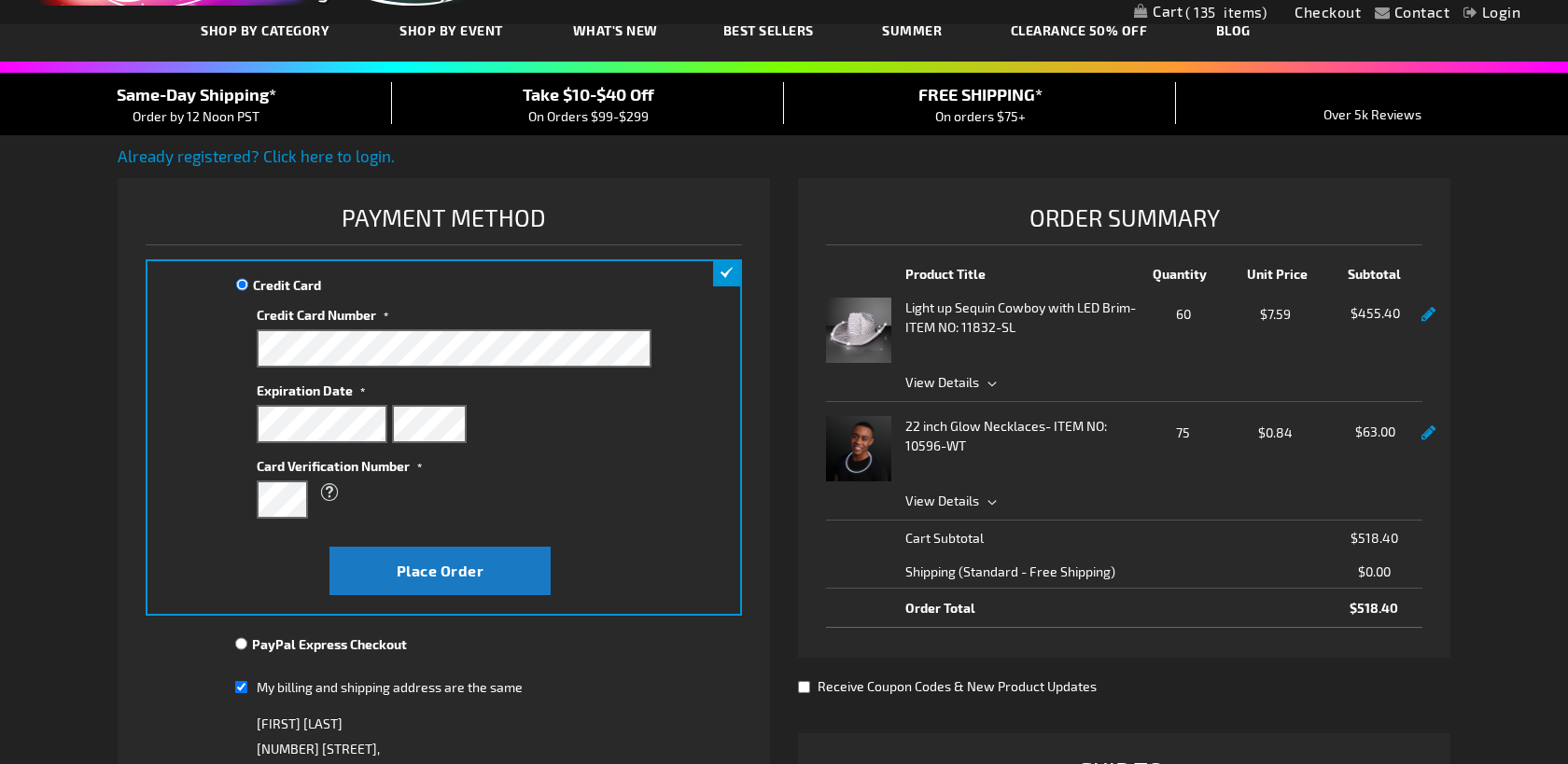 click on "Contact
Compare Products
Checkout
Login
Skip to Content
My Cart
135
135
items
My Cart
135
Close
There are
135
Items in Cart
Cart Subtotal
$518.40" at bounding box center (784, 760) 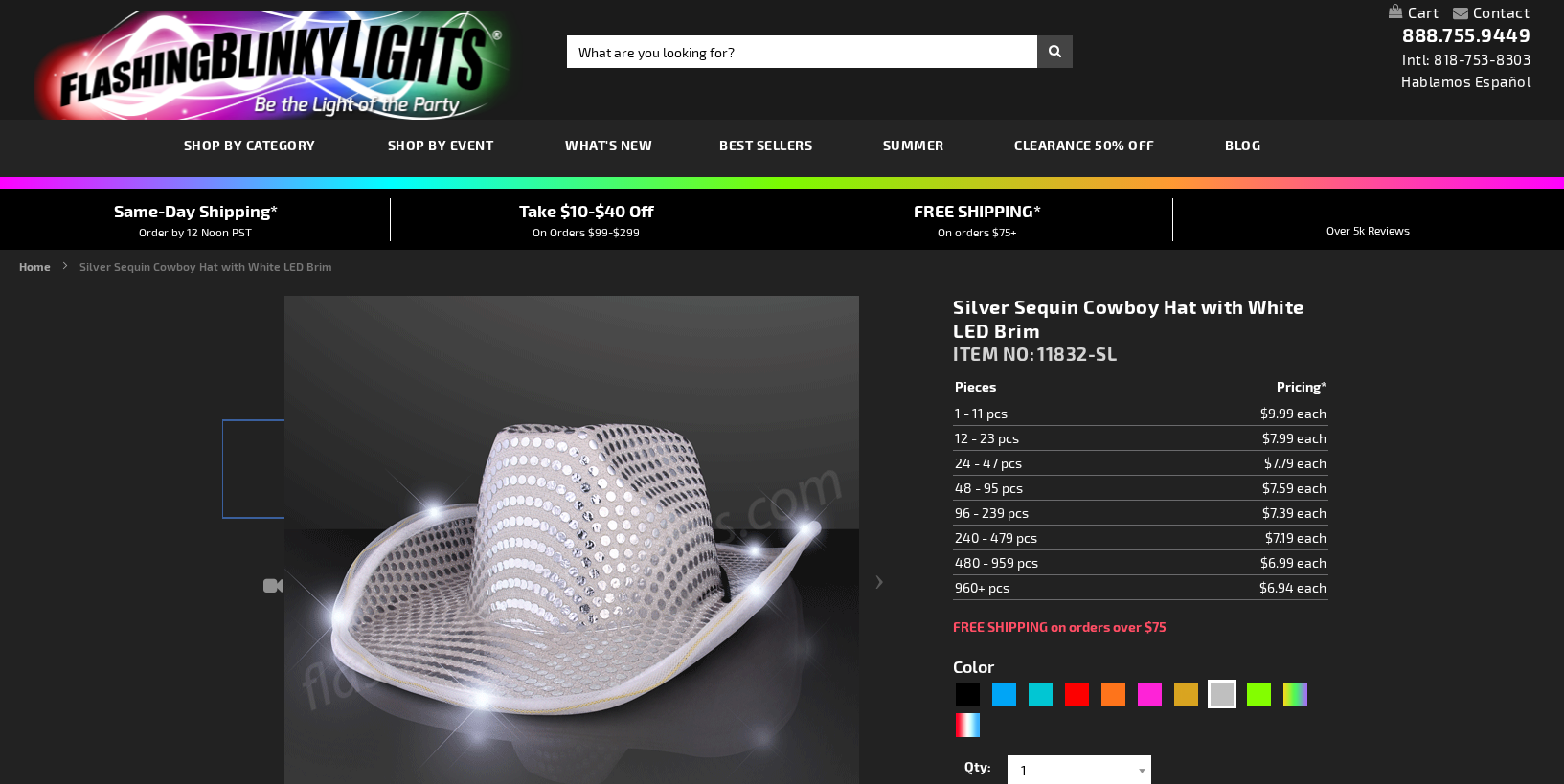 scroll, scrollTop: 0, scrollLeft: 0, axis: both 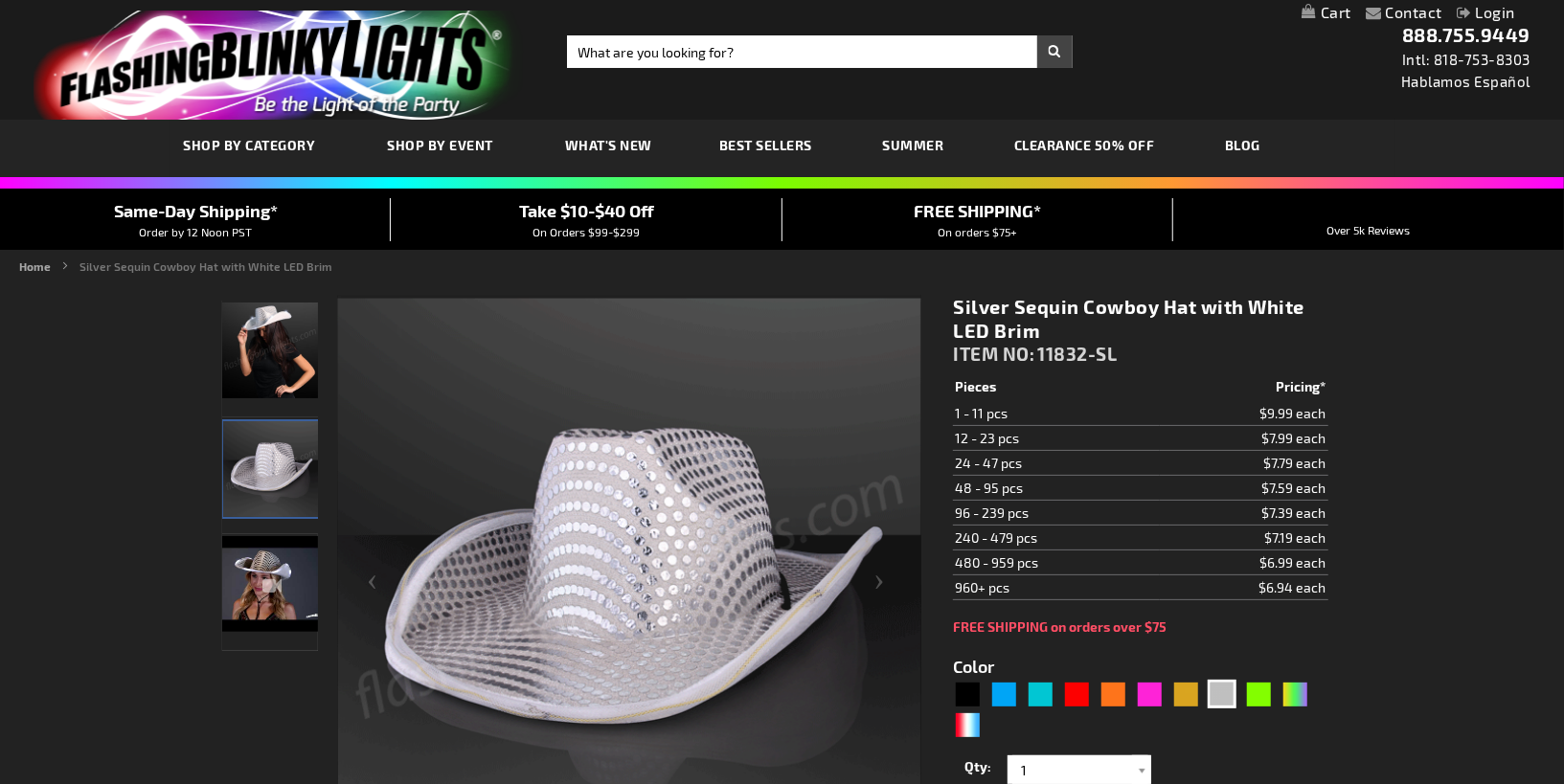 click on "Contact
Compare Products
Login
Skip to Content
My Cart
My Cart
Close
You have no items in your shopping cart.
Toggle Nav
Search
Search
×
Search" at bounding box center [782, 1227] 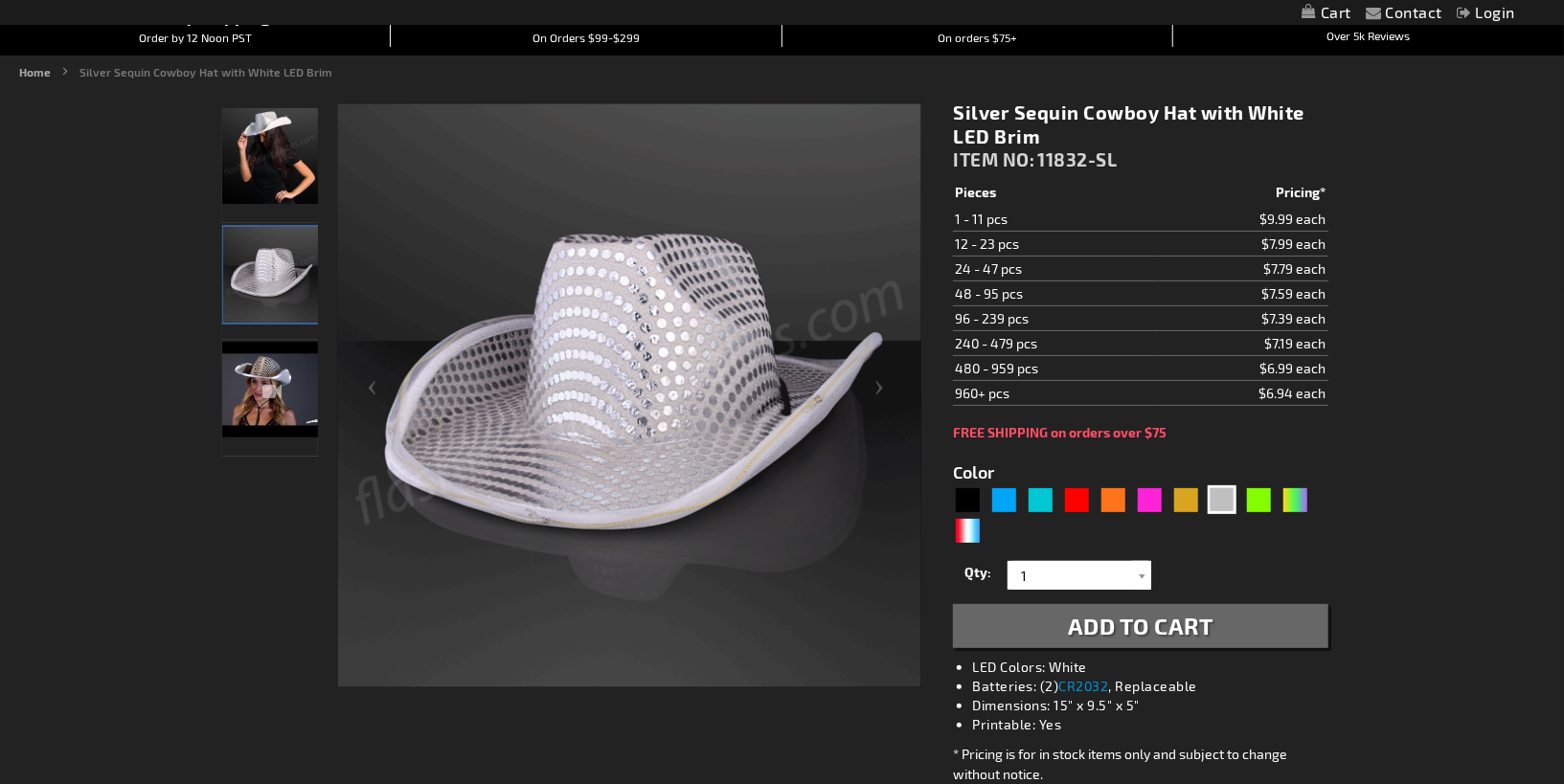 scroll, scrollTop: 255, scrollLeft: 0, axis: vertical 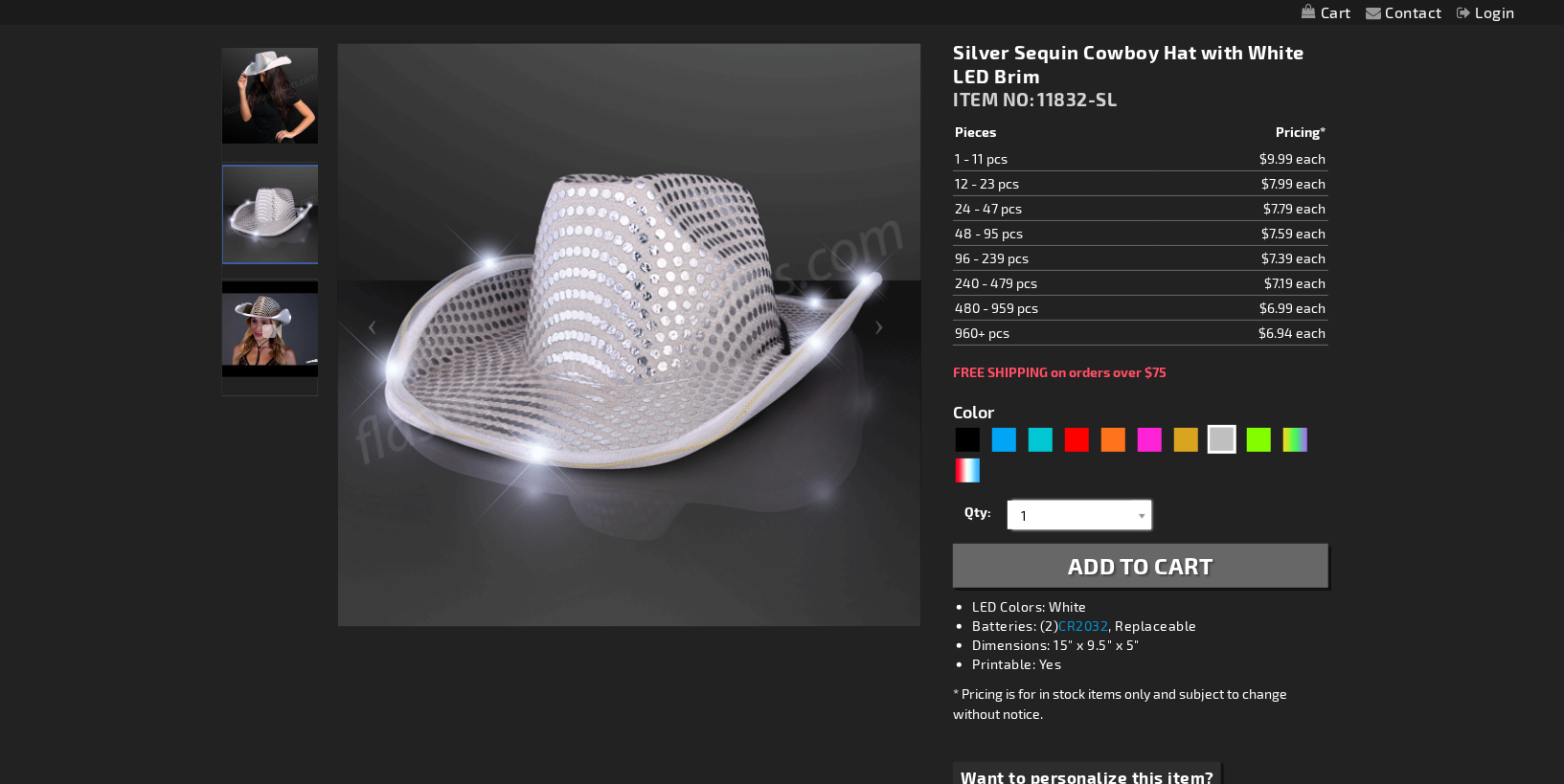 click on "1" at bounding box center (1081, 515) 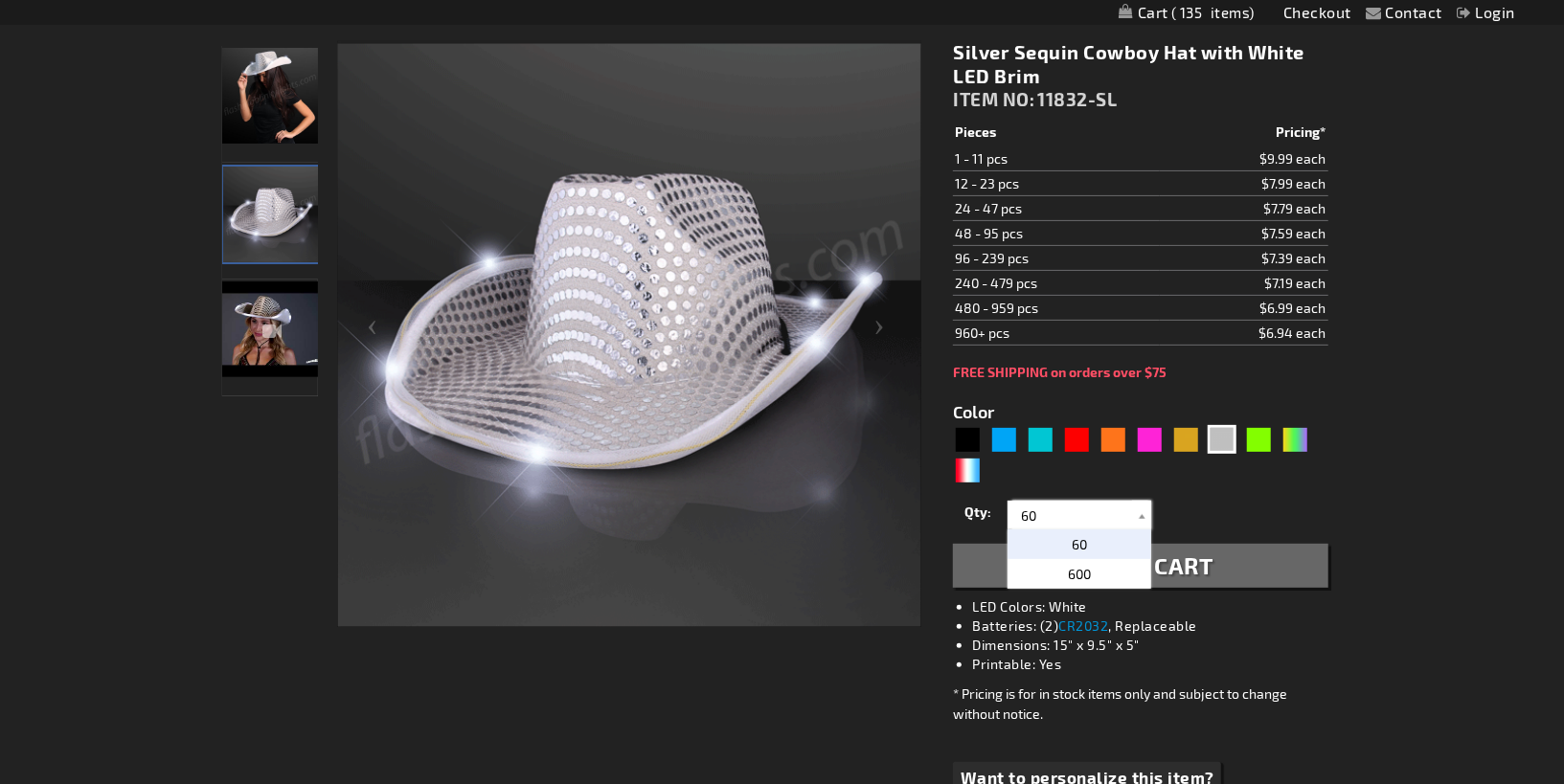 type on "60" 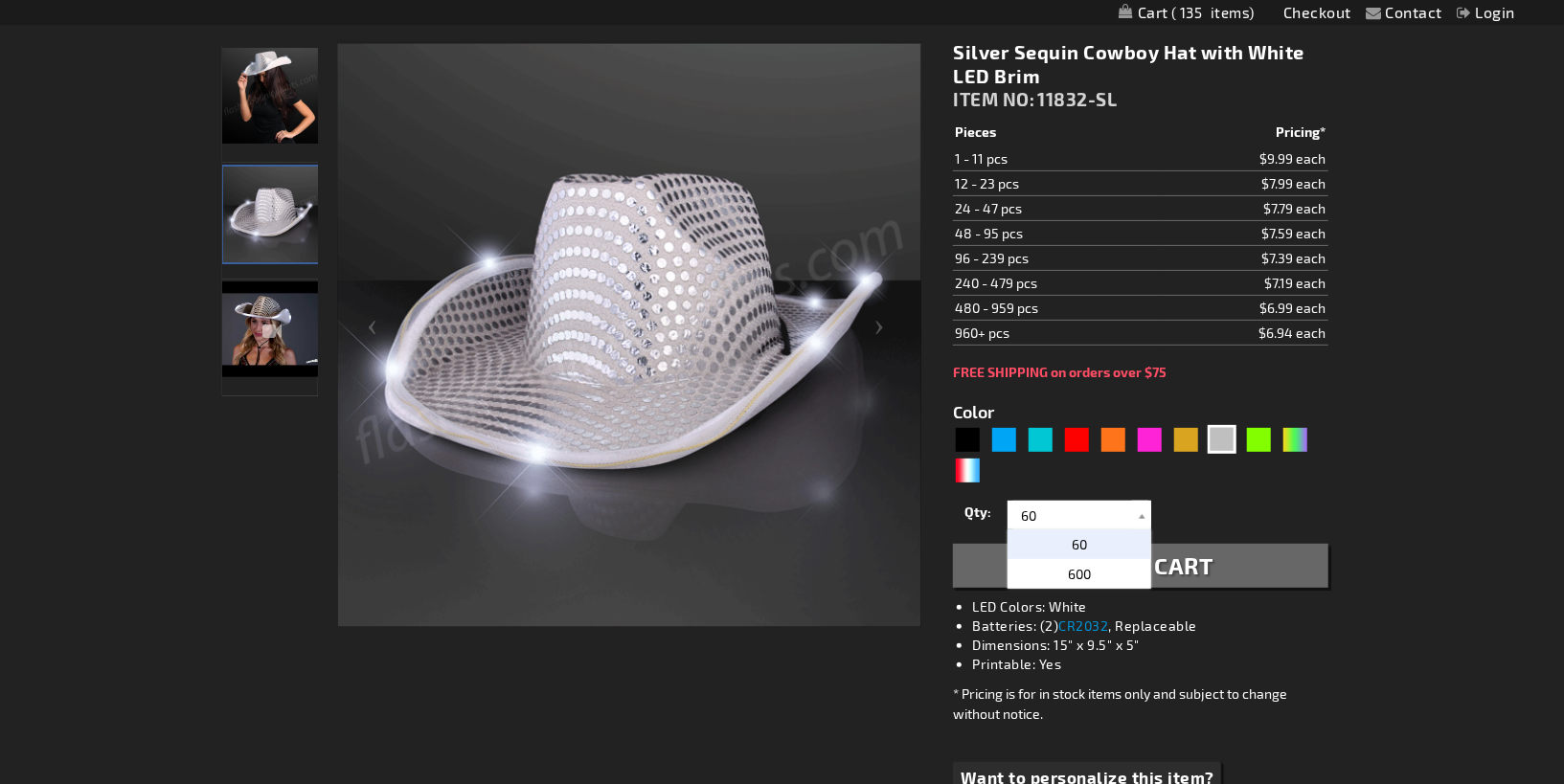 click on "60" at bounding box center (1079, 544) 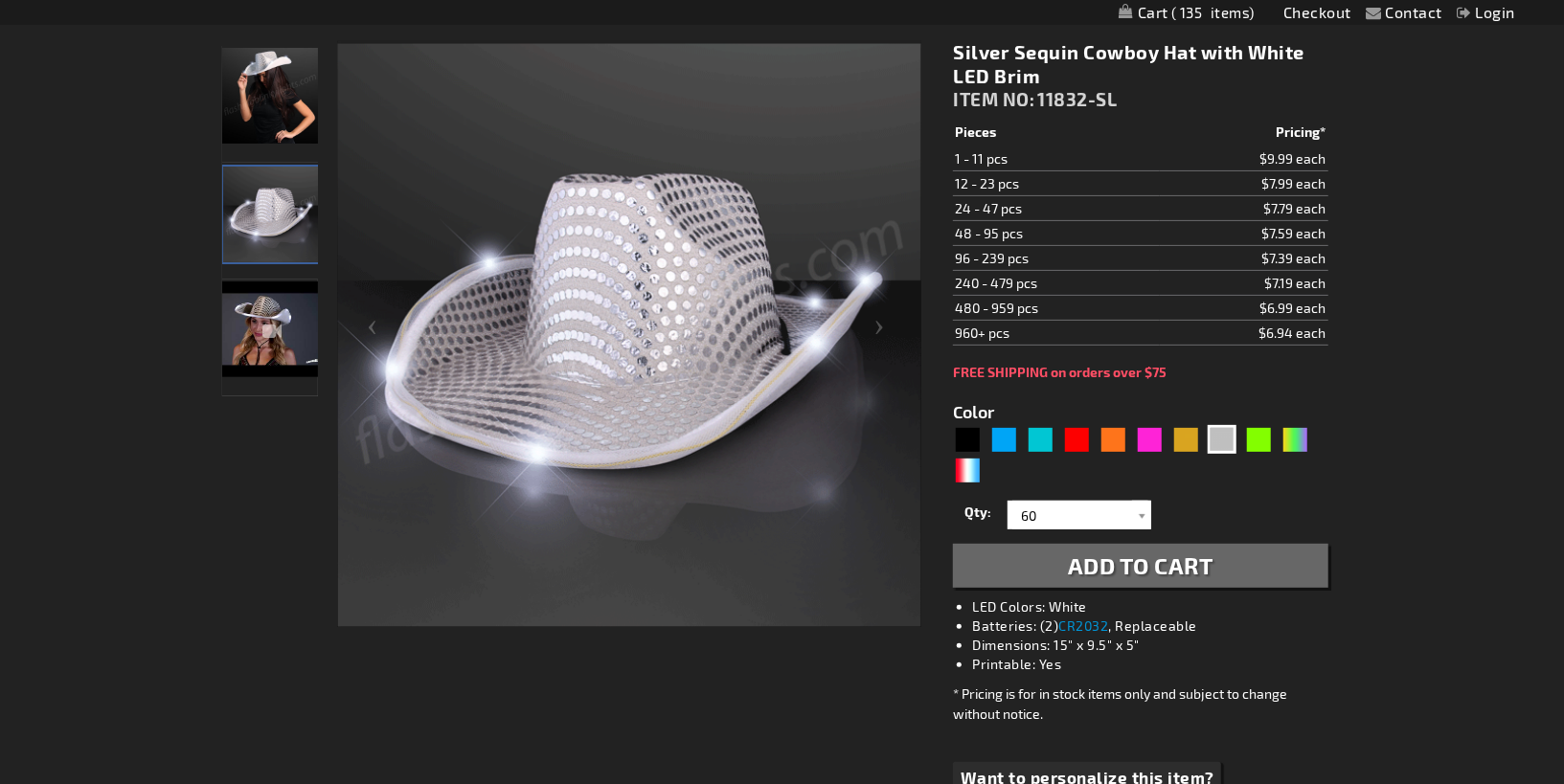 click on "Add to Cart" at bounding box center [1141, 565] 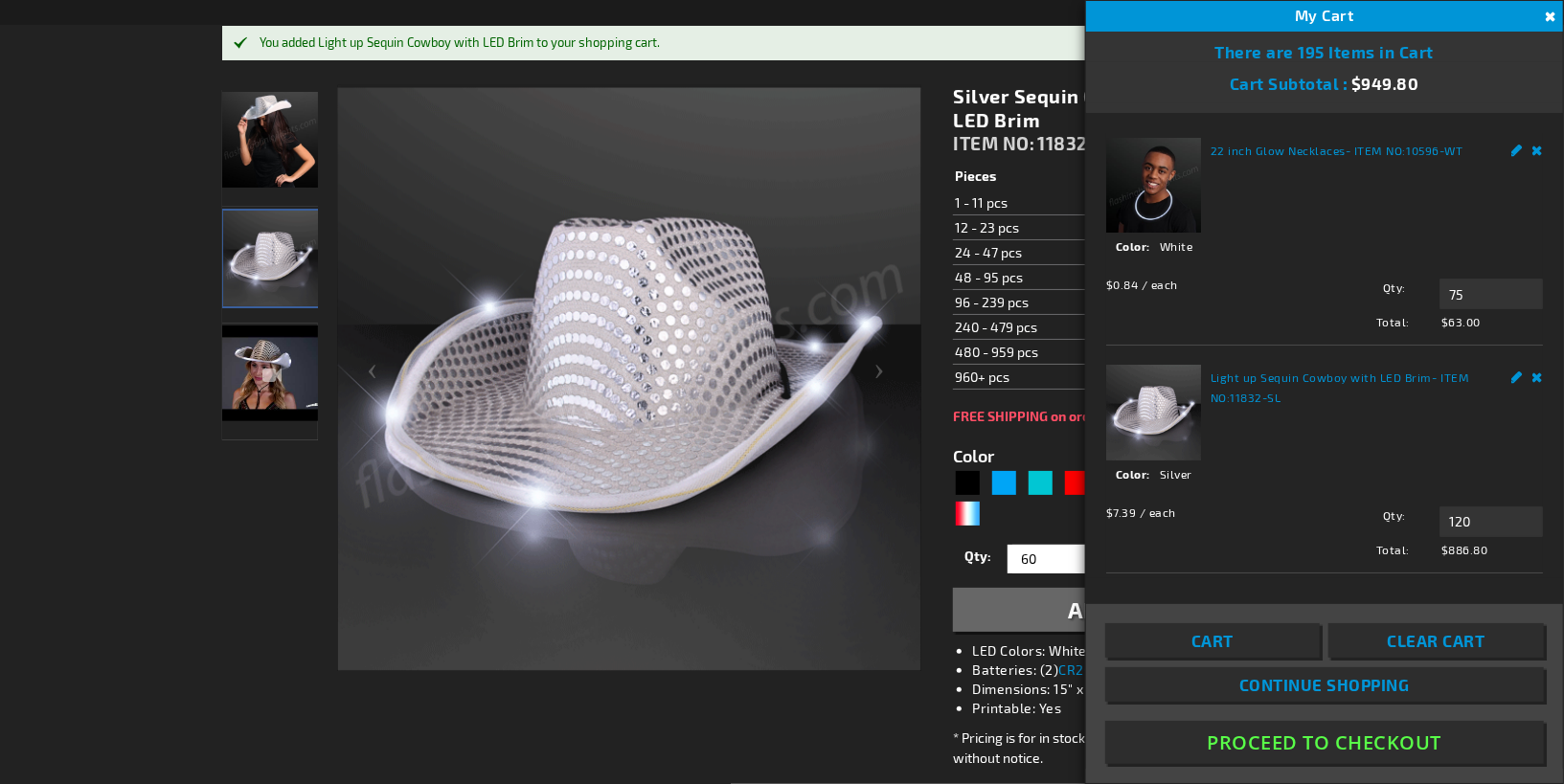 click on "Cart" at bounding box center [1213, 640] 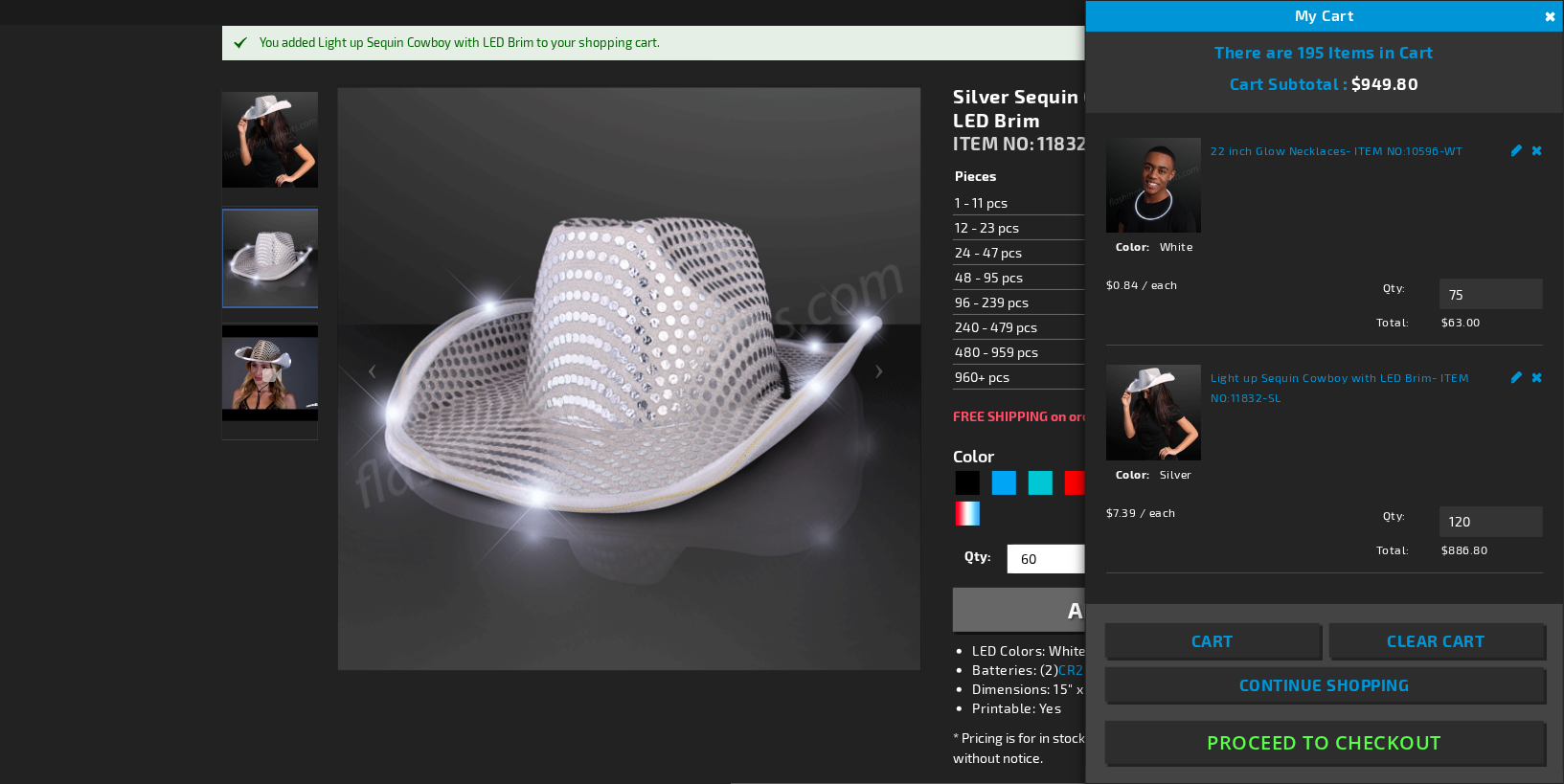 click on "Cart" at bounding box center [1213, 640] 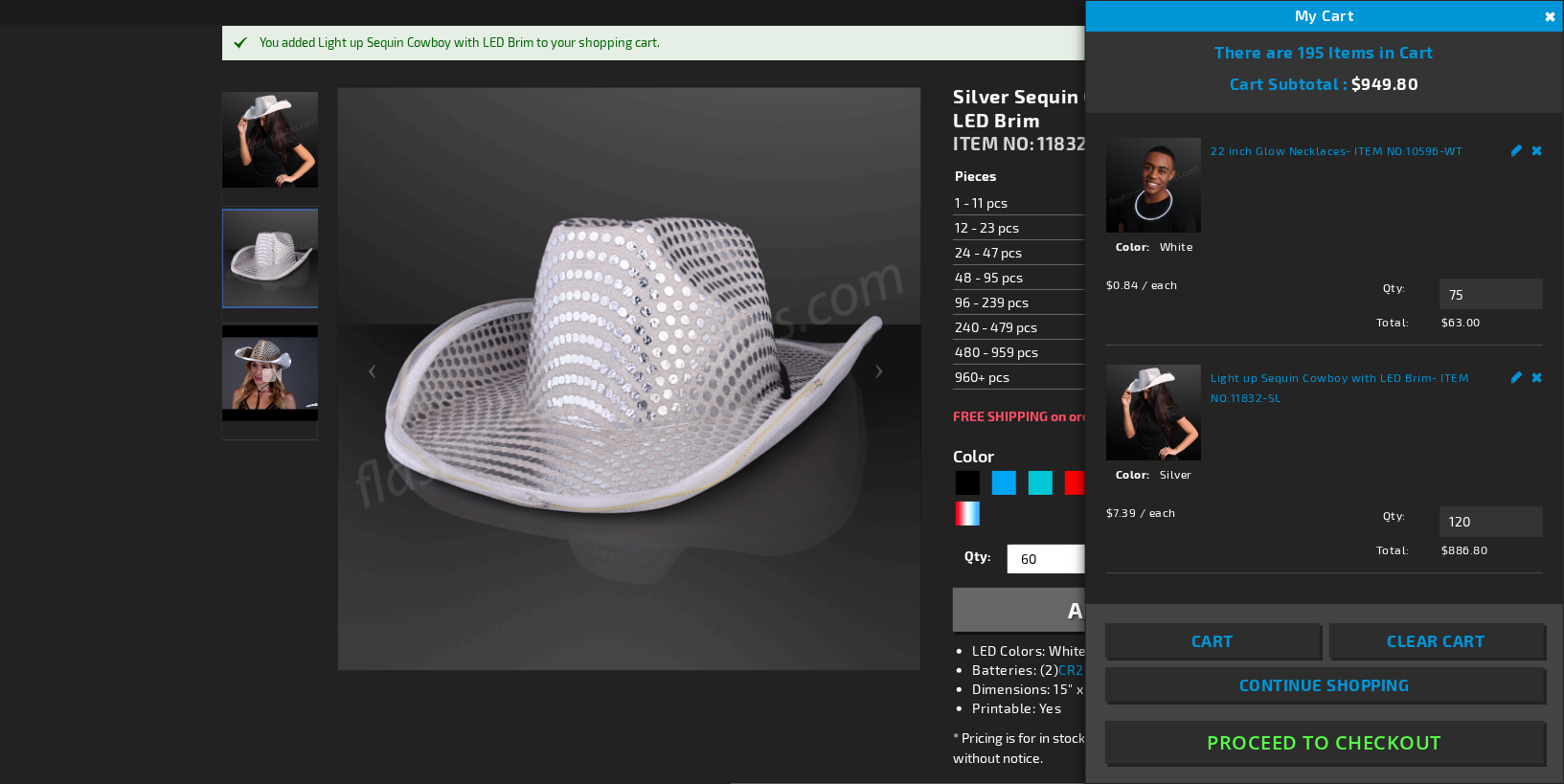 click on "Continue Shopping" at bounding box center (1325, 684) 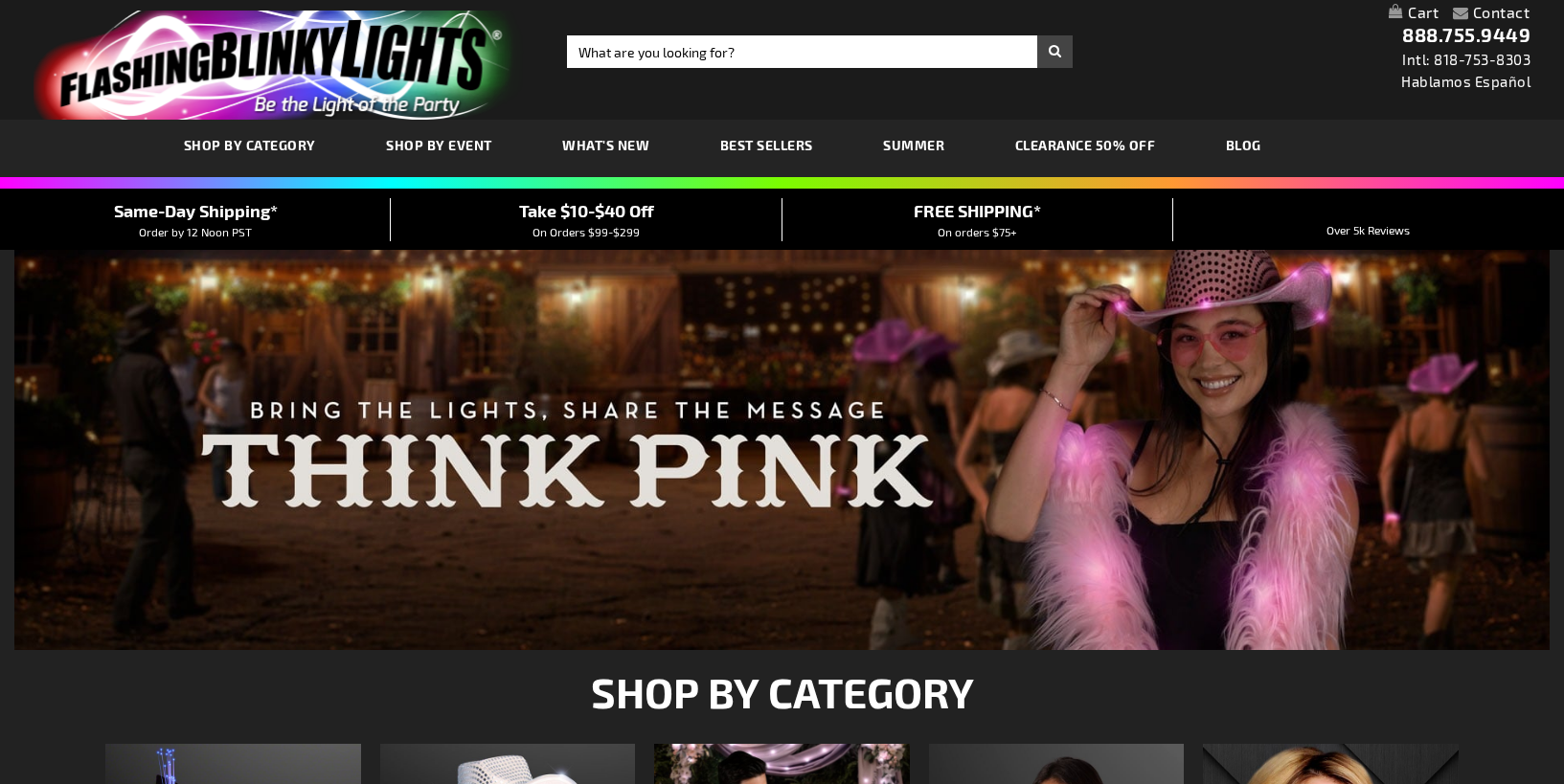 scroll, scrollTop: 0, scrollLeft: 0, axis: both 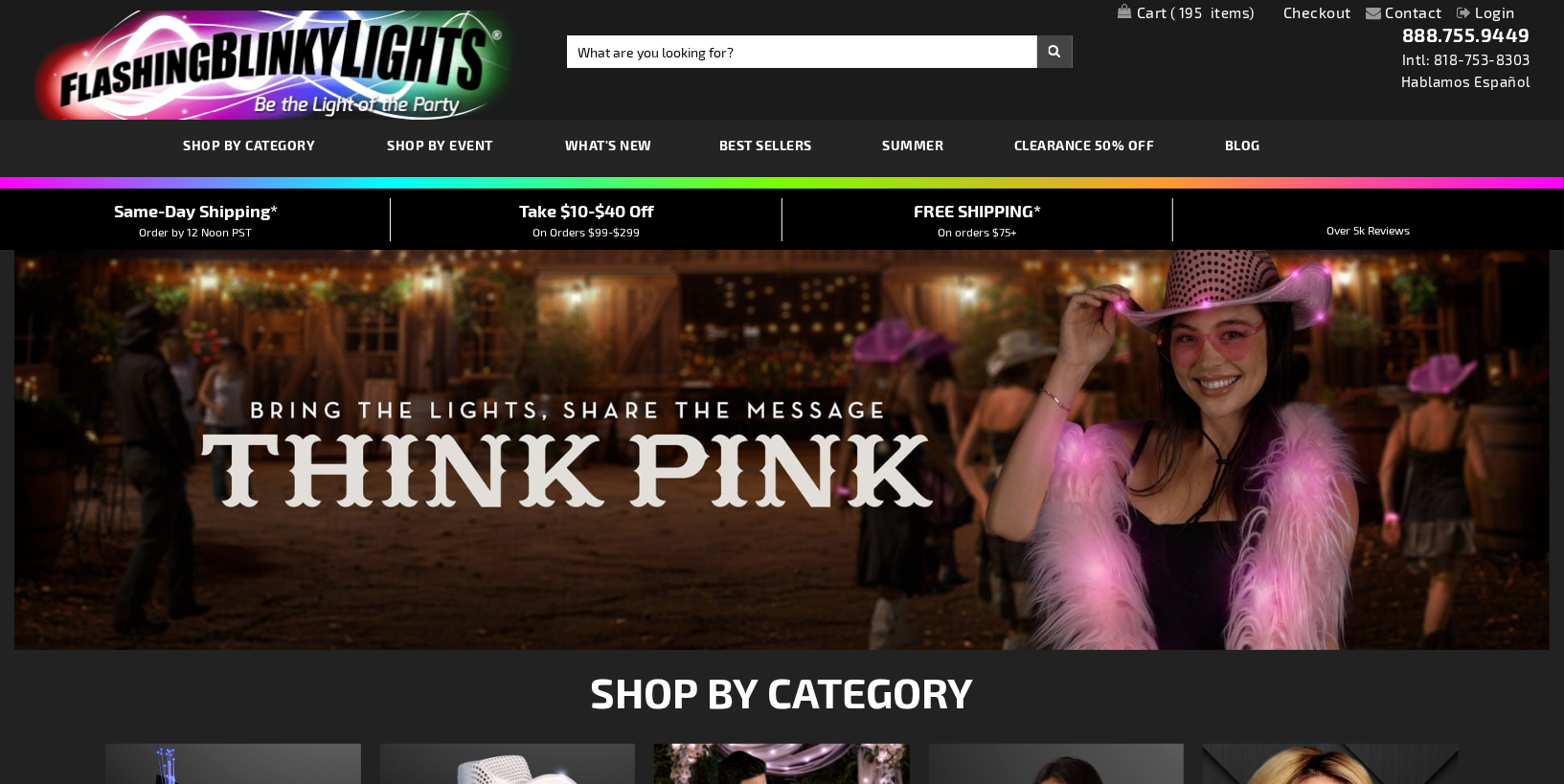 click on "195" at bounding box center (1213, 12) 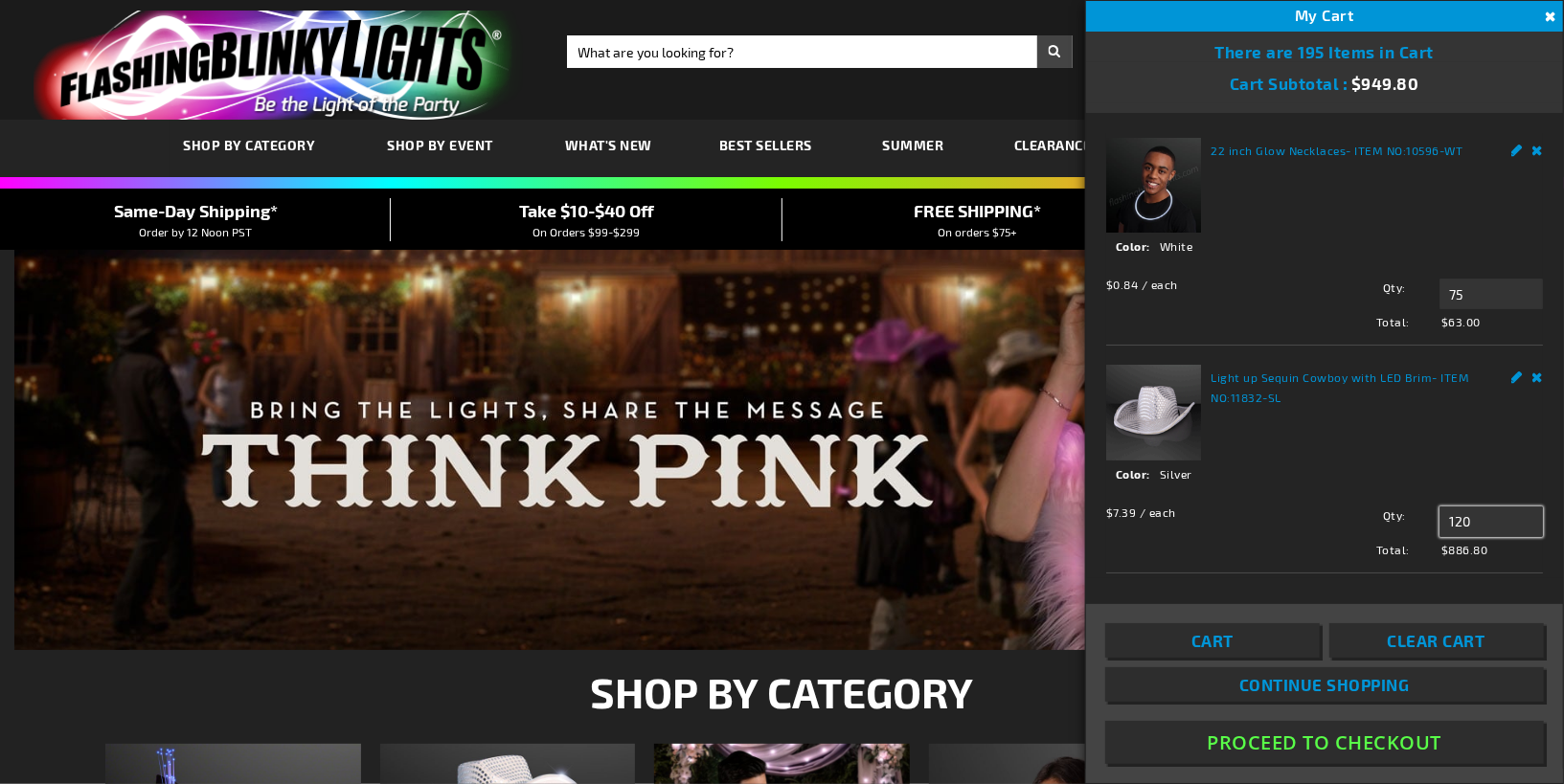 drag, startPoint x: 1469, startPoint y: 517, endPoint x: 1394, endPoint y: 517, distance: 75 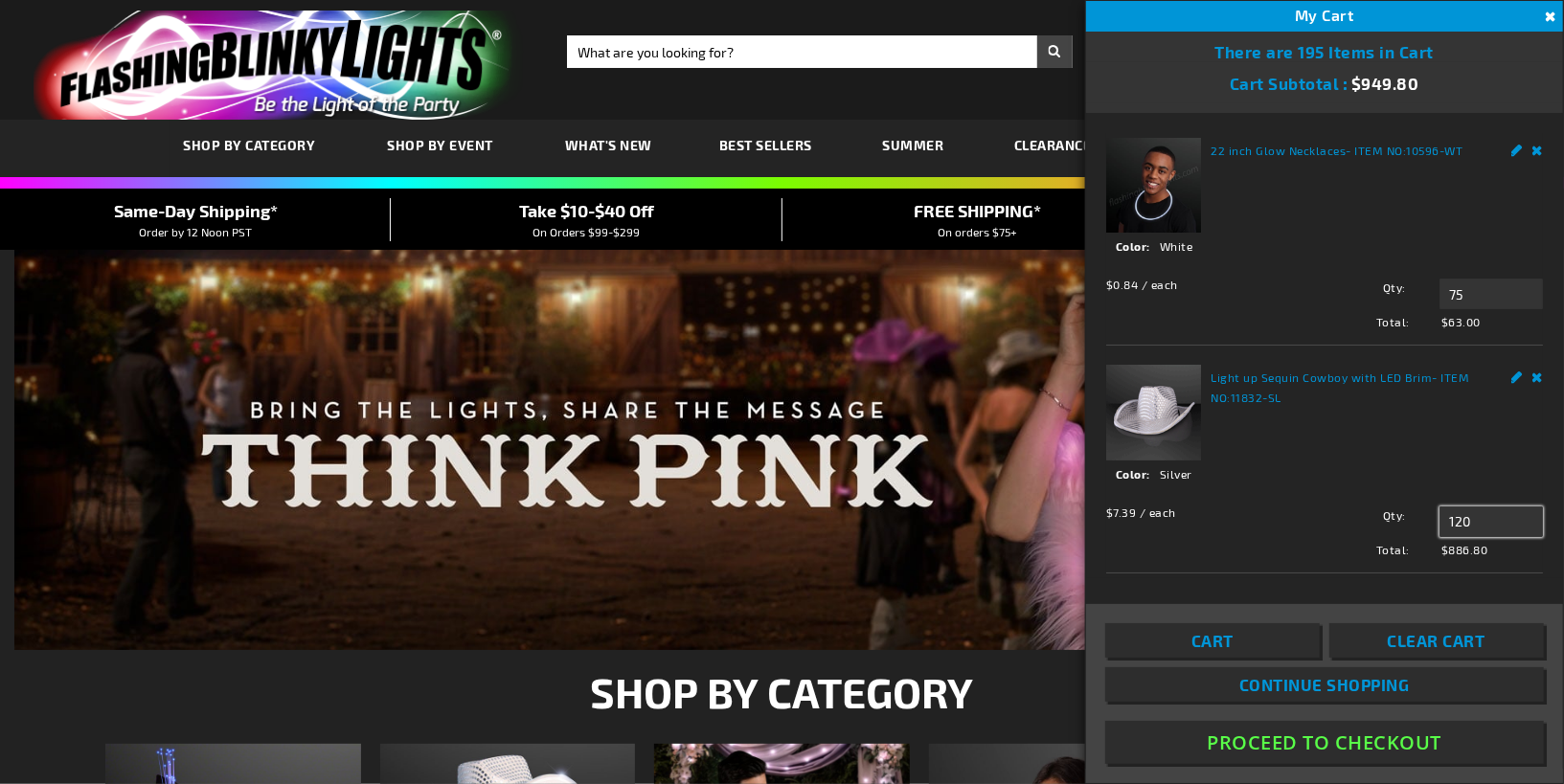 click on "Qty
120
Update" at bounding box center [1422, 522] 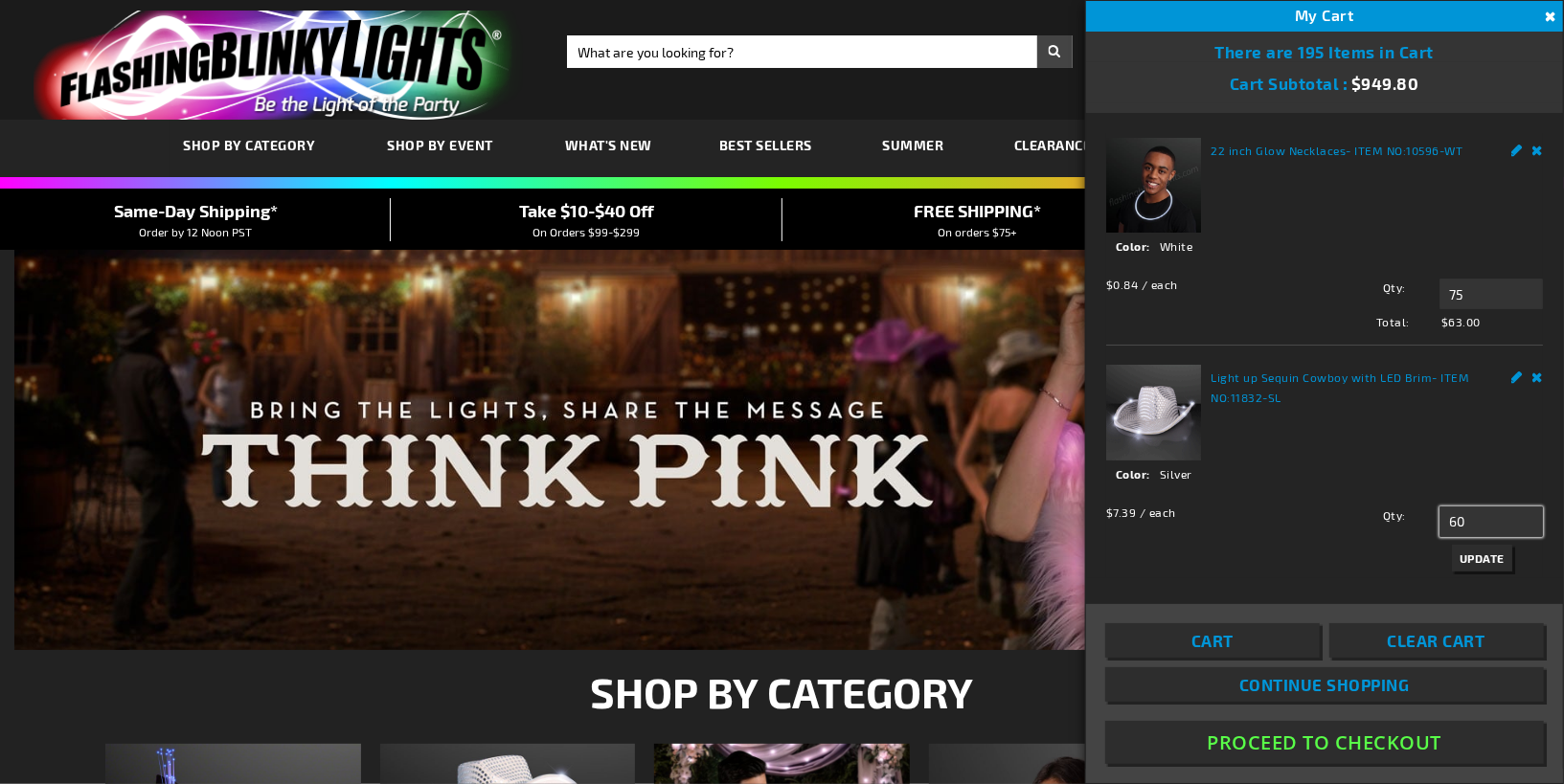 type on "60" 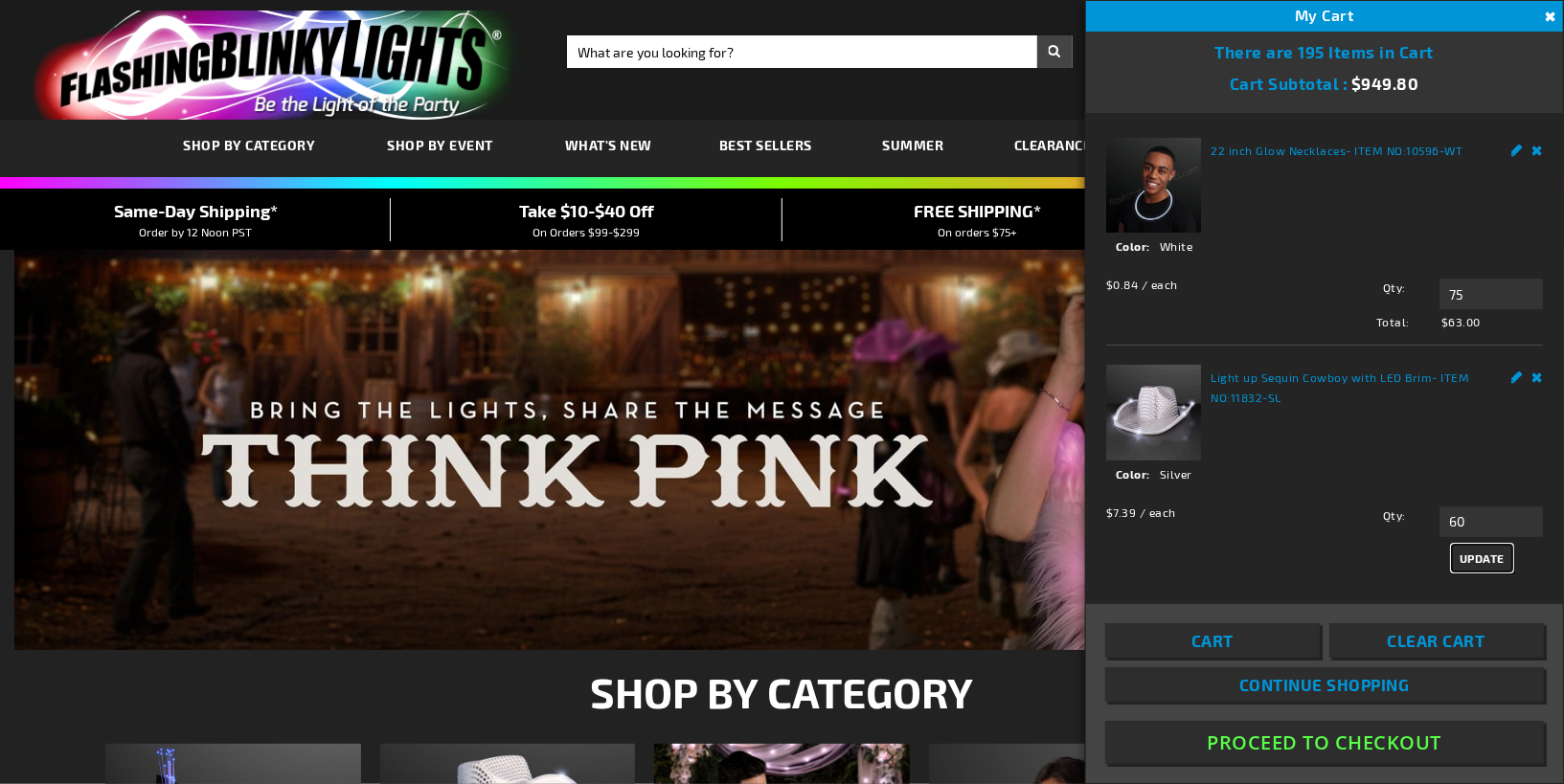 click on "Update" at bounding box center (1482, 558) 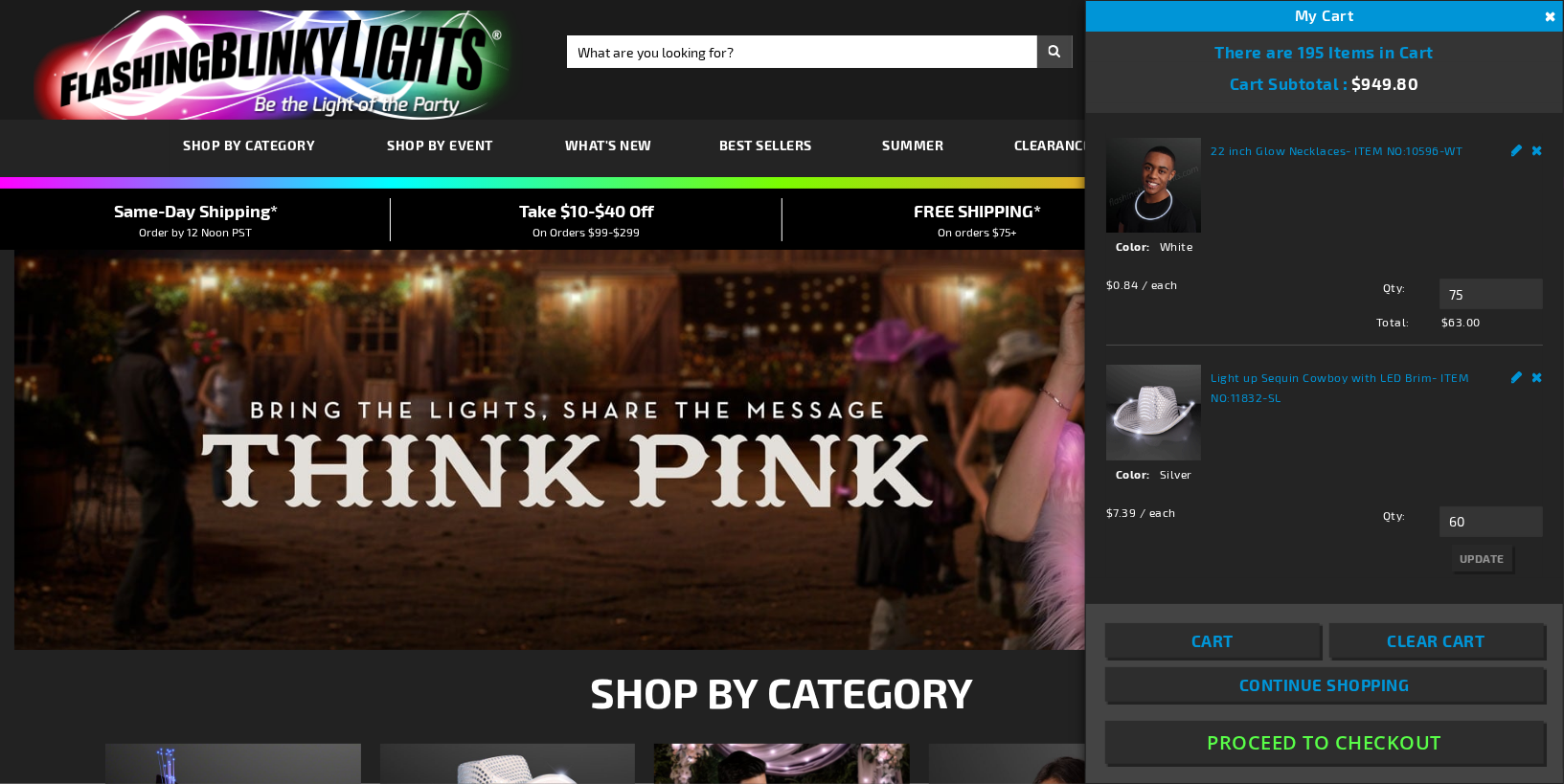 click on "Cart" at bounding box center [1213, 640] 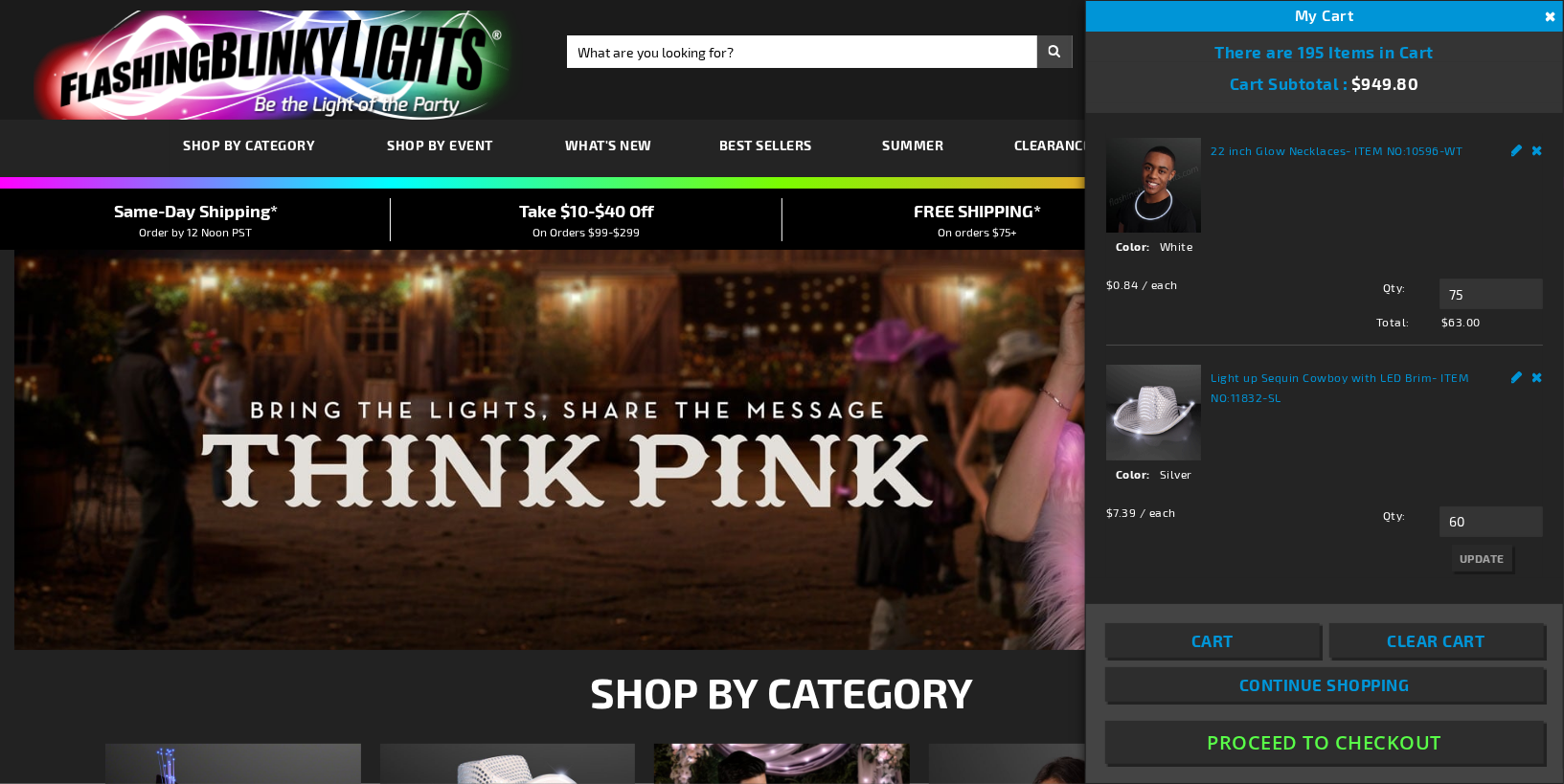 click on "Proceed To Checkout" at bounding box center (1325, 742) 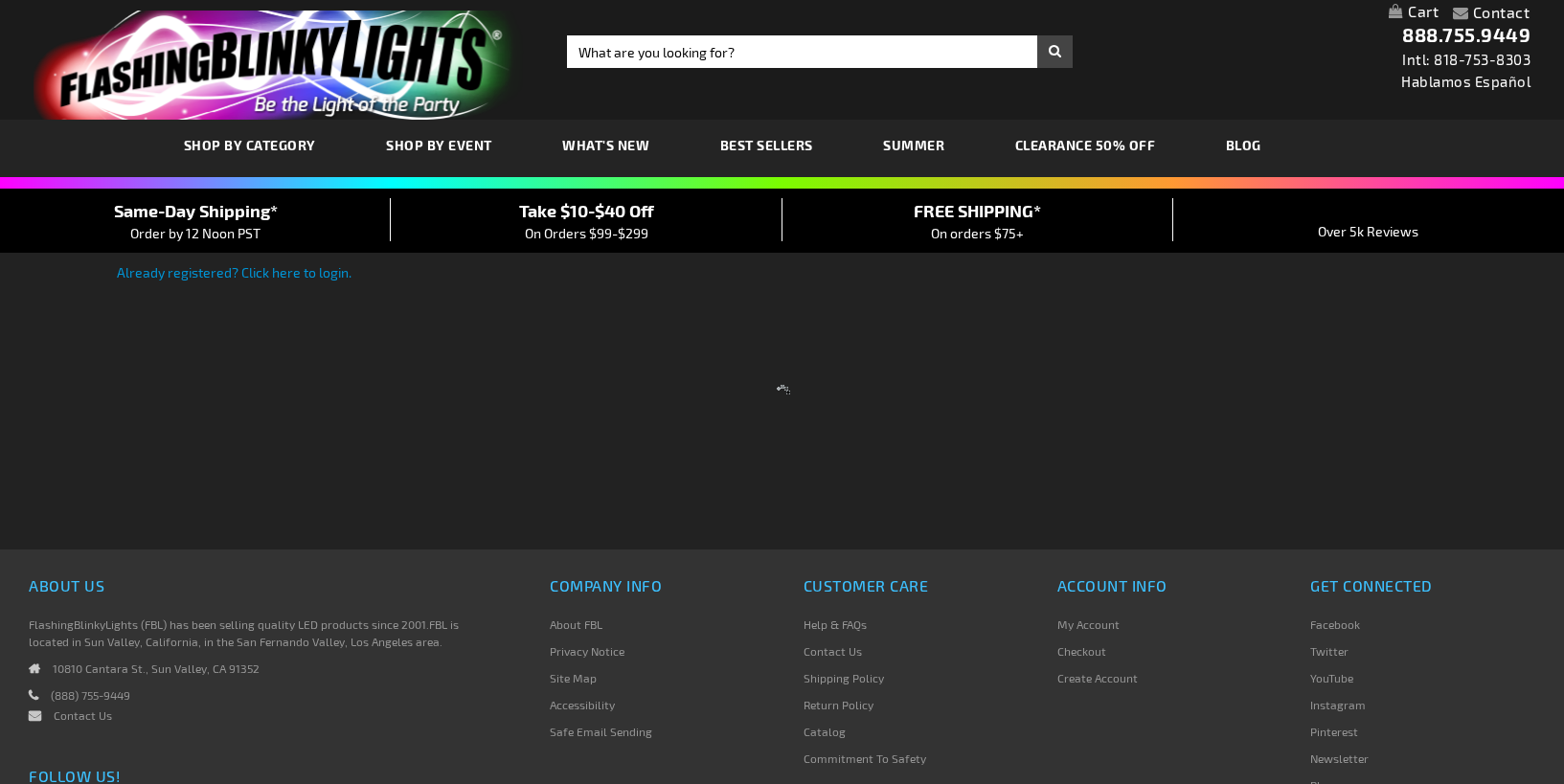 scroll, scrollTop: 0, scrollLeft: 0, axis: both 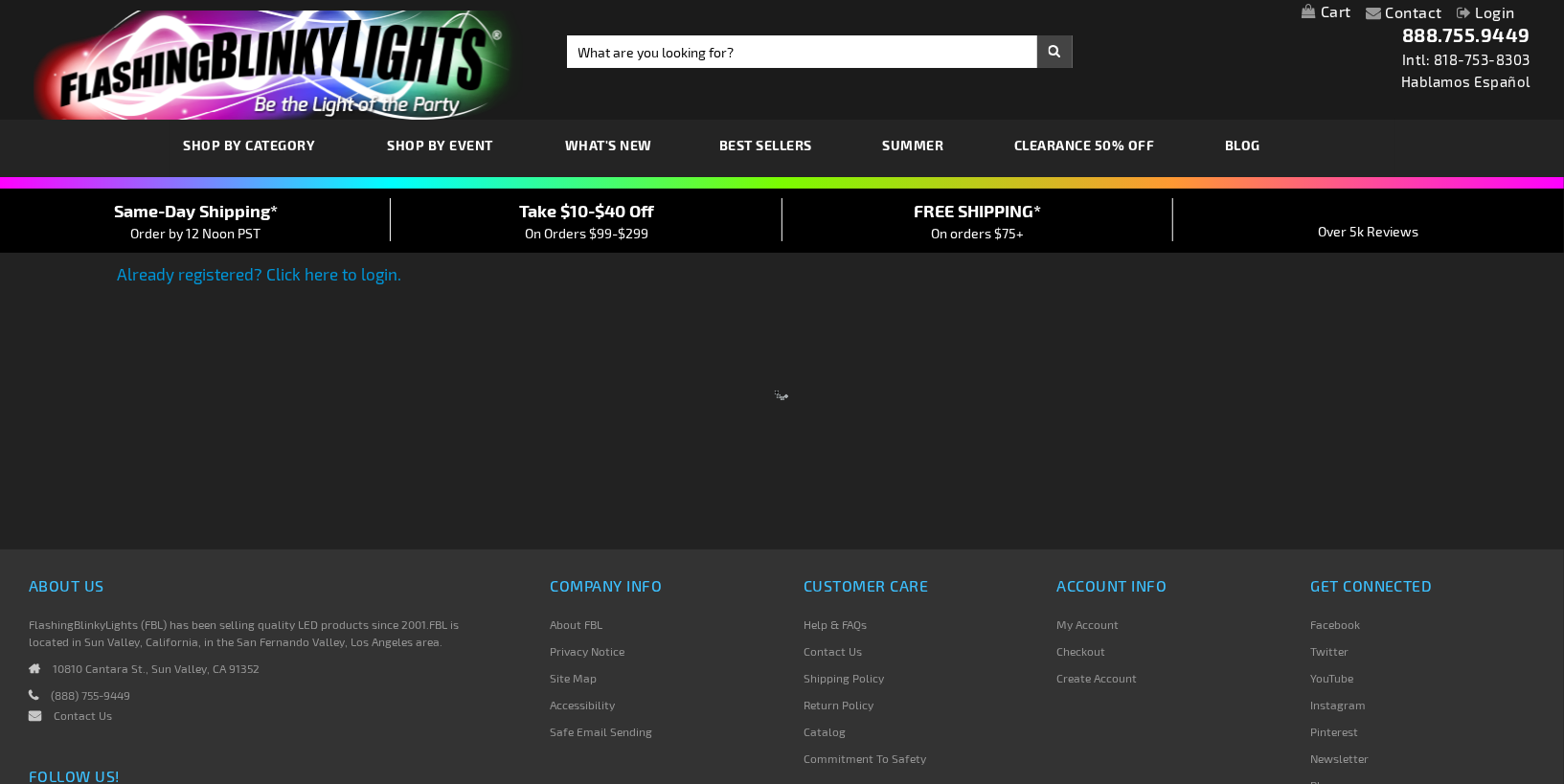 select on "US" 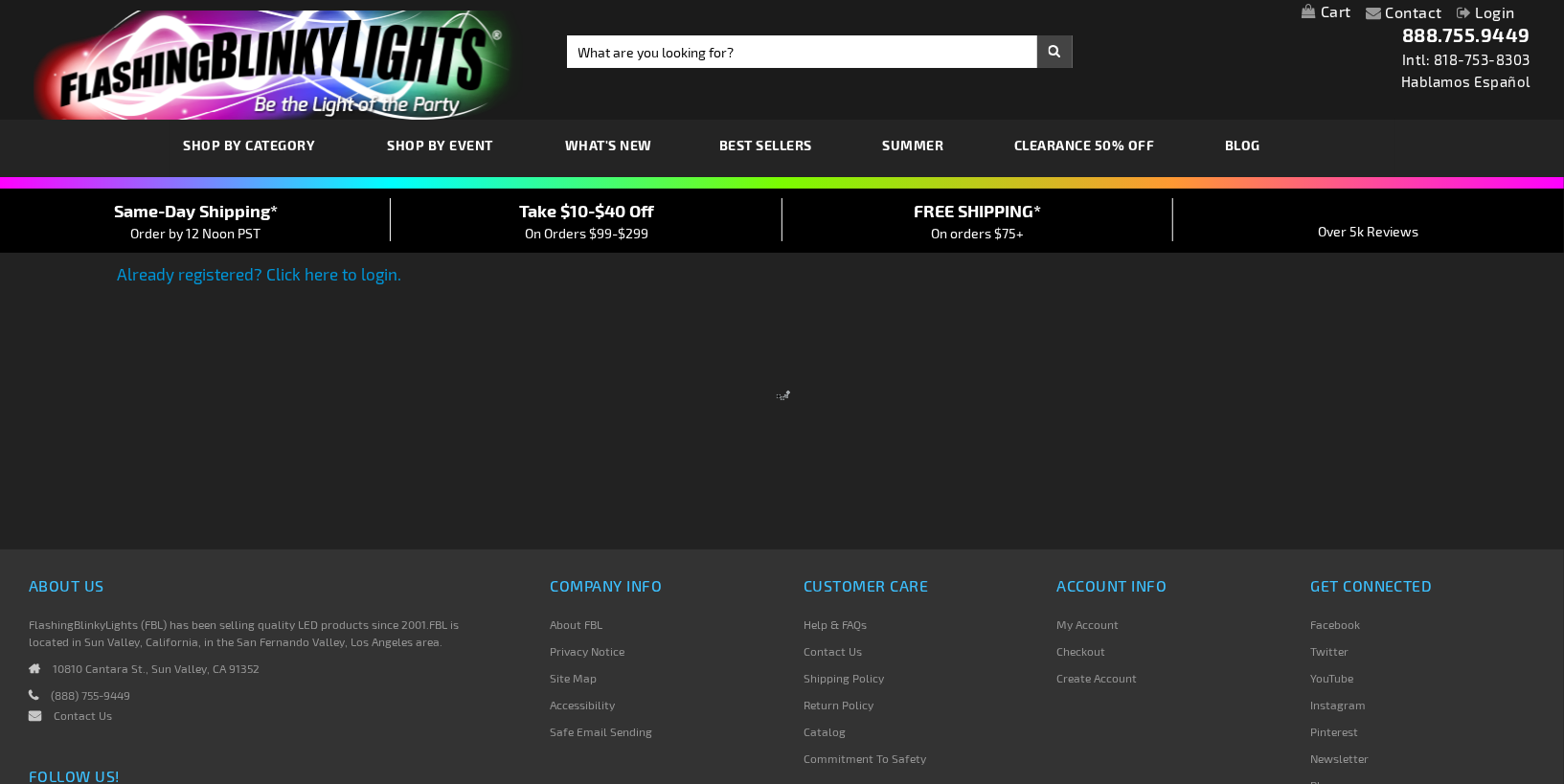 select on "57" 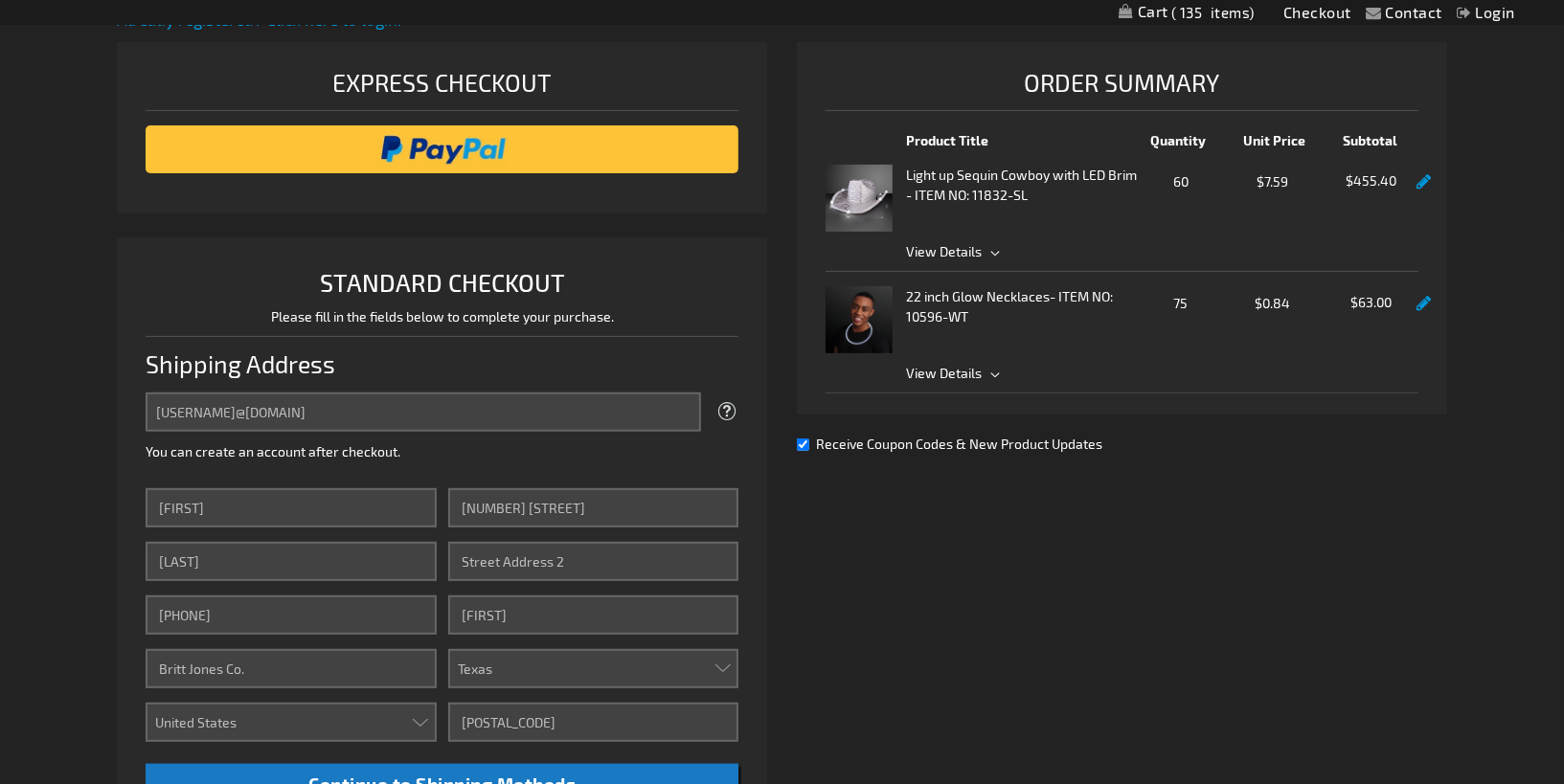 scroll, scrollTop: 298, scrollLeft: 0, axis: vertical 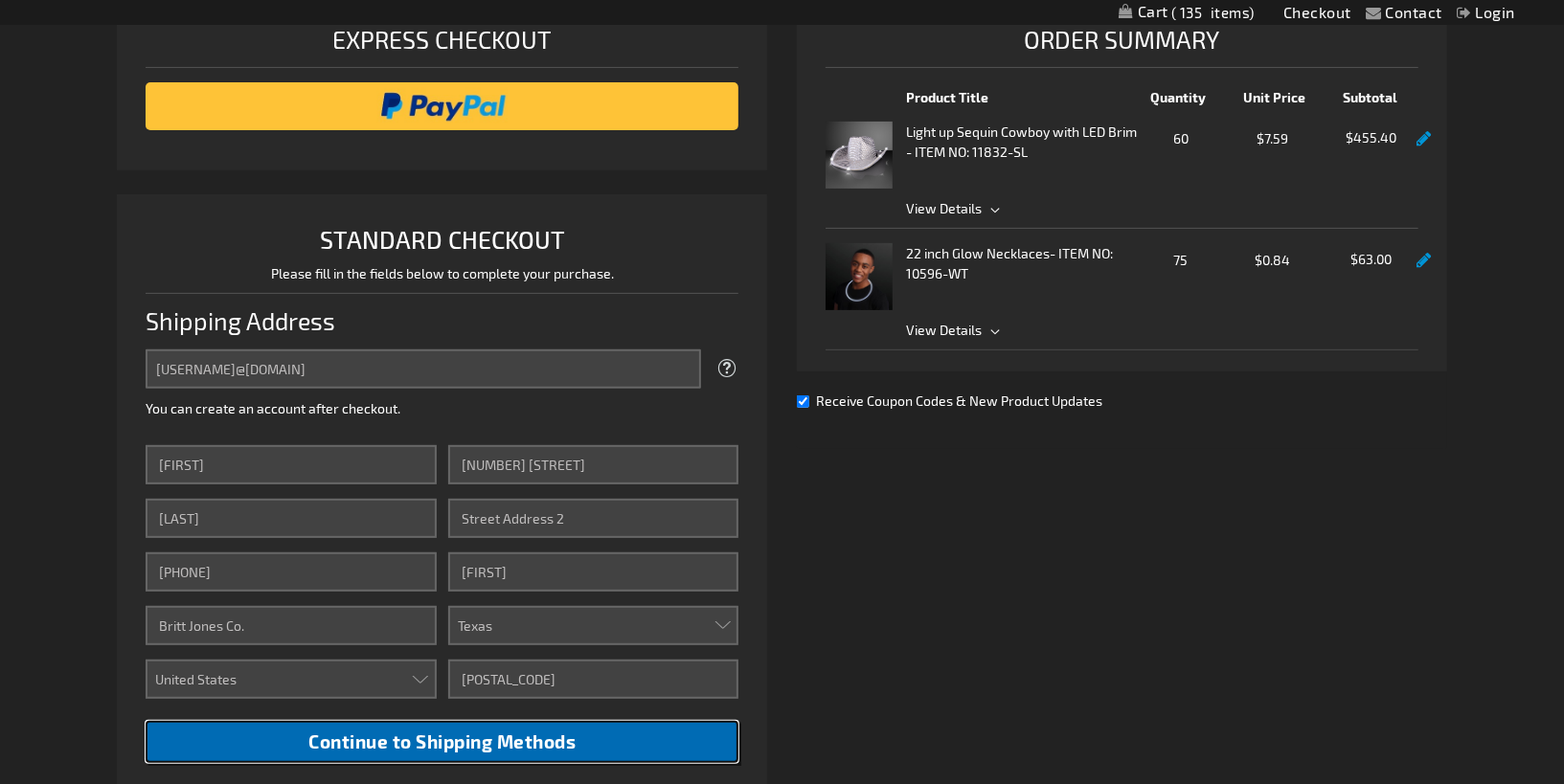 click on "Continue to Shipping Methods" at bounding box center [442, 741] 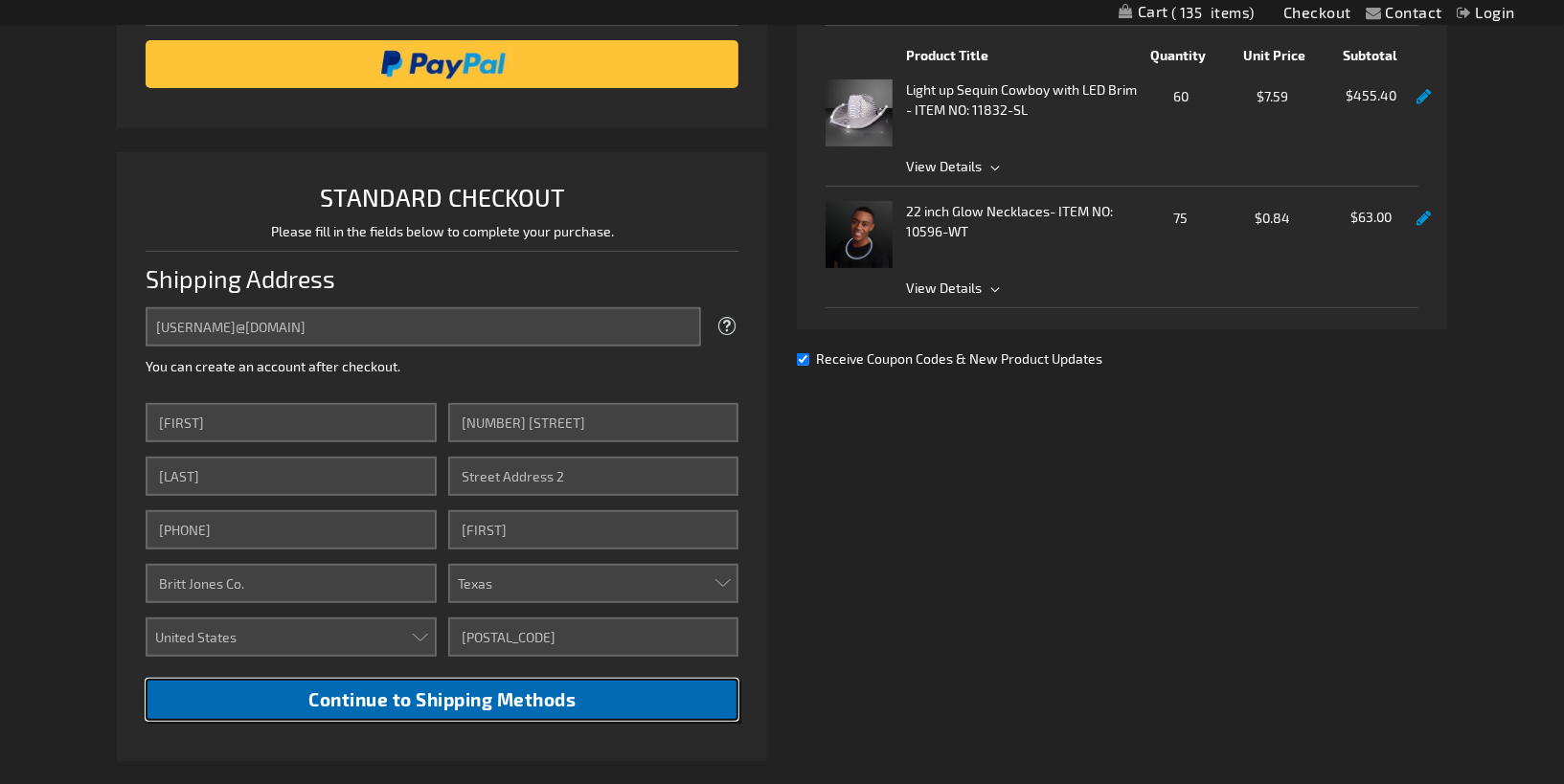 scroll, scrollTop: 425, scrollLeft: 0, axis: vertical 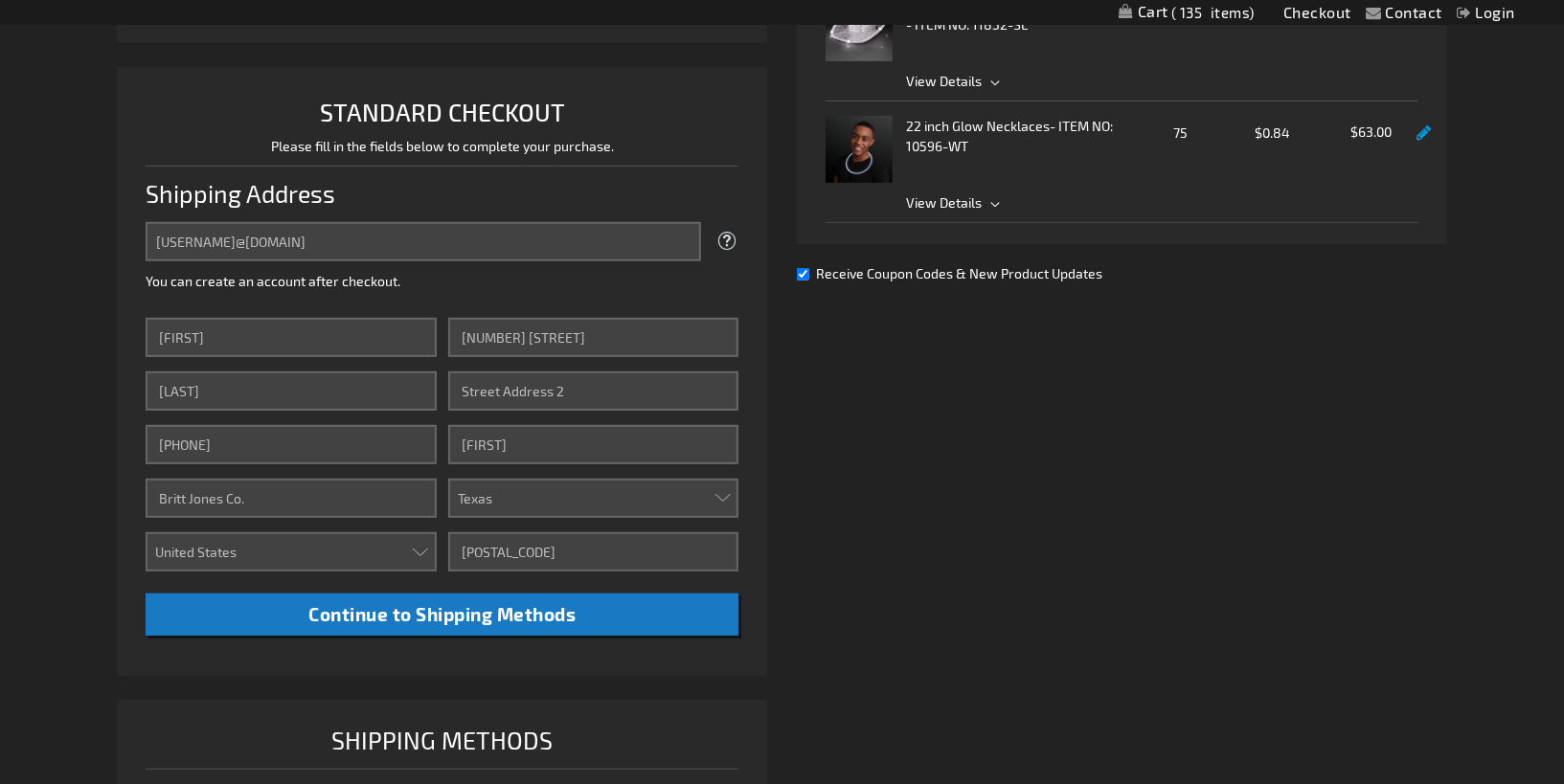 click on "Receive Coupon Codes & New Product Updates" at bounding box center [803, 274] 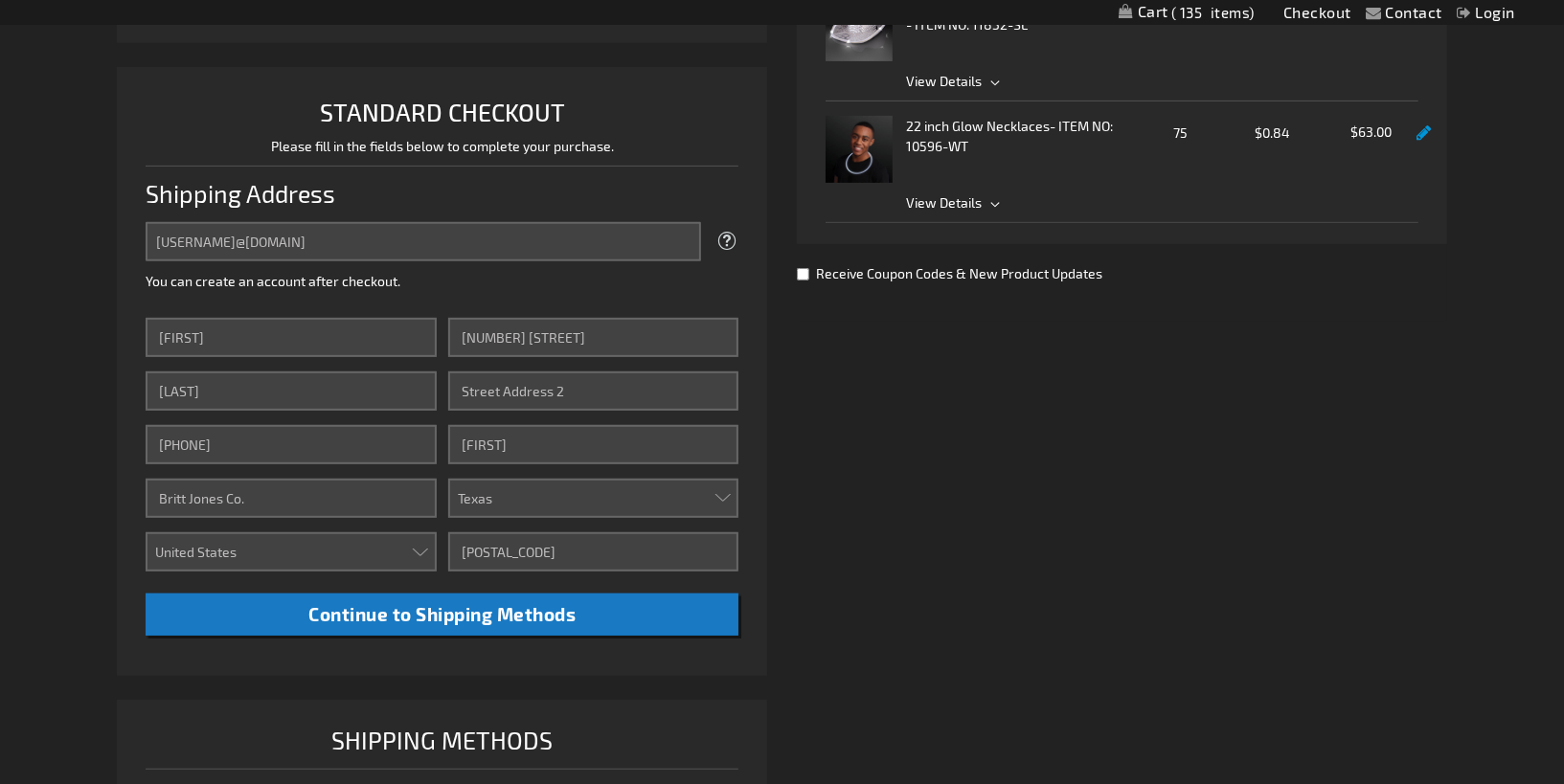 checkbox on "false" 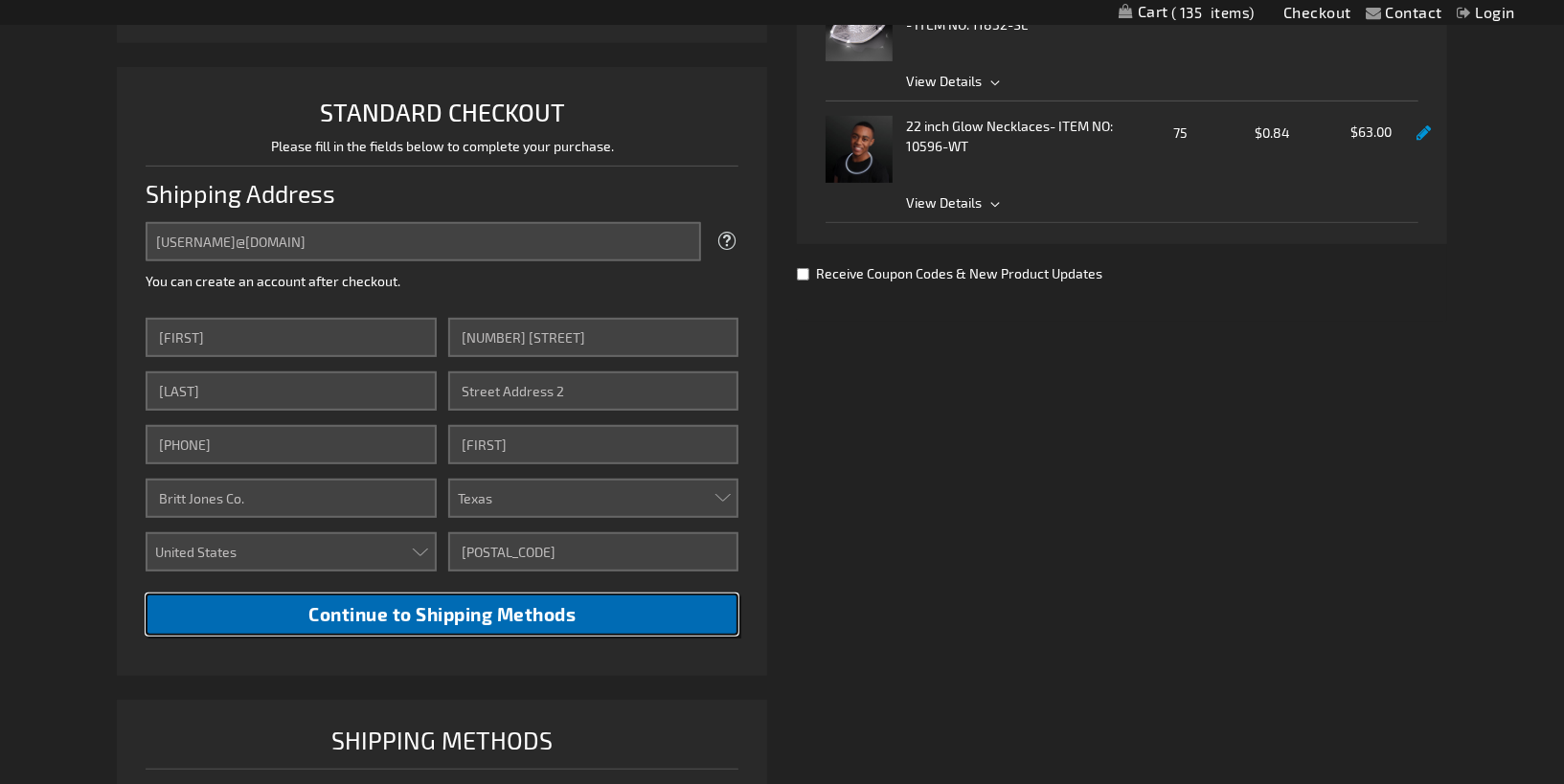 click on "Continue to Shipping Methods" at bounding box center [442, 614] 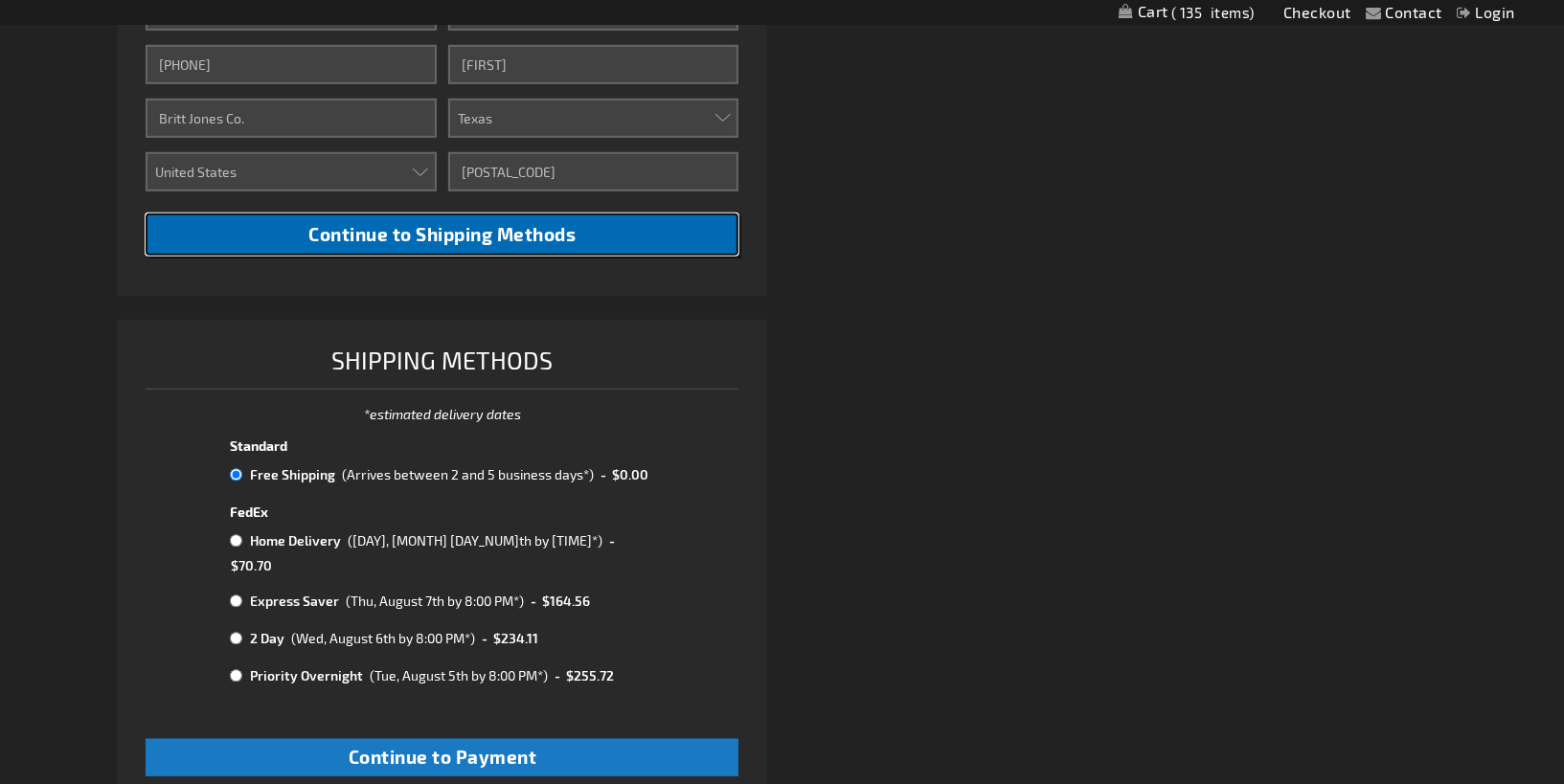 scroll, scrollTop: 808, scrollLeft: 0, axis: vertical 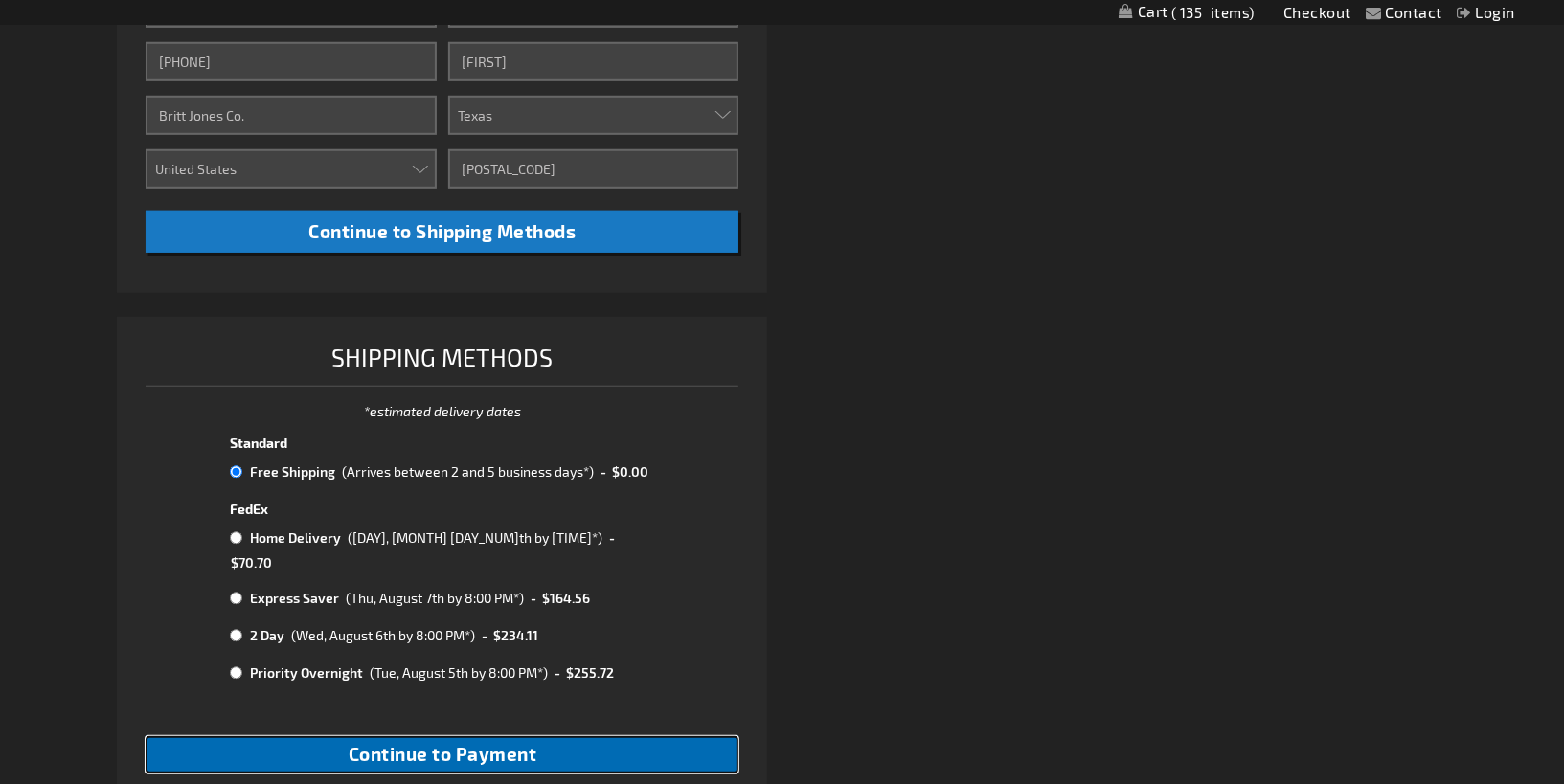 click on "Continue to Payment" at bounding box center [442, 753] 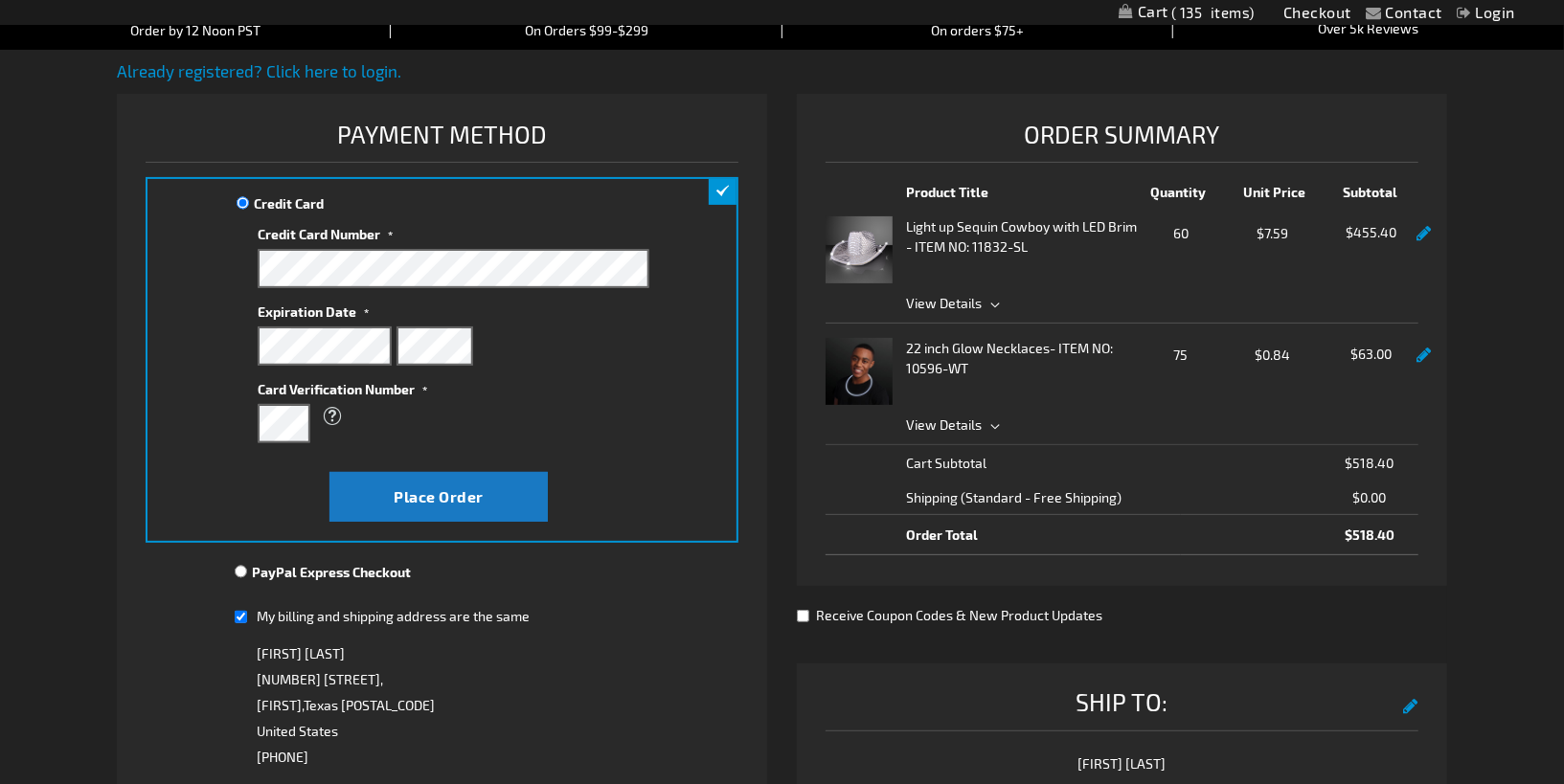 scroll, scrollTop: 160, scrollLeft: 0, axis: vertical 